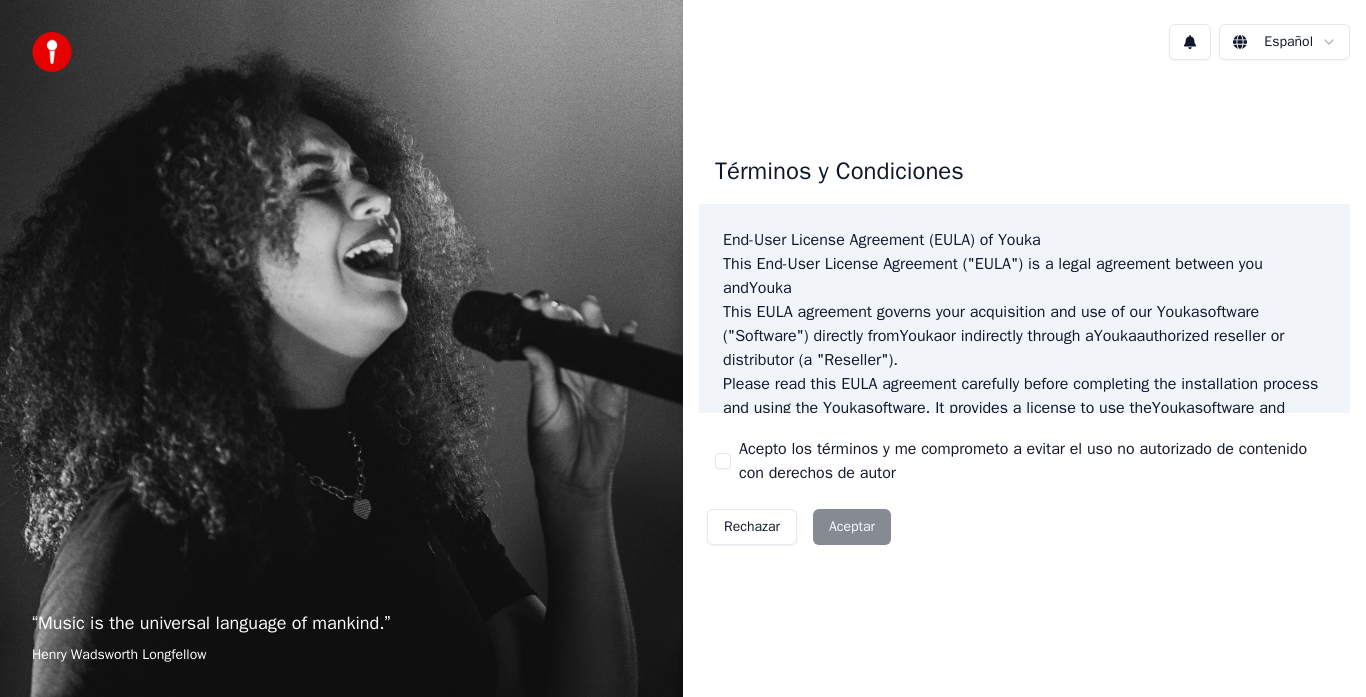 scroll, scrollTop: 0, scrollLeft: 0, axis: both 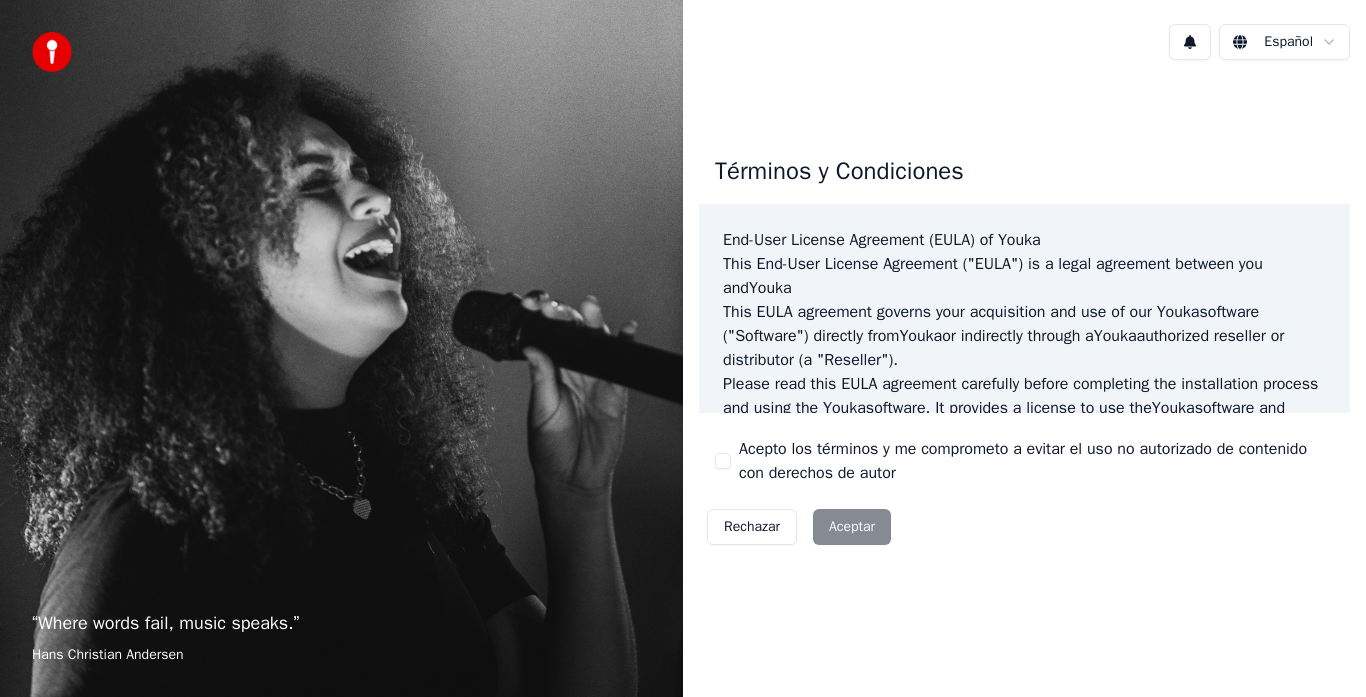 click on "Acepto los términos y me comprometo a evitar el uso no autorizado de contenido con derechos de autor" at bounding box center (1024, 461) 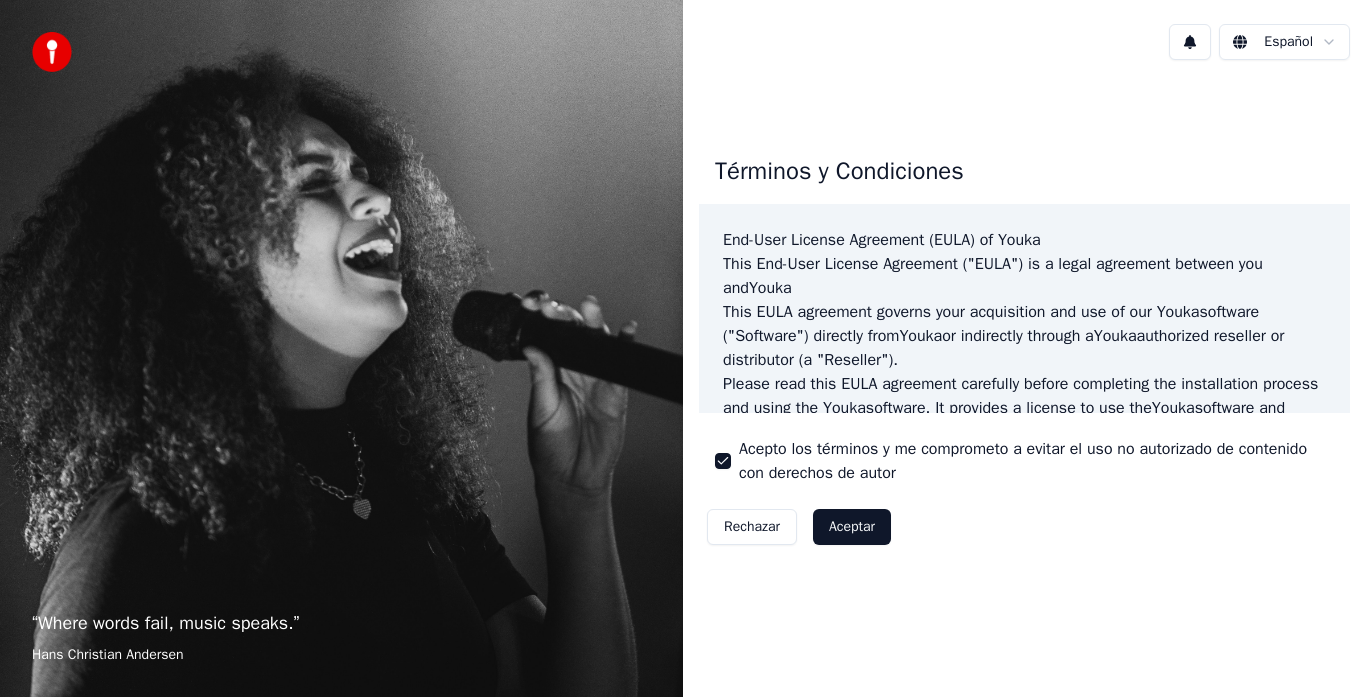 click on "Acepto los términos y me comprometo a evitar el uso no autorizado de contenido con derechos de autor" at bounding box center [723, 461] 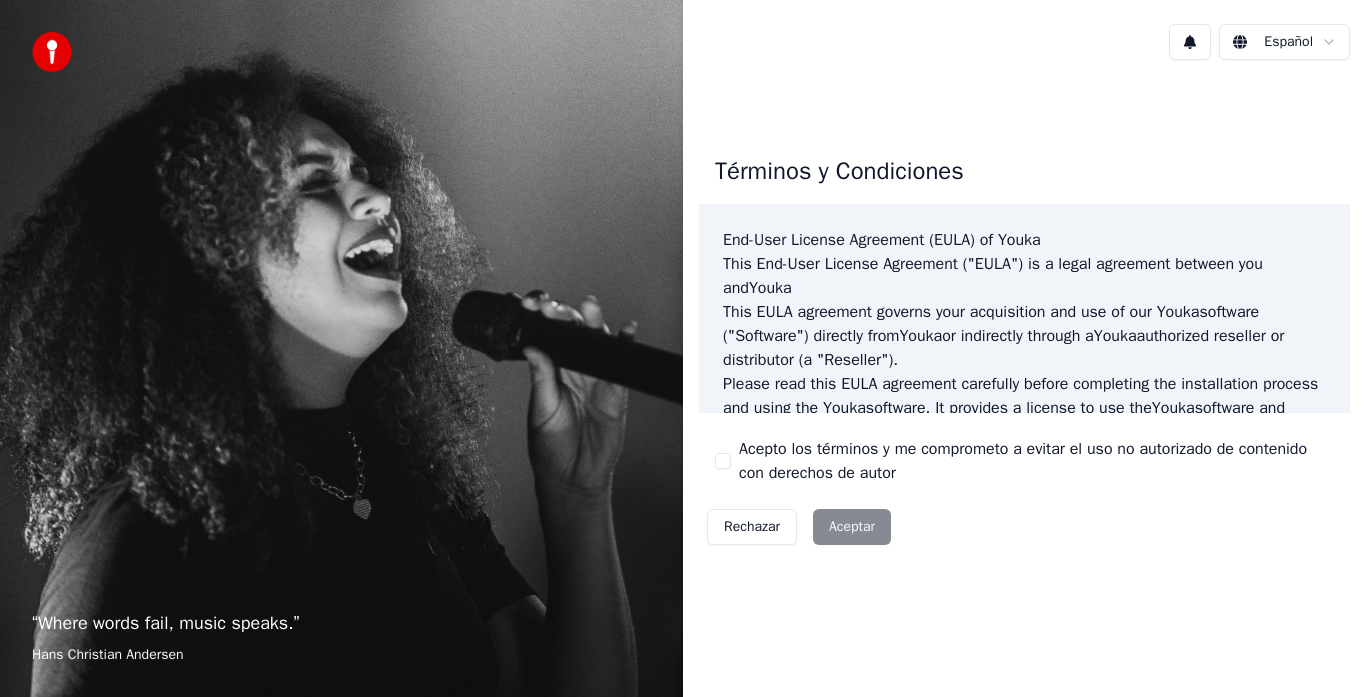 click on "Acepto los términos y me comprometo a evitar el uso no autorizado de contenido con derechos de autor" at bounding box center (723, 461) 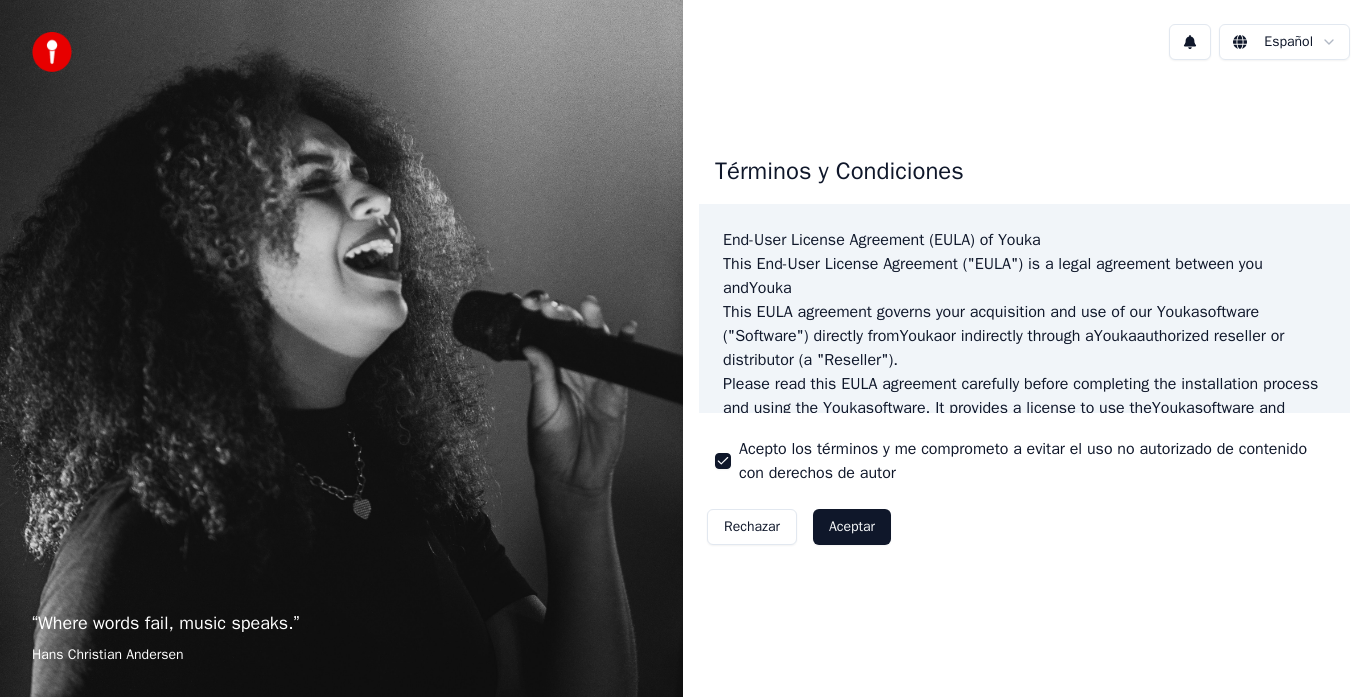 click on "Aceptar" at bounding box center [852, 527] 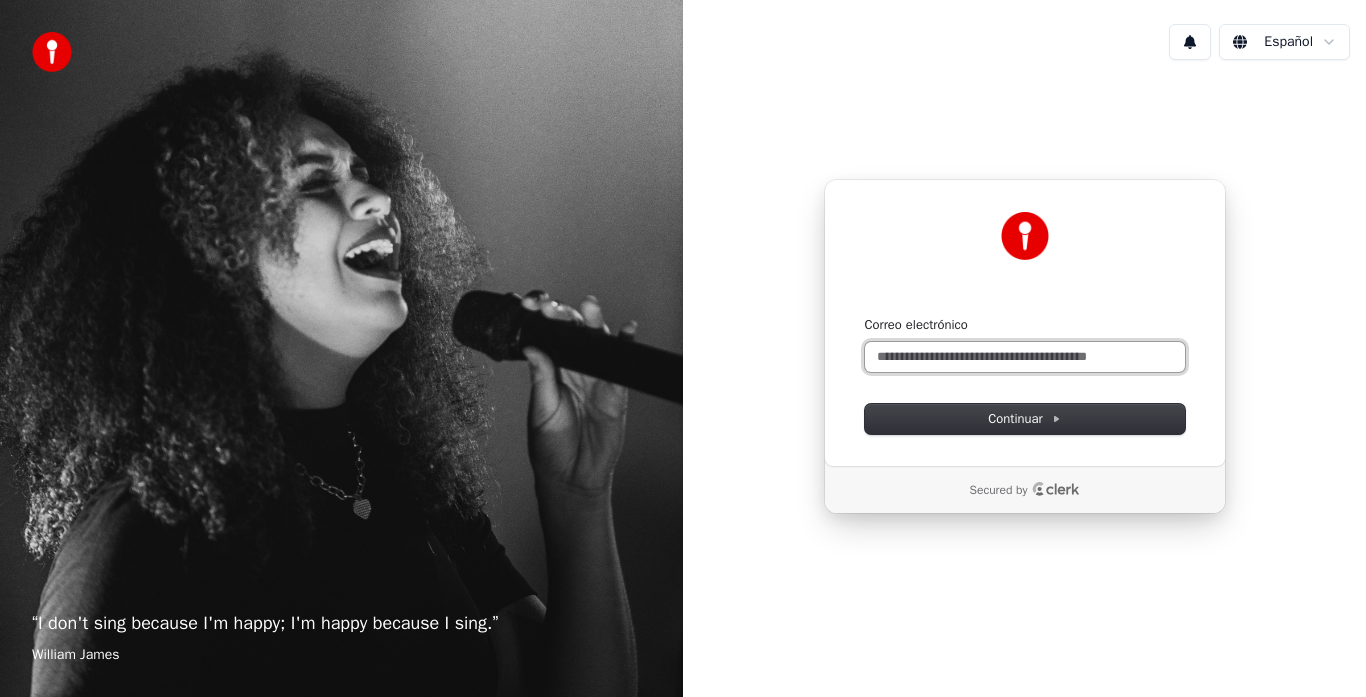 click on "Correo electrónico" at bounding box center [1025, 357] 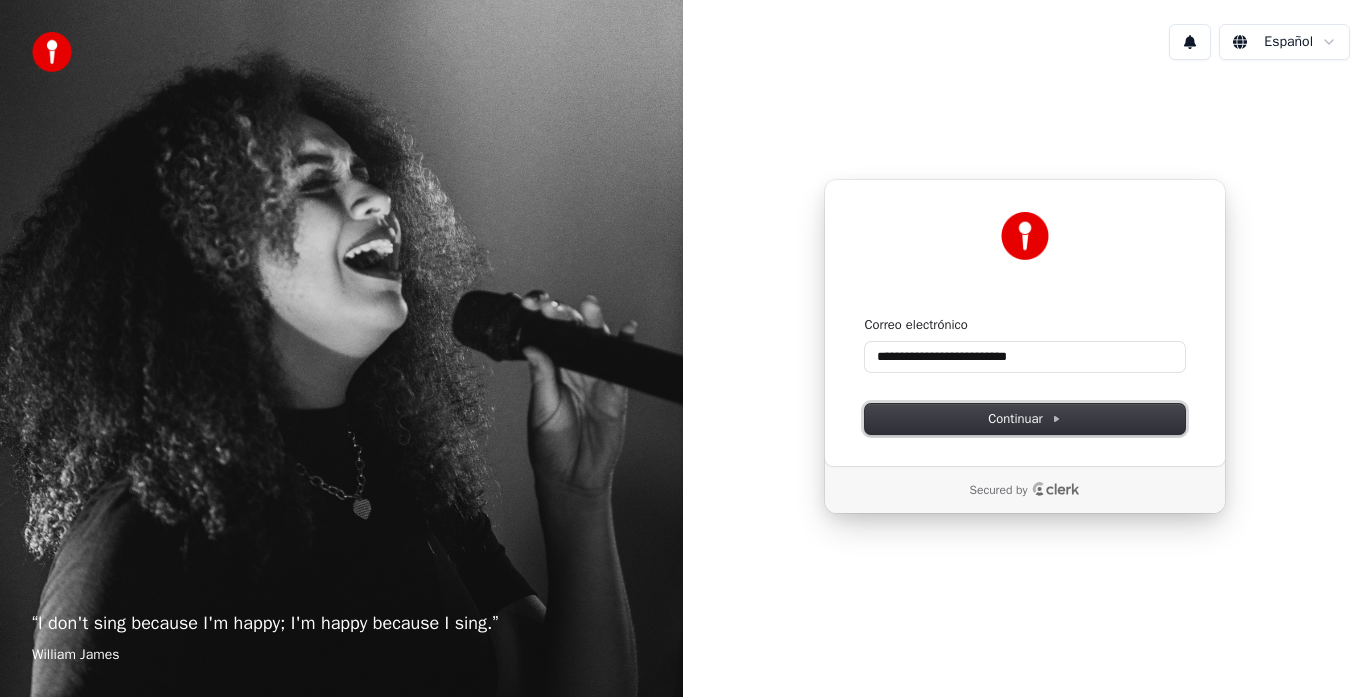 click on "Continuar" at bounding box center (1024, 419) 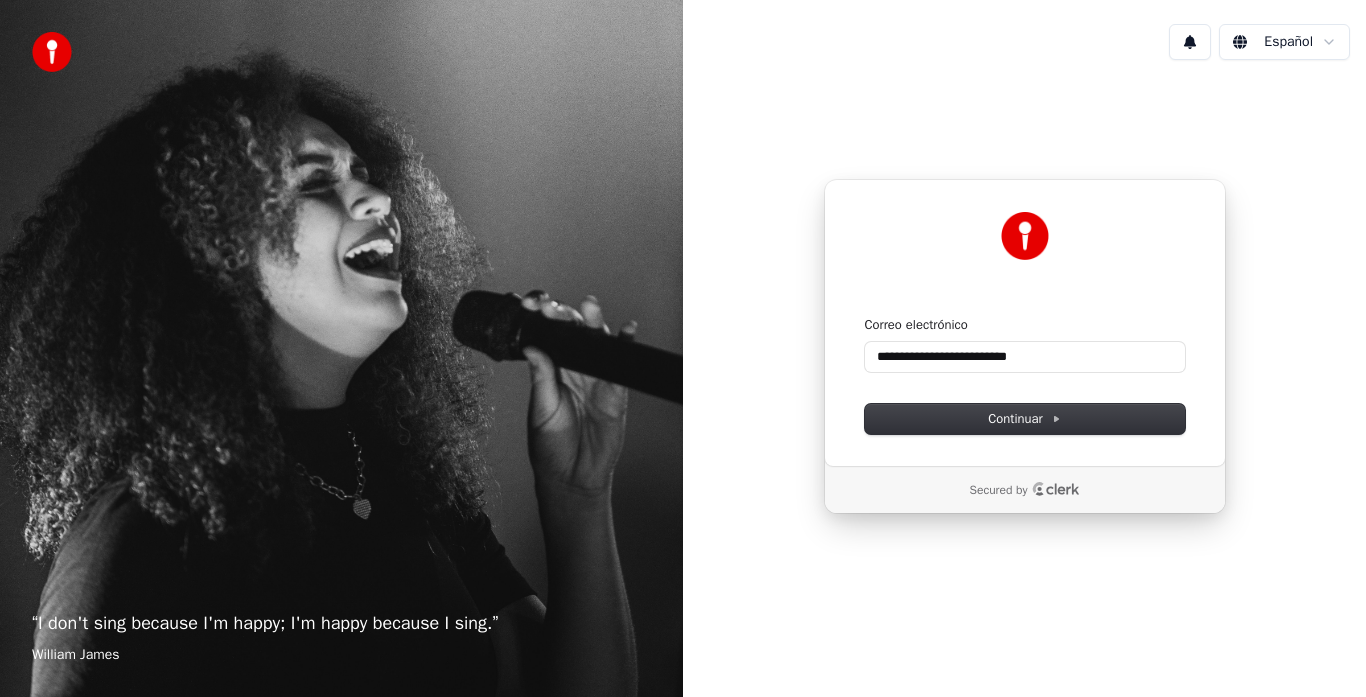 type on "**********" 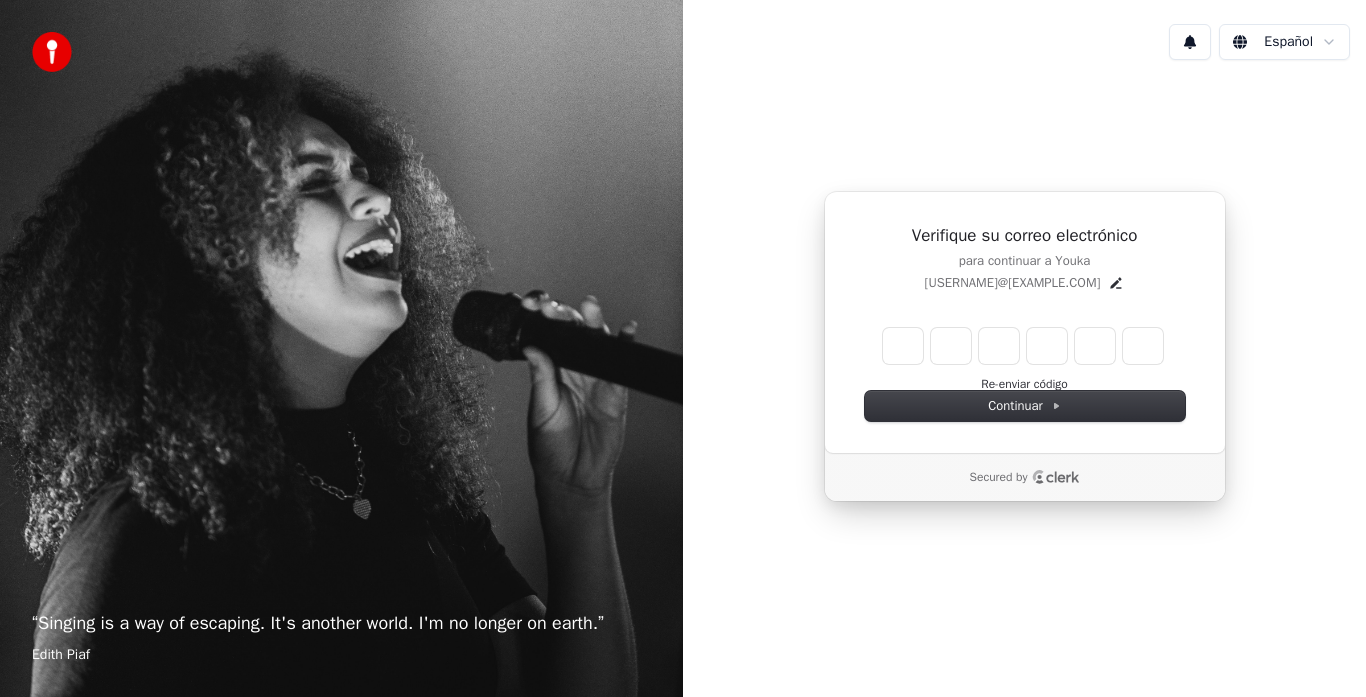 type on "*" 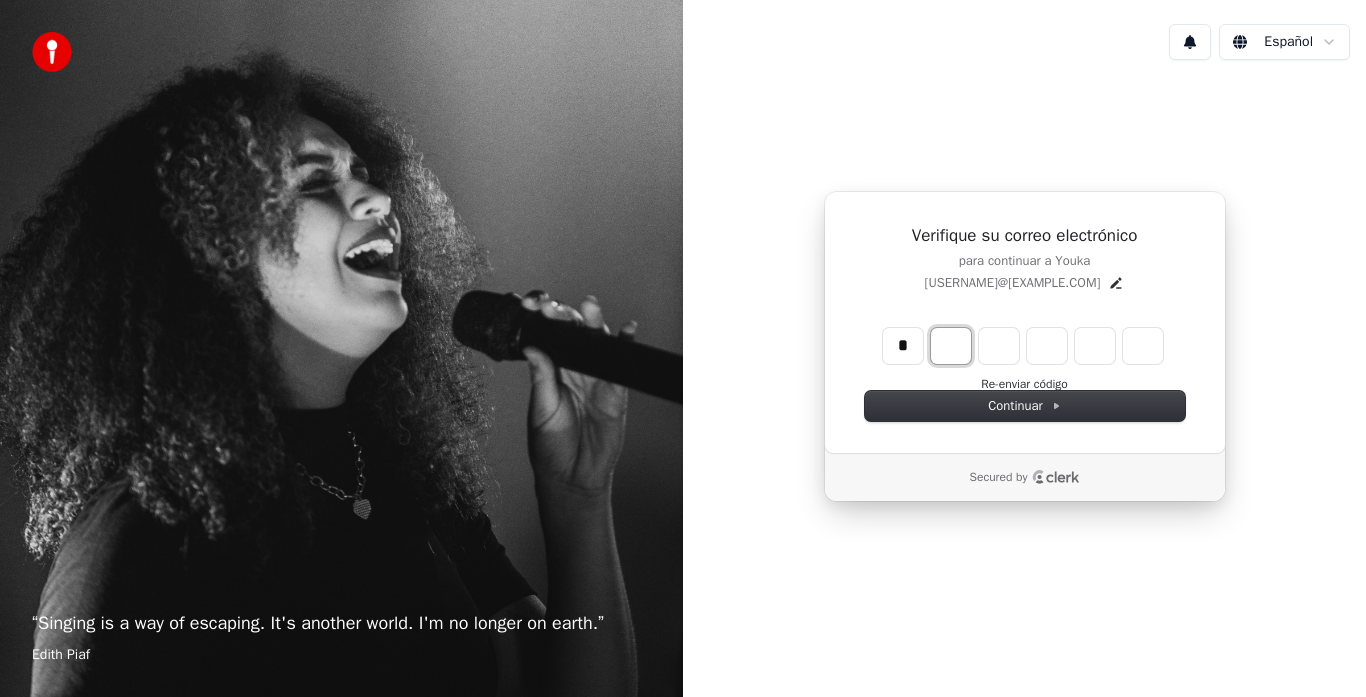 type on "*" 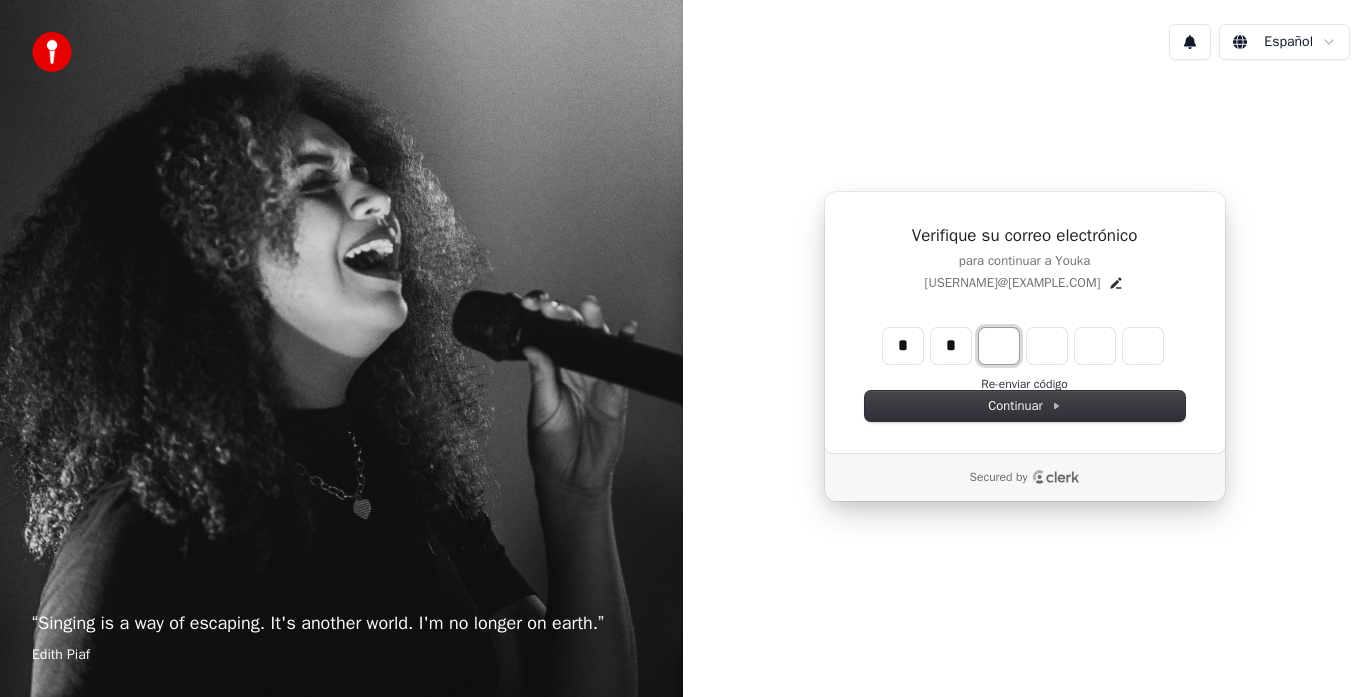 type on "**" 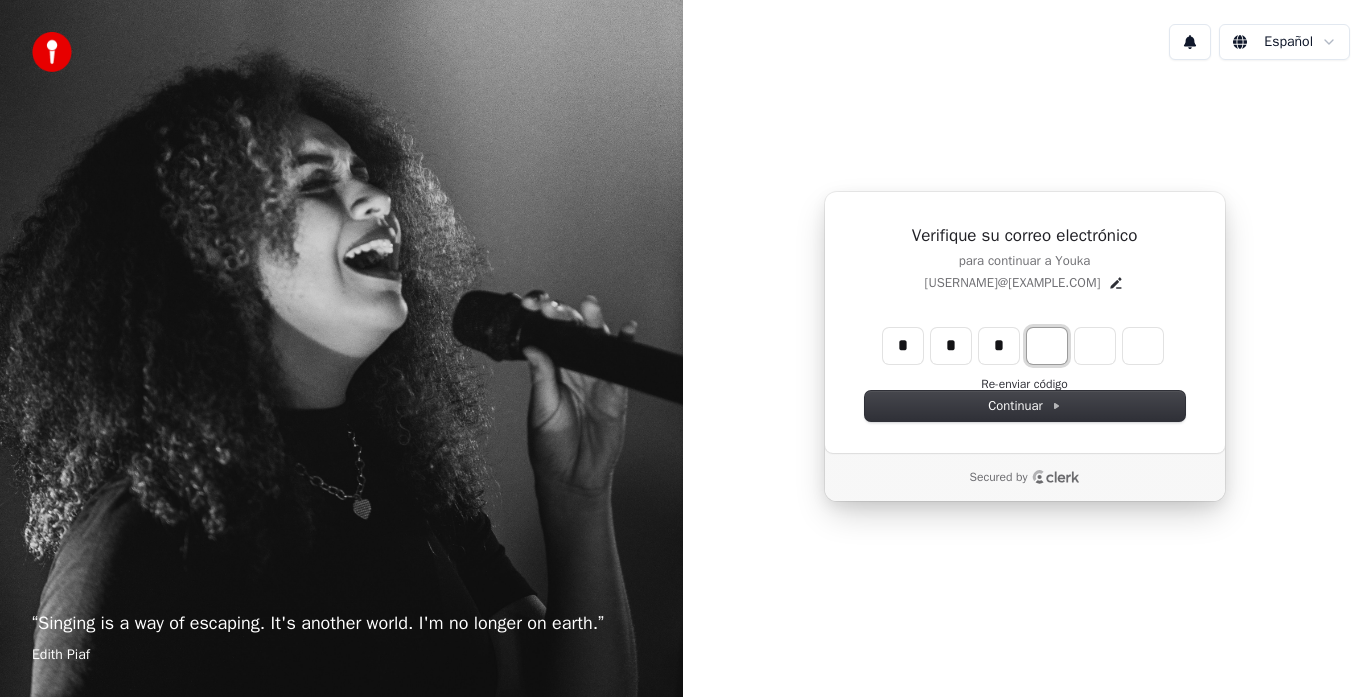 type on "***" 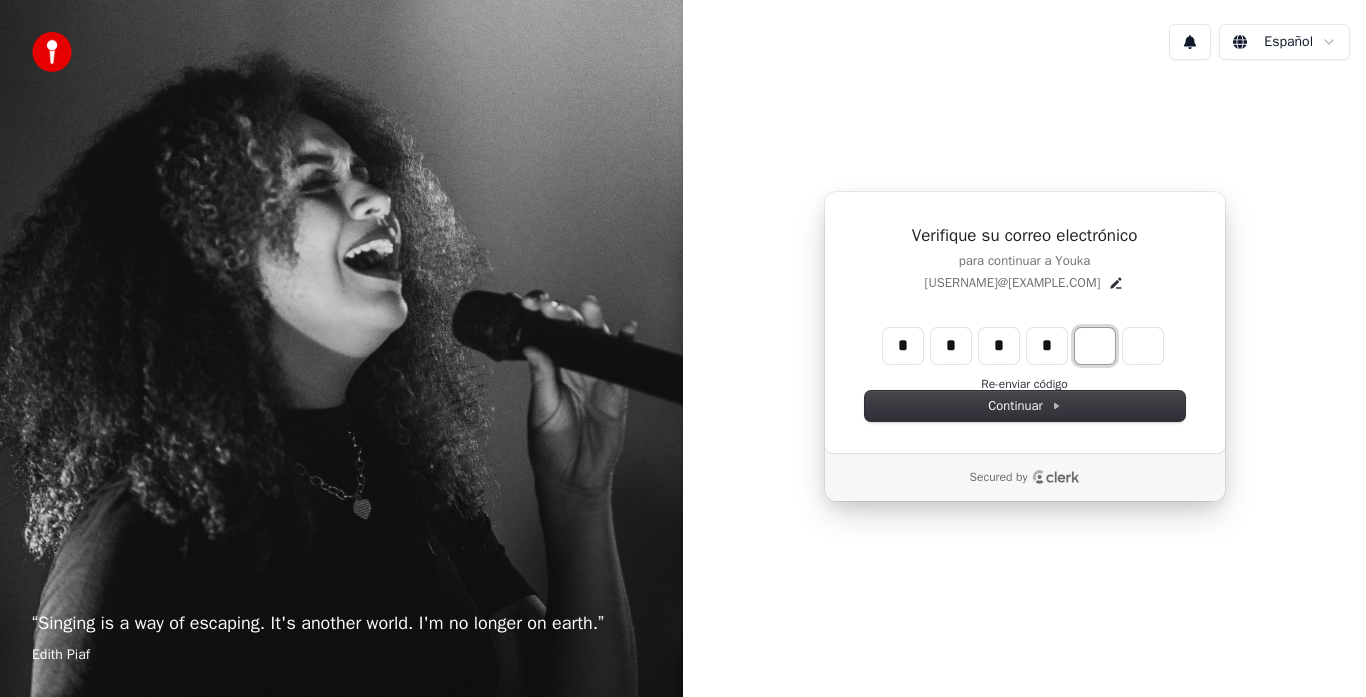 type on "****" 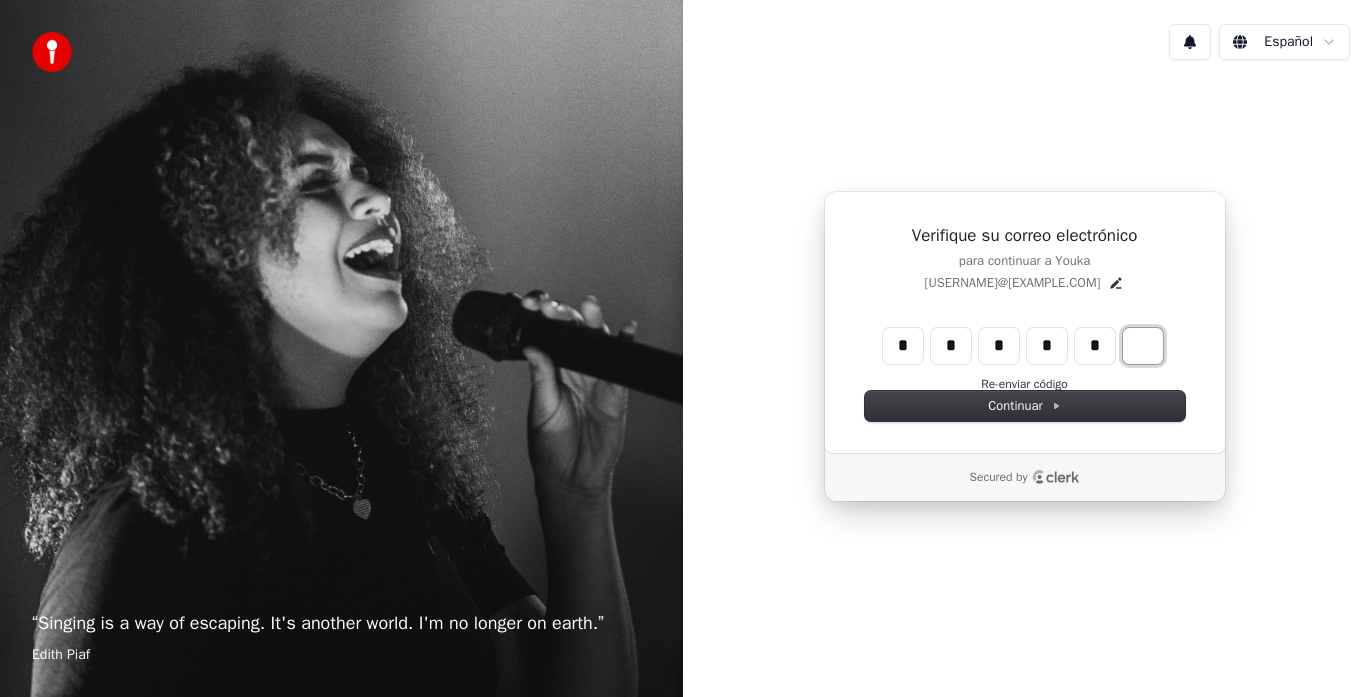 type on "******" 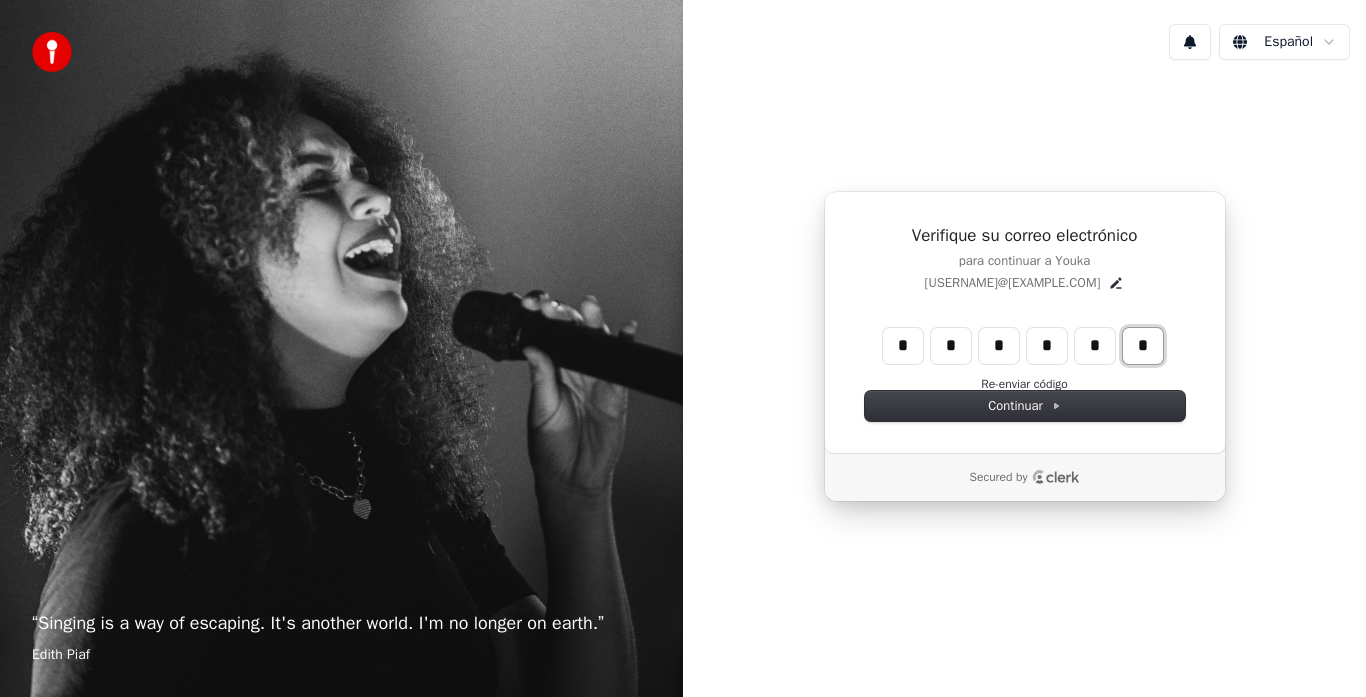 type on "*" 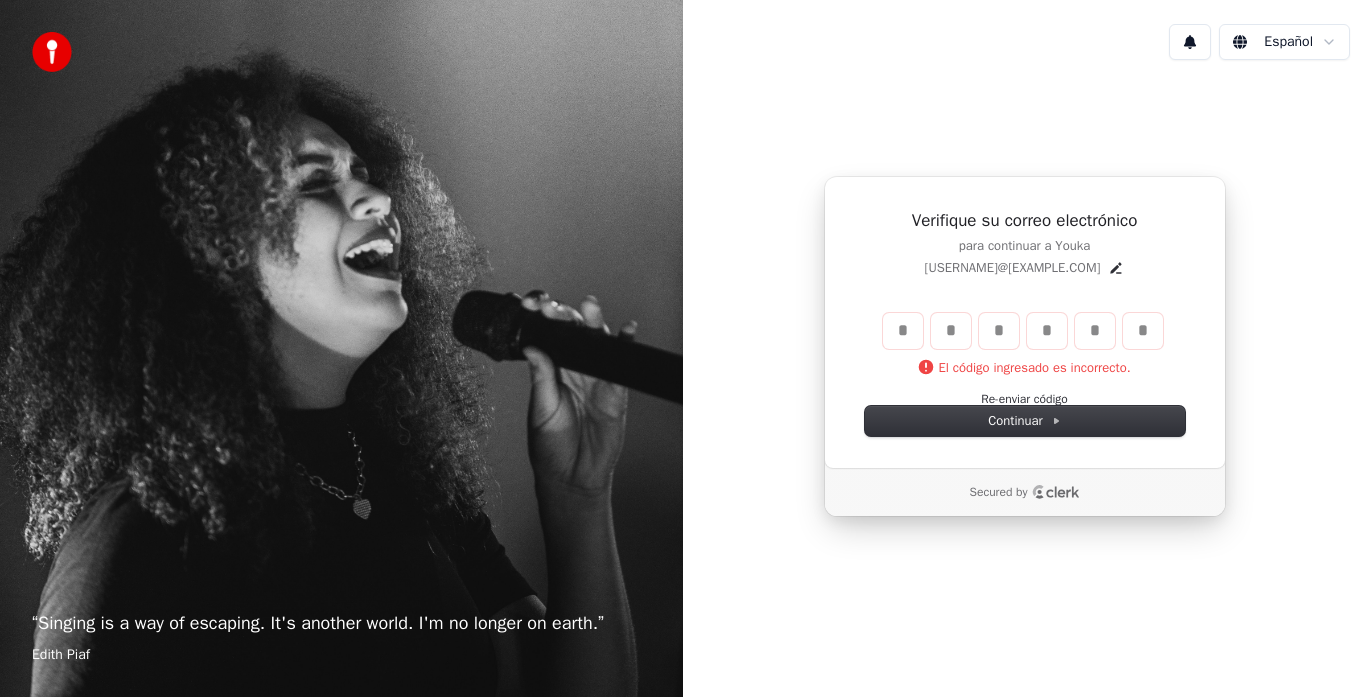 type 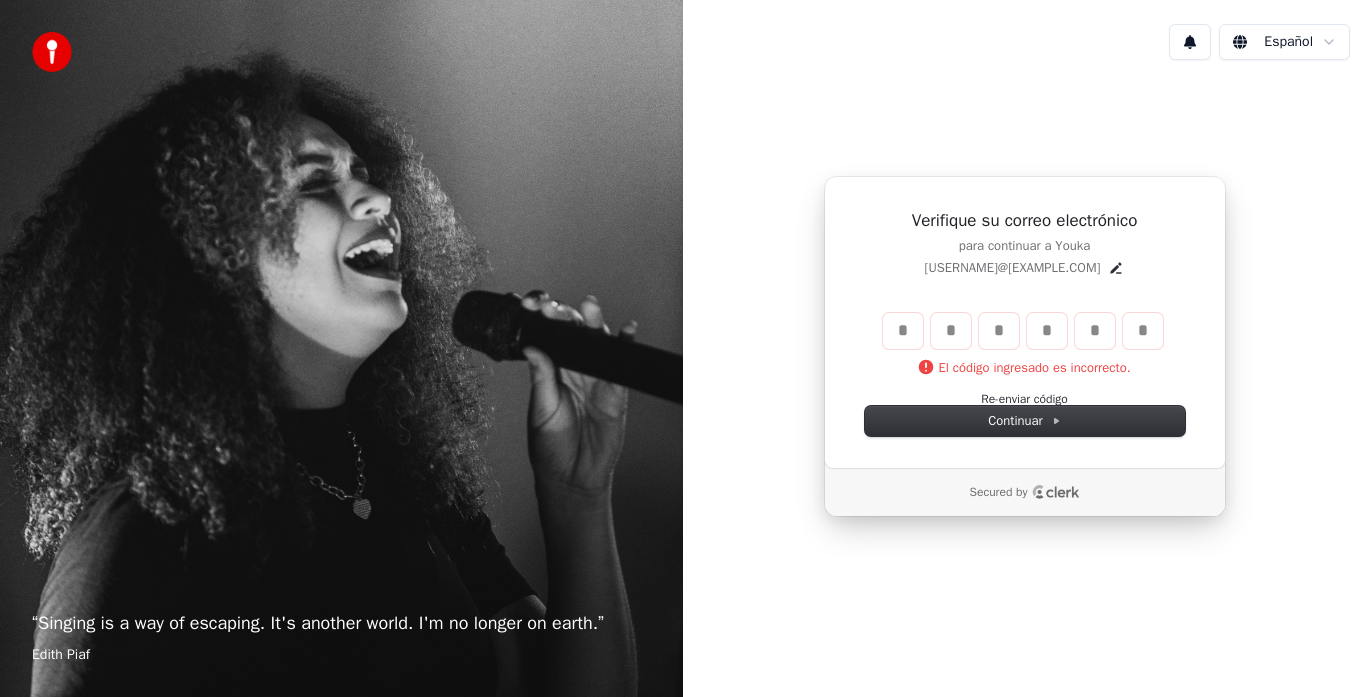 type 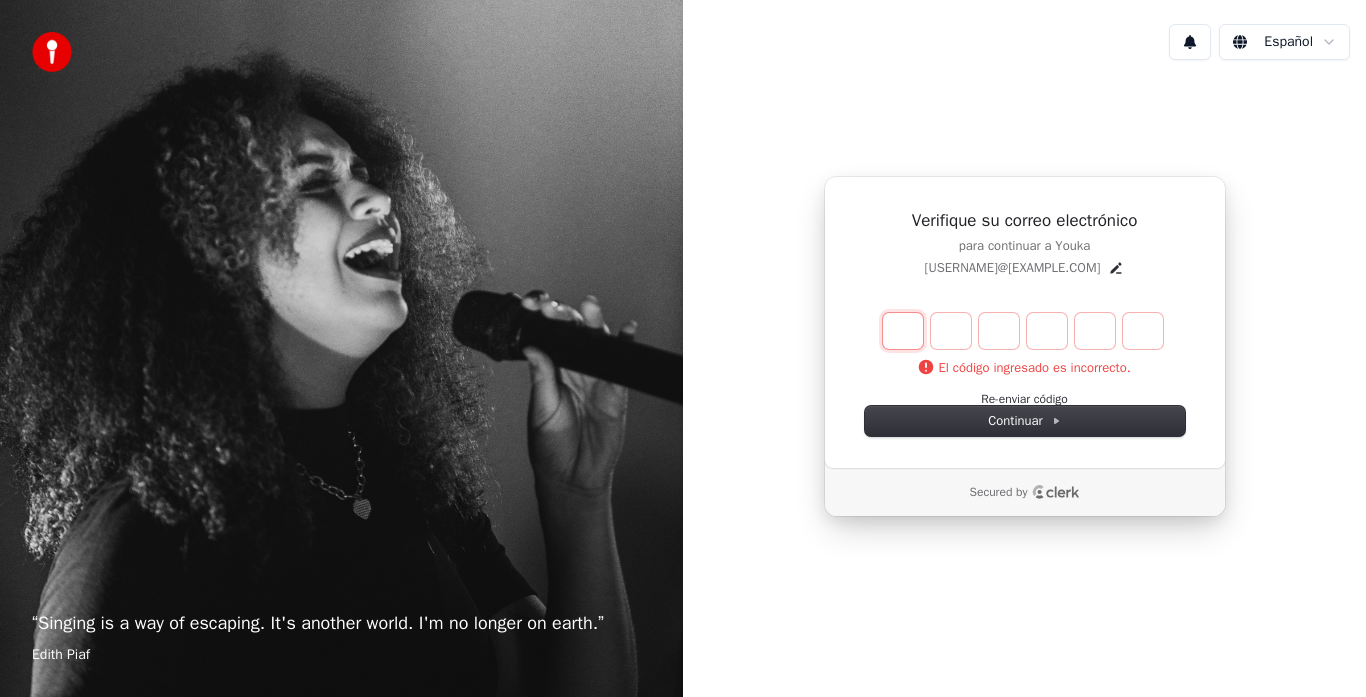 type on "*" 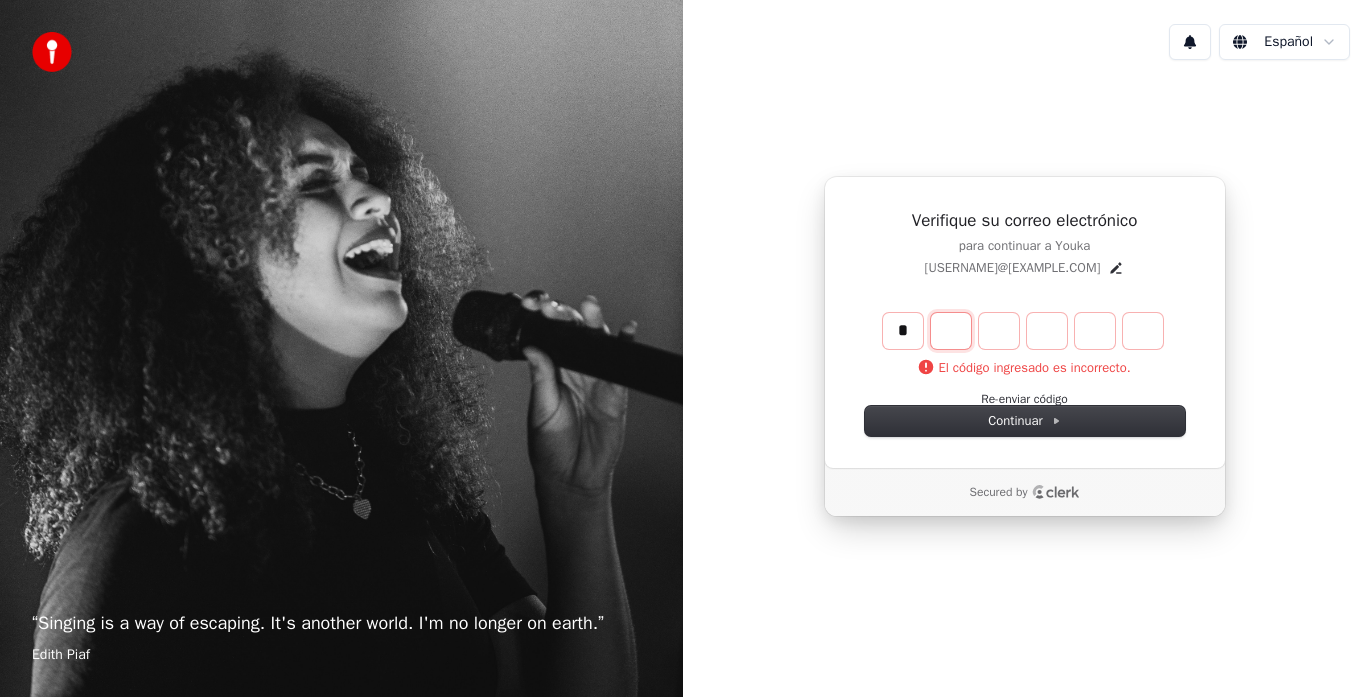 type on "*" 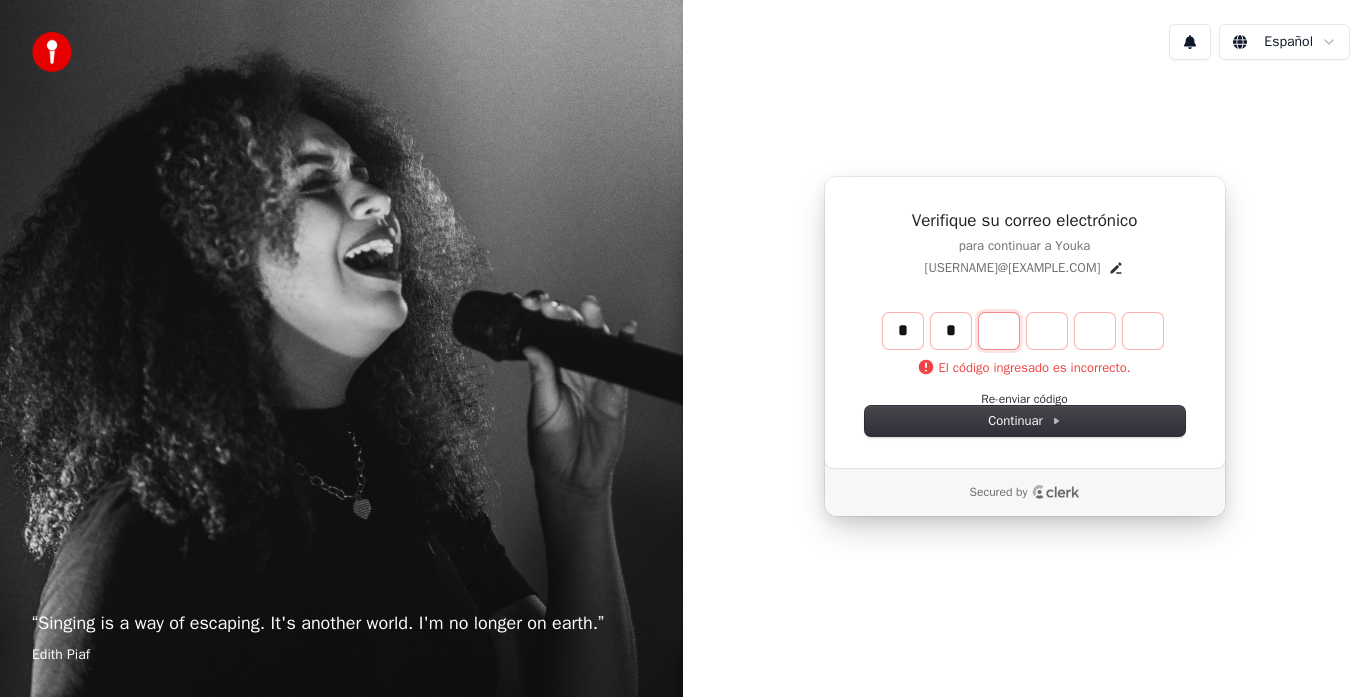 type on "**" 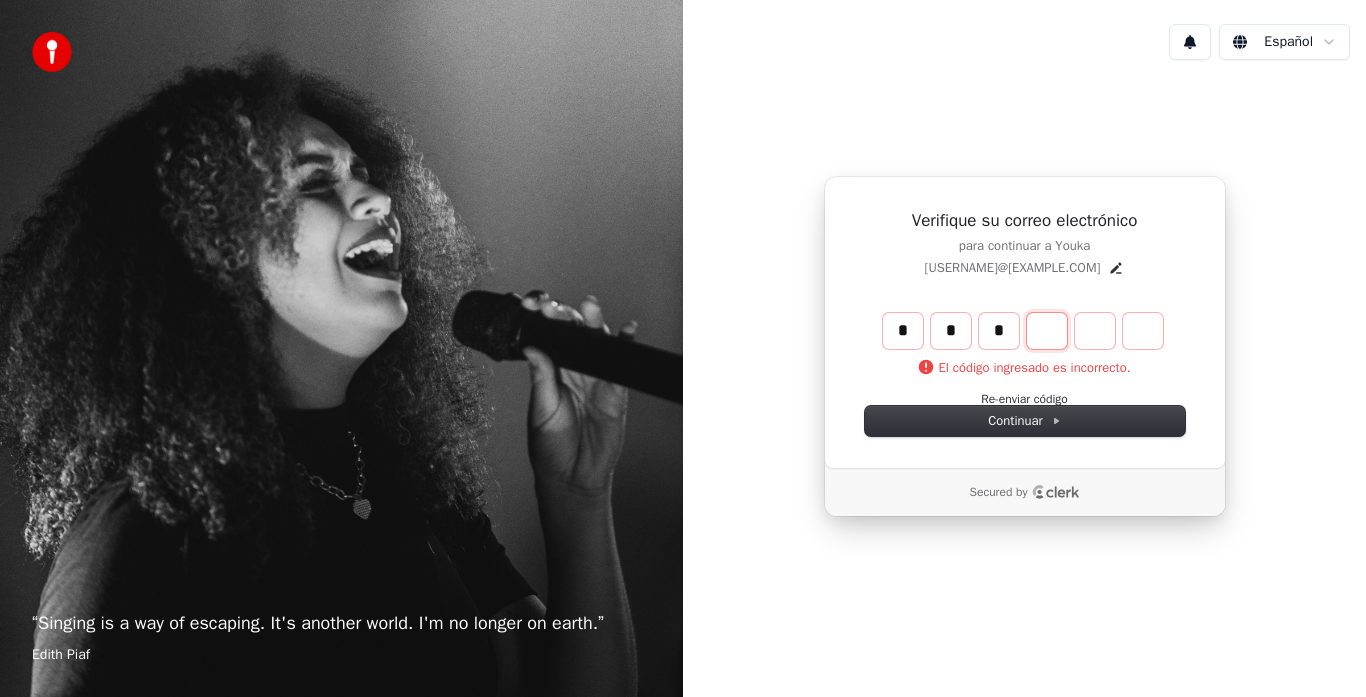 type on "***" 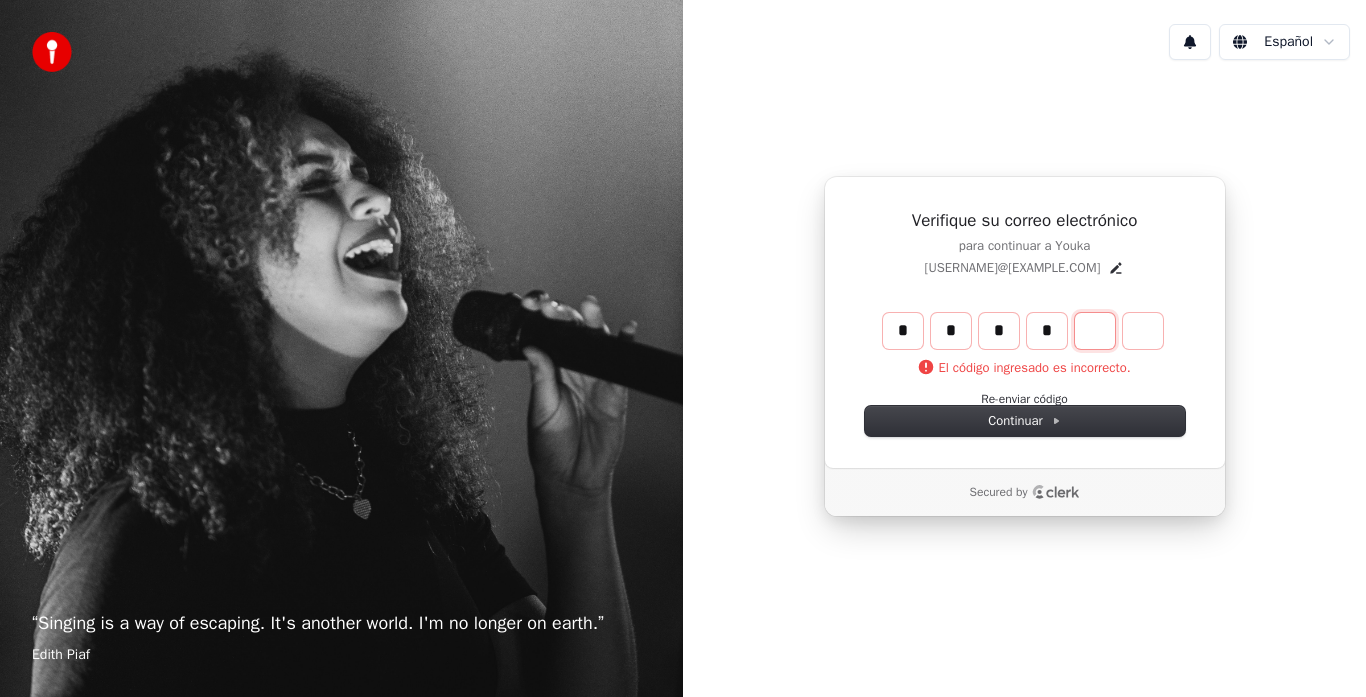 type on "****" 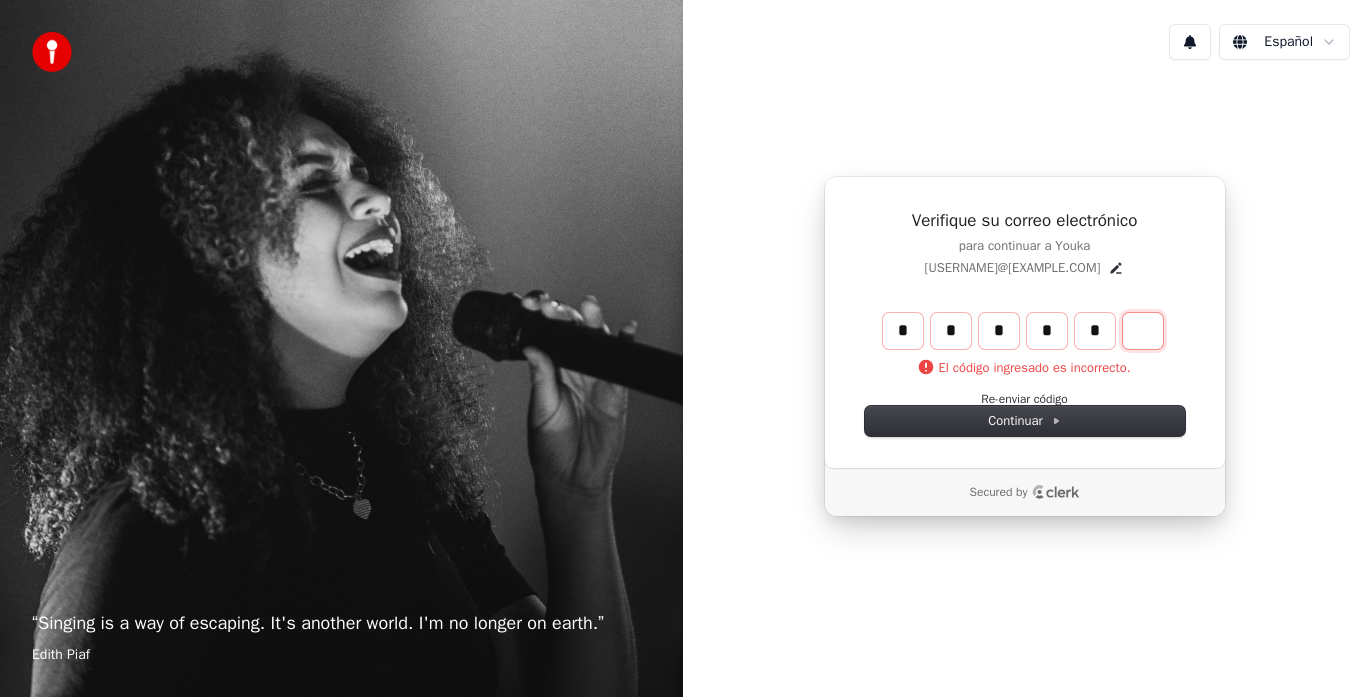 type on "******" 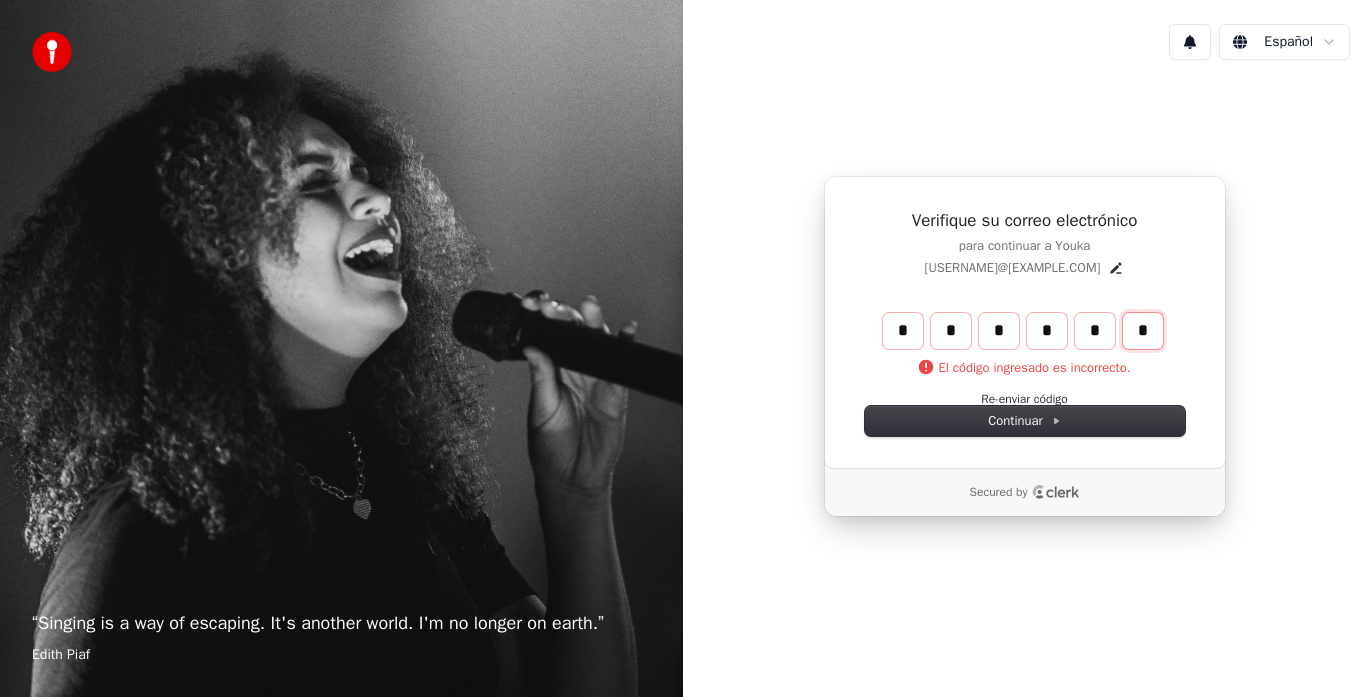 type on "*" 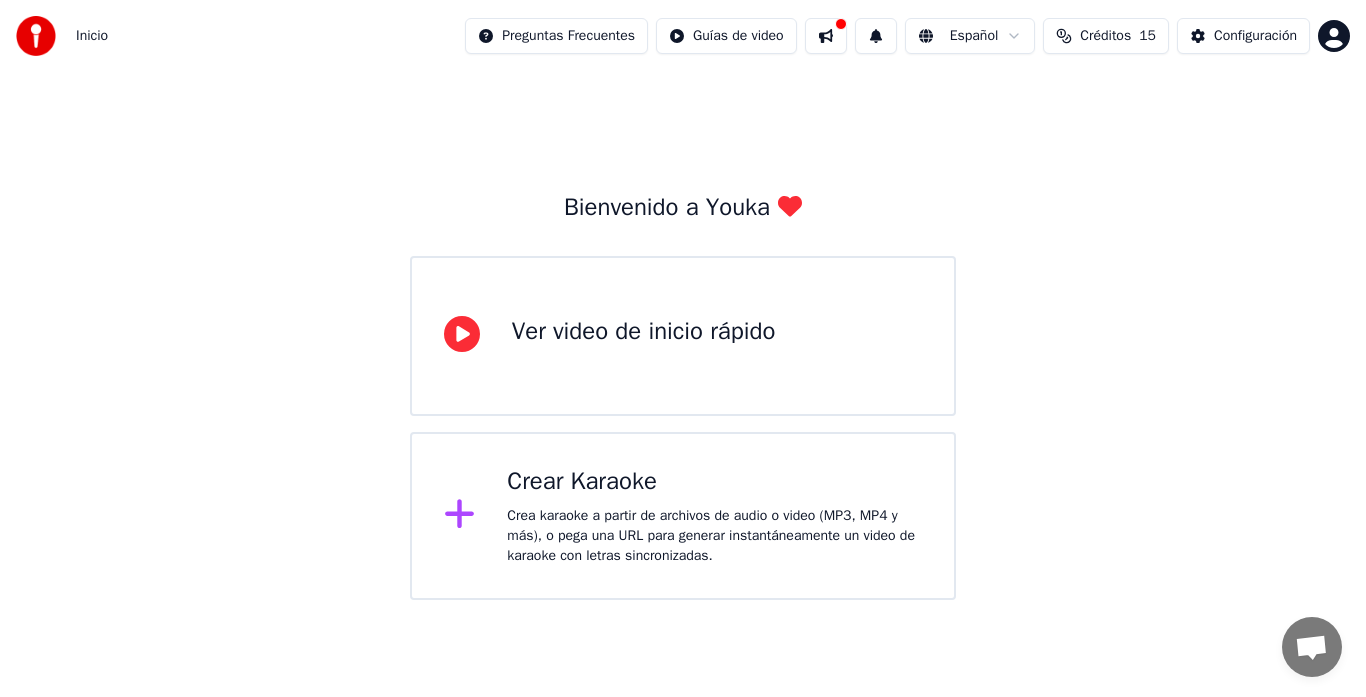 click on "Crear Karaoke Crea karaoke a partir de archivos de audio o video (MP3, MP4 y más), o pega una URL para generar instantáneamente un video de karaoke con letras sincronizadas." at bounding box center (683, 516) 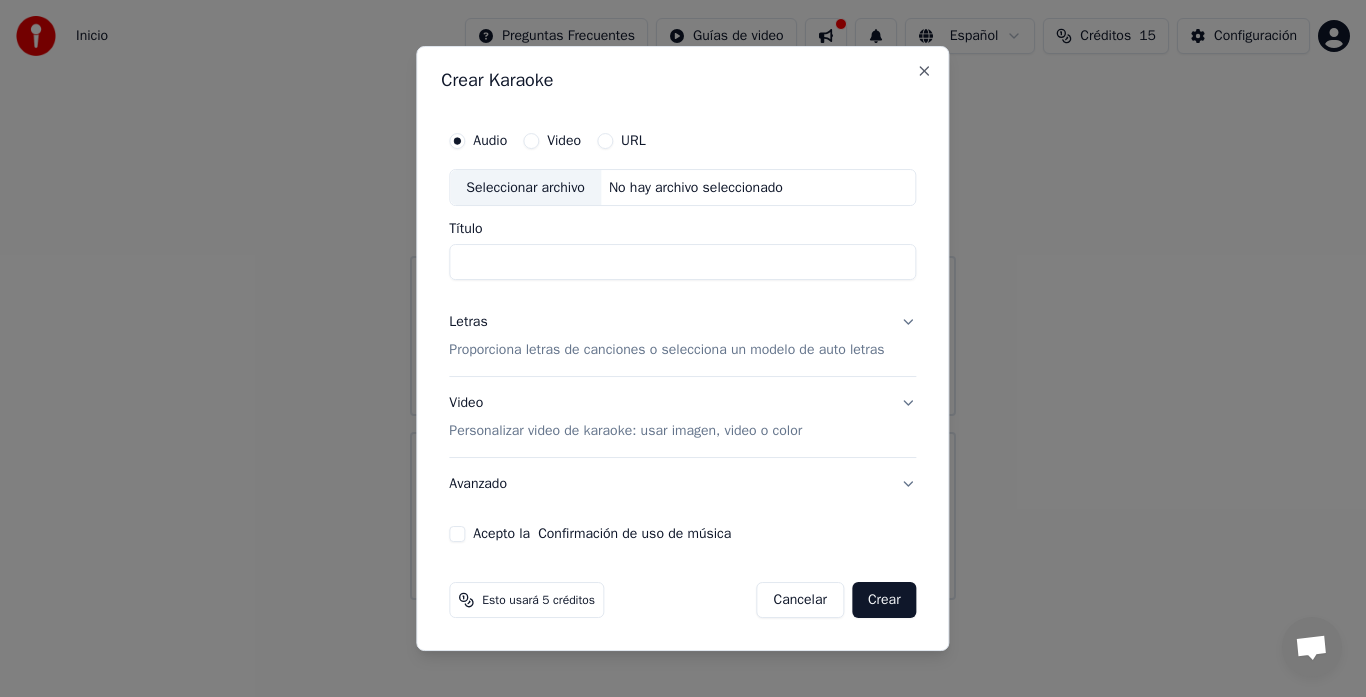 click on "Título" at bounding box center (682, 263) 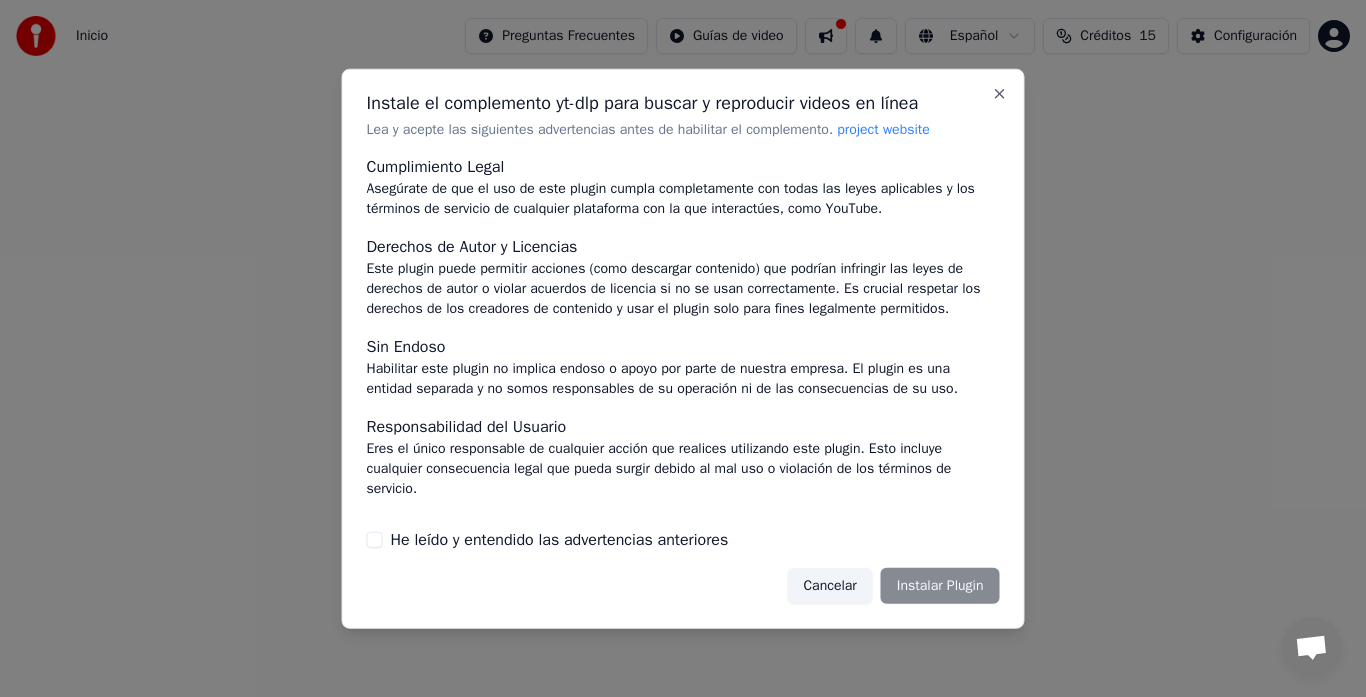 click on "Instale el complemento yt-dlp para buscar y reproducir videos en línea Lea y acepte las siguientes advertencias antes de habilitar el complemento.   project website Cumplimiento Legal Asegúrate de que el uso de este plugin cumpla completamente con todas las leyes aplicables y los términos de servicio de cualquier plataforma con la que interactúes, como YouTube. Derechos de Autor y Licencias Este plugin puede permitir acciones (como descargar contenido) que podrían infringir las leyes de derechos de autor o violar acuerdos de licencia si no se usan correctamente. Es crucial respetar los derechos de los creadores de contenido y usar el plugin solo para fines legalmente permitidos. Sin Endoso Habilitar este plugin no implica endoso o apoyo por parte de nuestra empresa. El plugin es una entidad separada y no somos responsables de su operación ni de las consecuencias de su uso. Responsabilidad del Usuario Riesgos Potenciales Consentimiento Informado He leído y entendido las advertencias anteriores Cancelar" at bounding box center (683, 348) 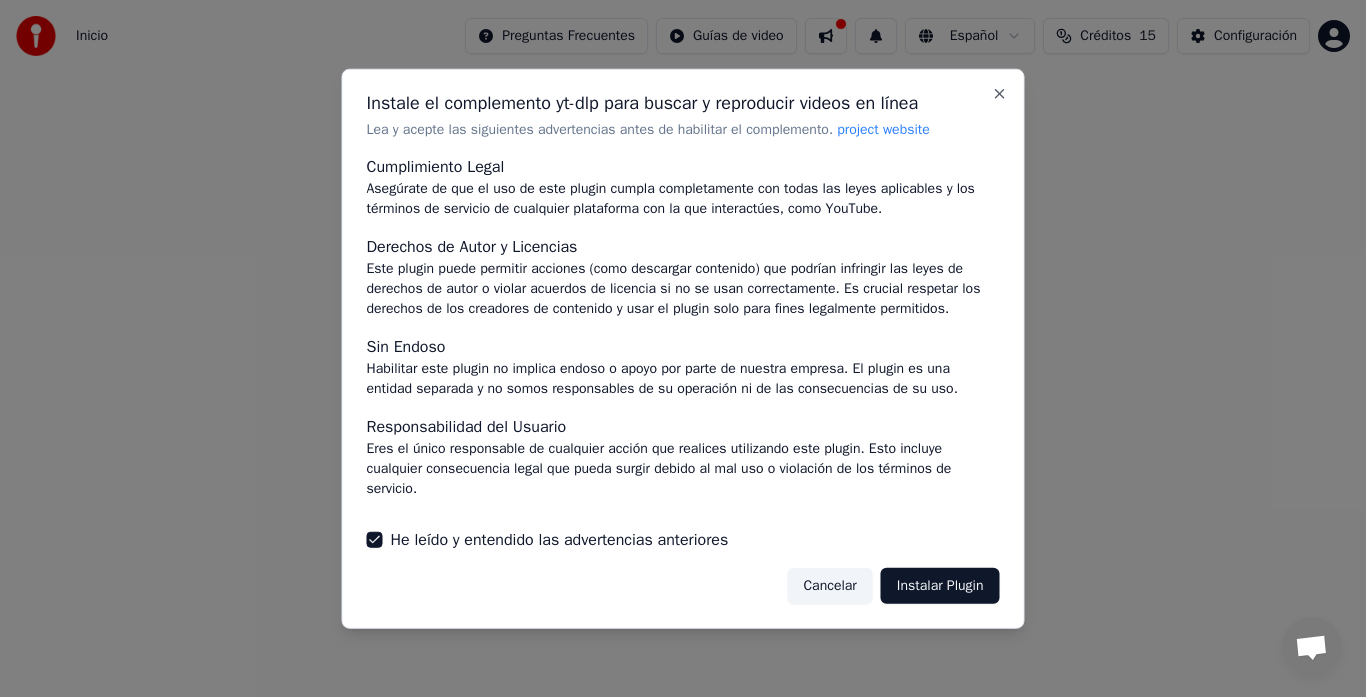 click on "Instalar Plugin" at bounding box center (940, 586) 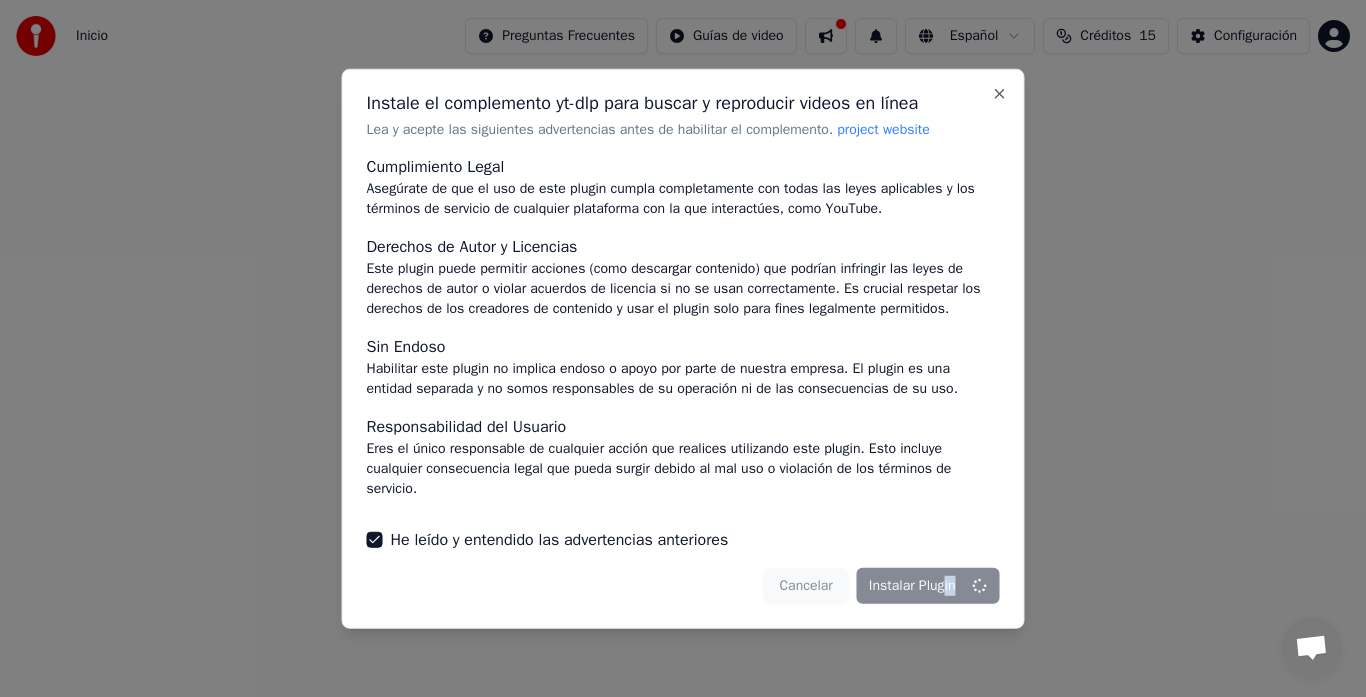 drag, startPoint x: 946, startPoint y: 597, endPoint x: 993, endPoint y: 610, distance: 48.76474 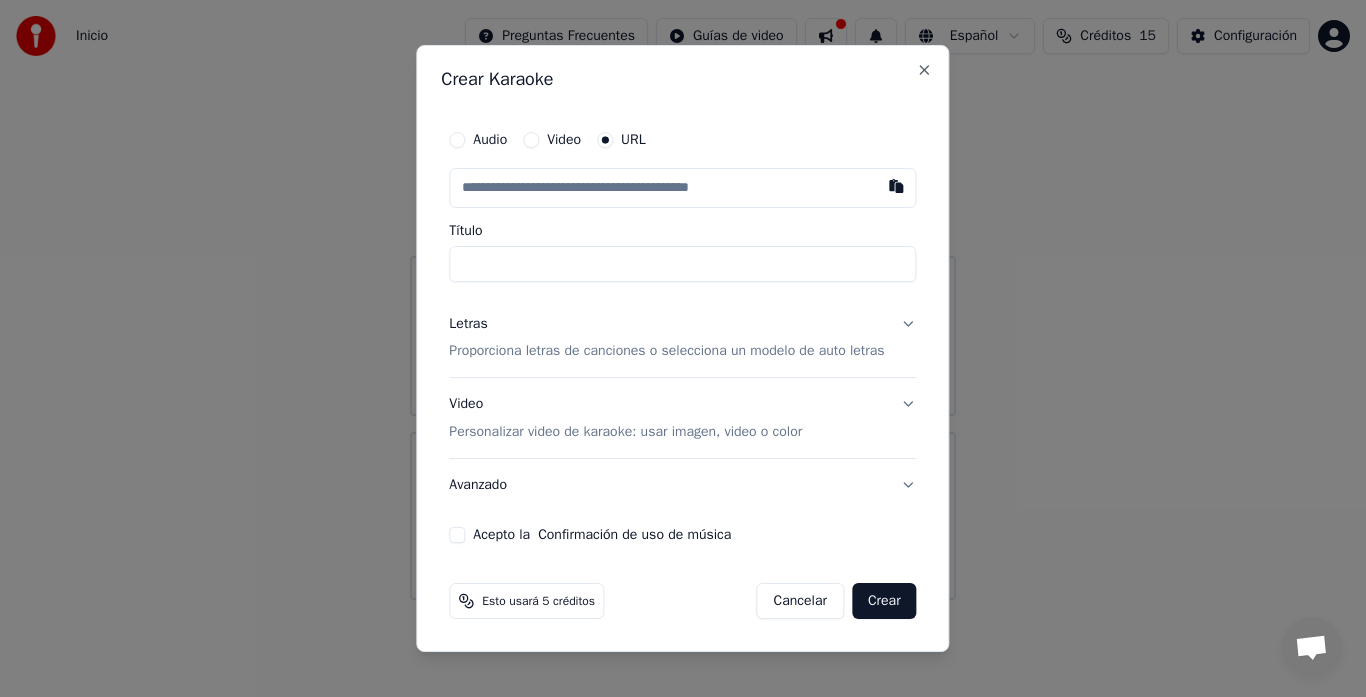 click on "Video" at bounding box center (552, 140) 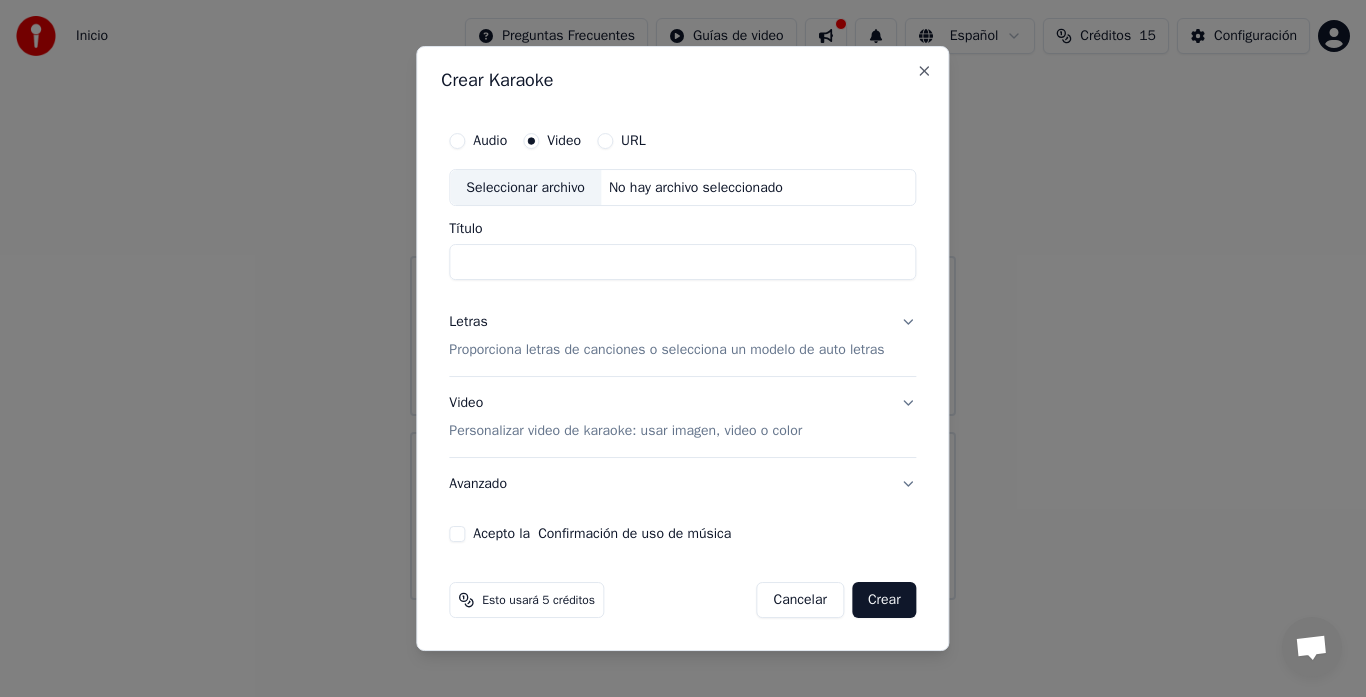 click on "Título" at bounding box center [682, 263] 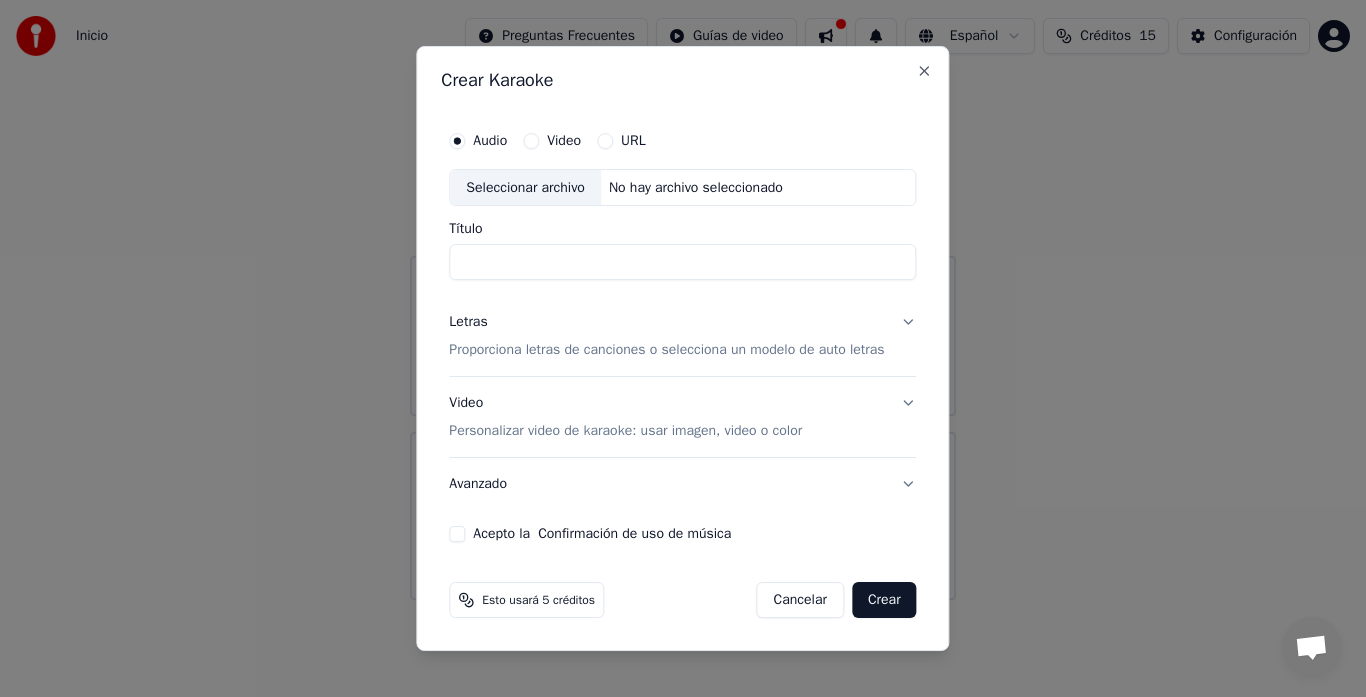 click on "Audio" at bounding box center [490, 141] 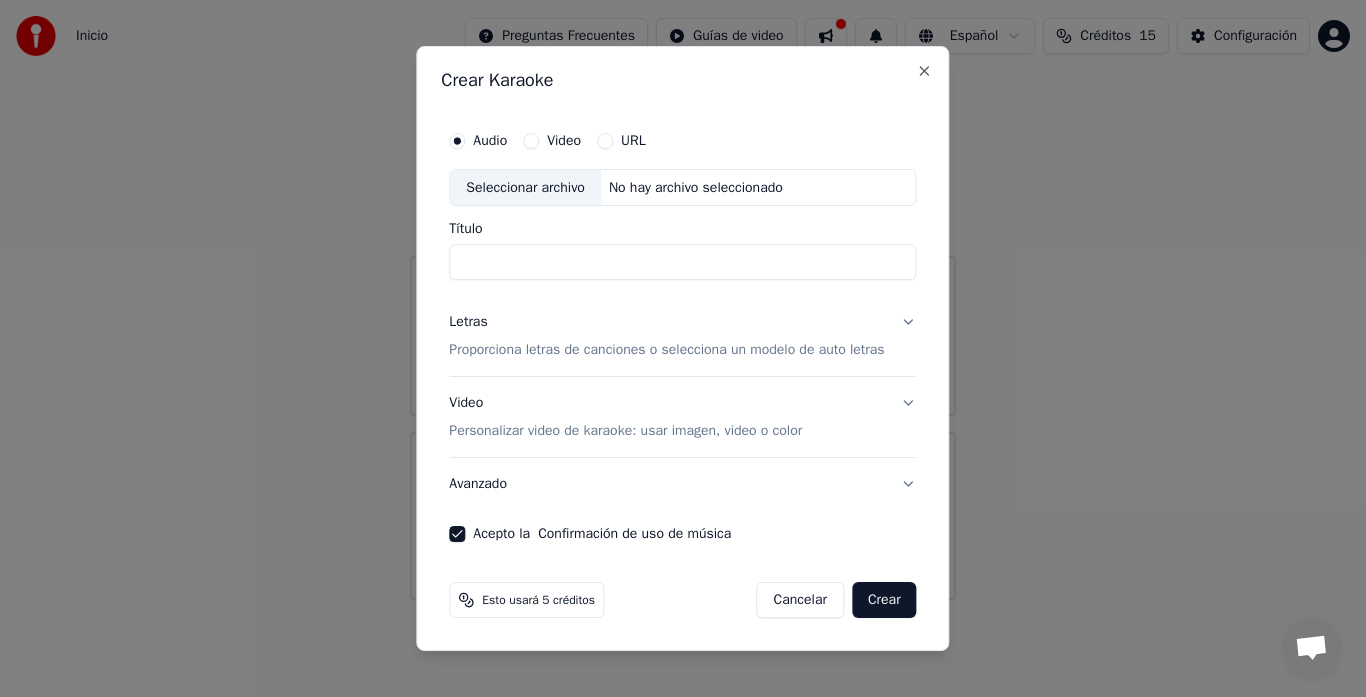 click on "Título" at bounding box center [682, 263] 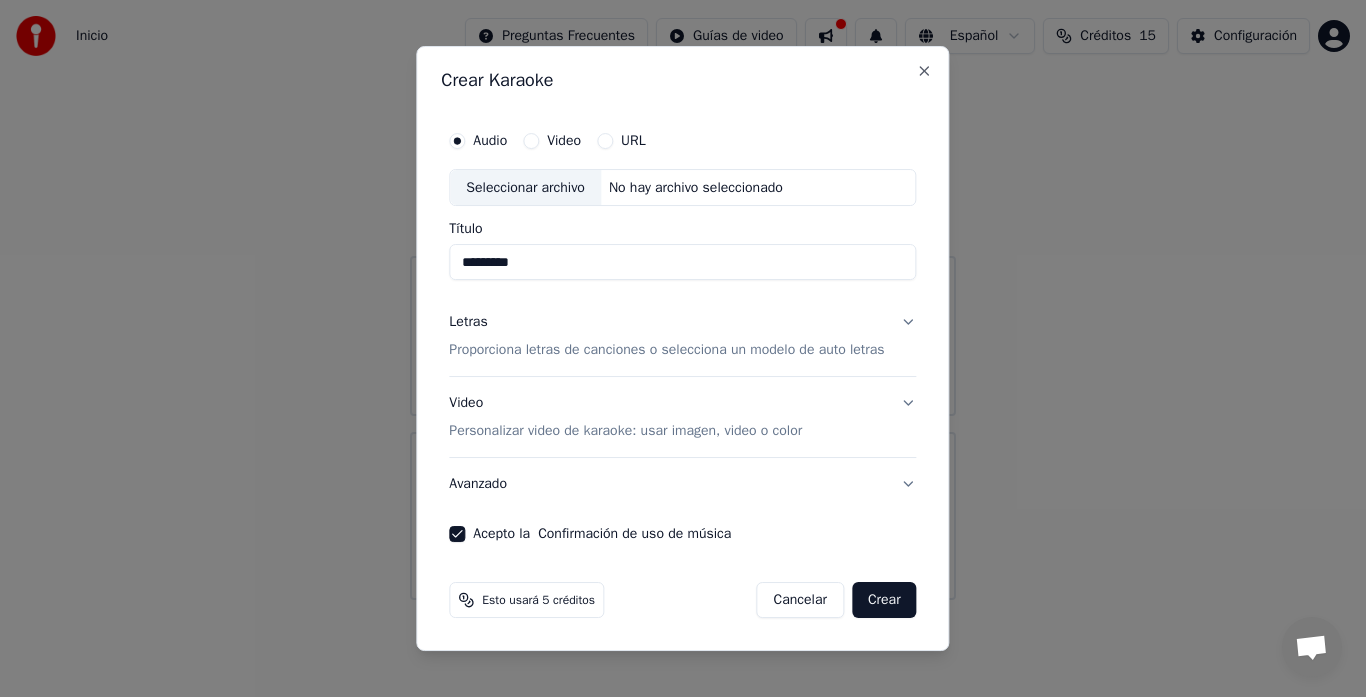 click on "*********" at bounding box center (682, 263) 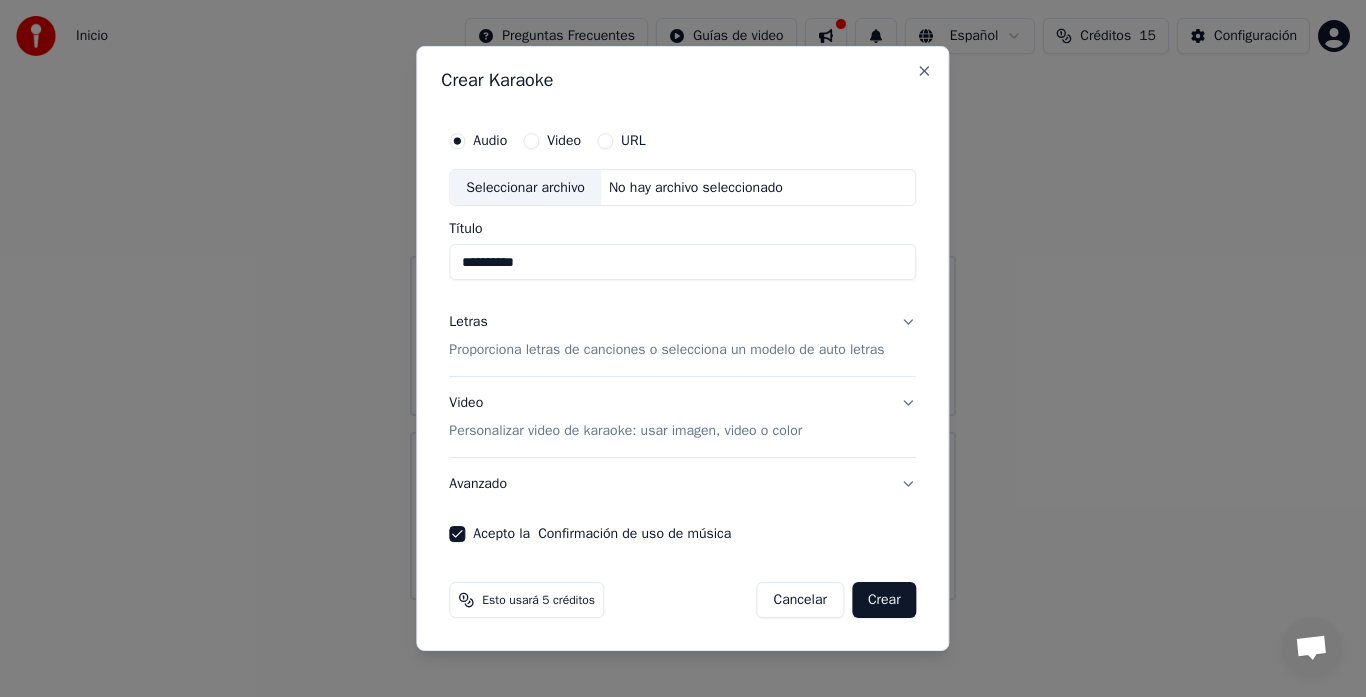 click on "**********" at bounding box center (682, 263) 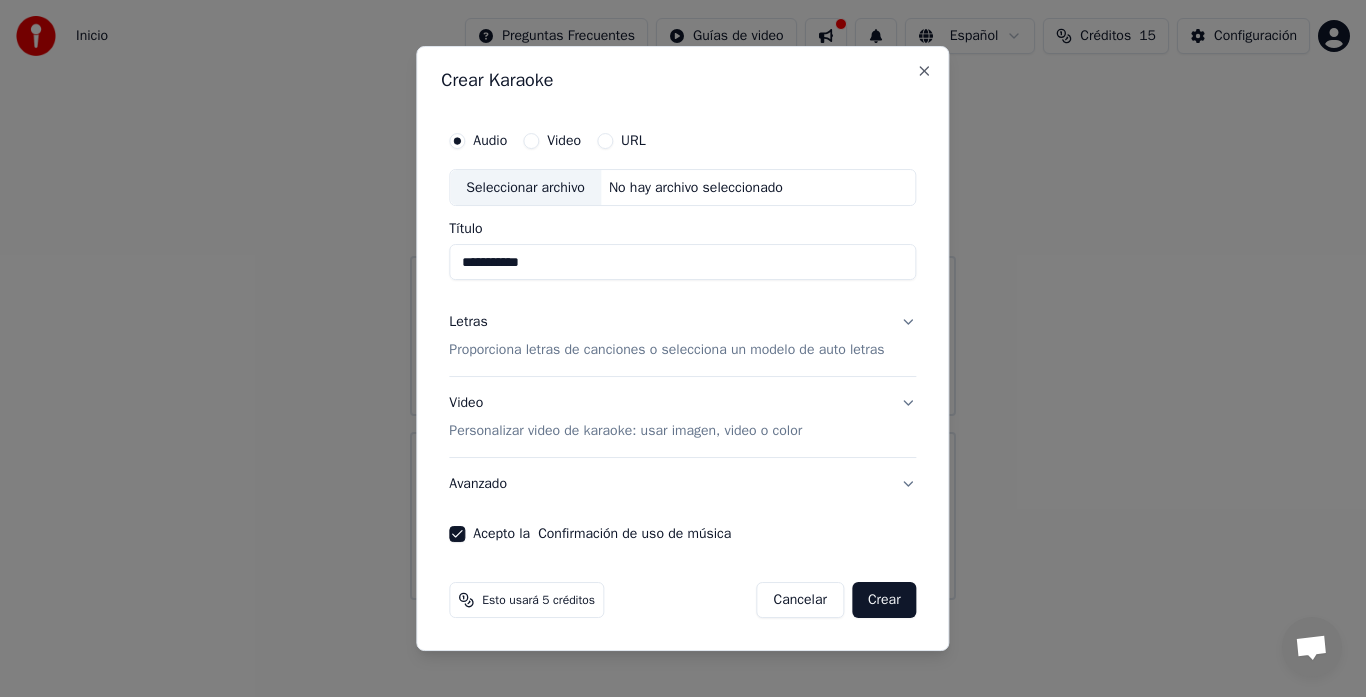 click on "**********" at bounding box center (682, 263) 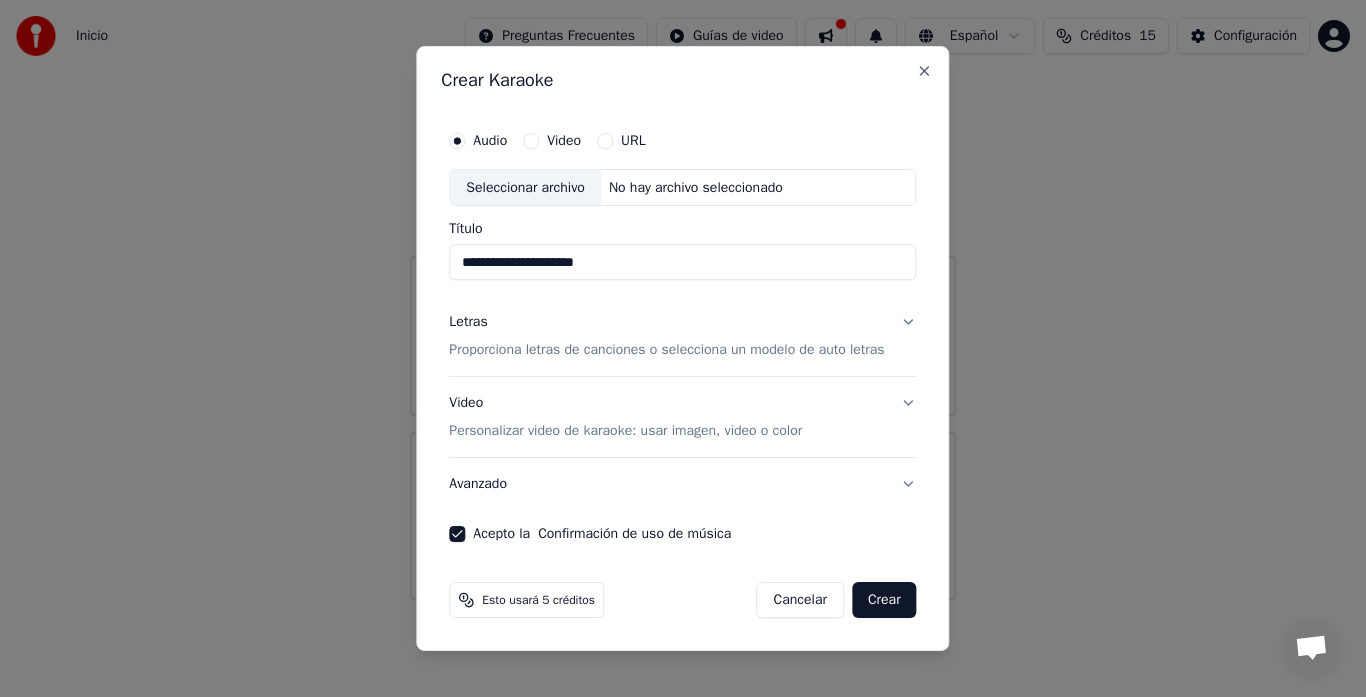 type on "**********" 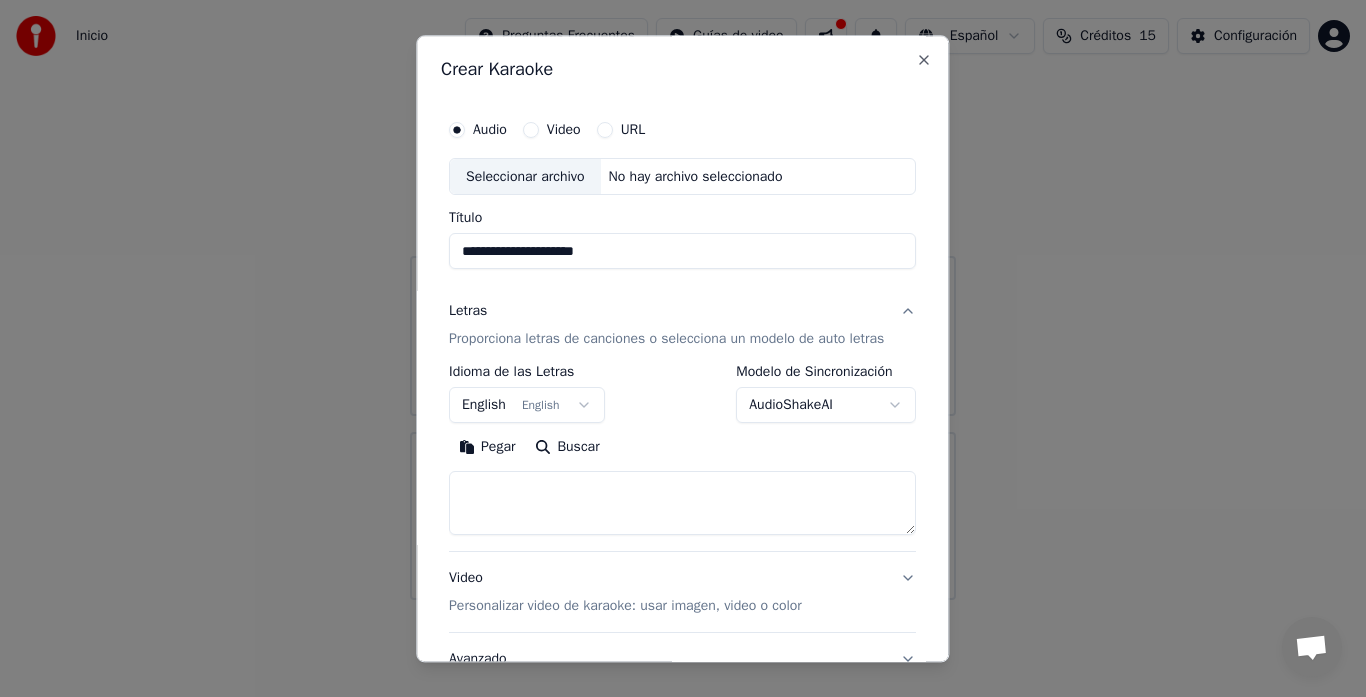 click on "**********" at bounding box center (683, 300) 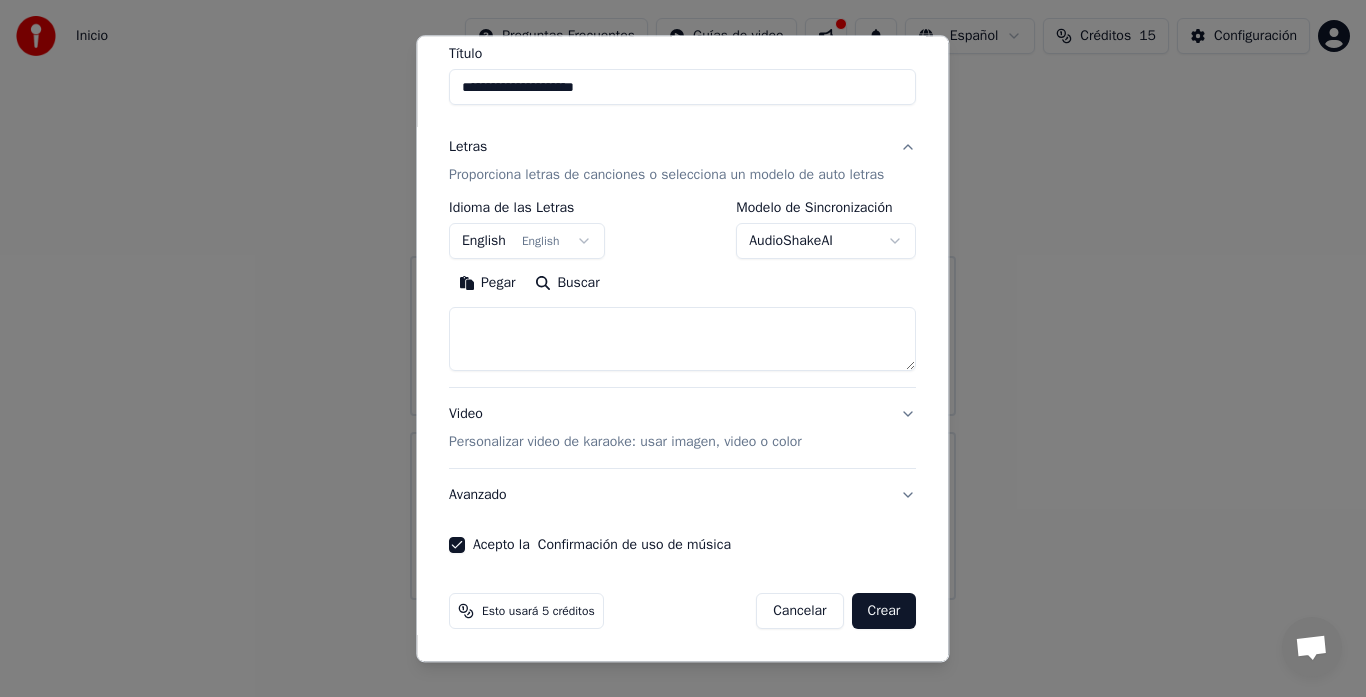 scroll, scrollTop: 0, scrollLeft: 0, axis: both 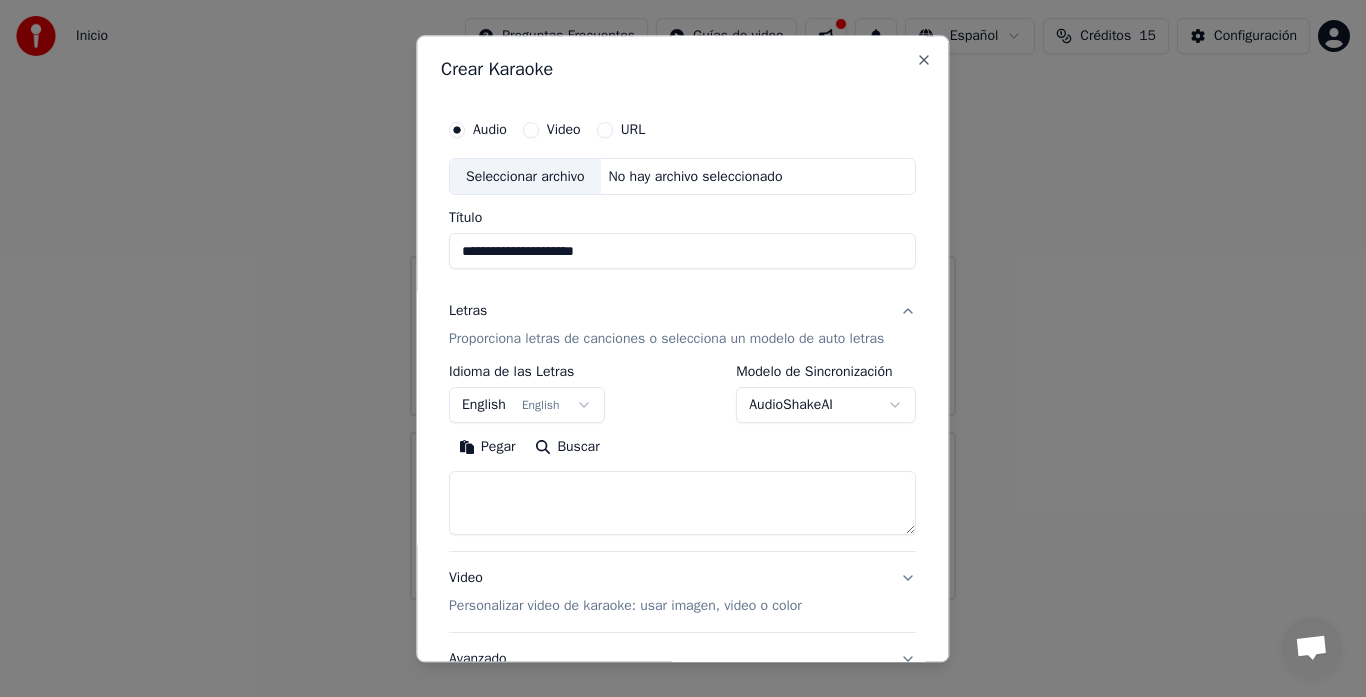 click on "URL" at bounding box center [605, 130] 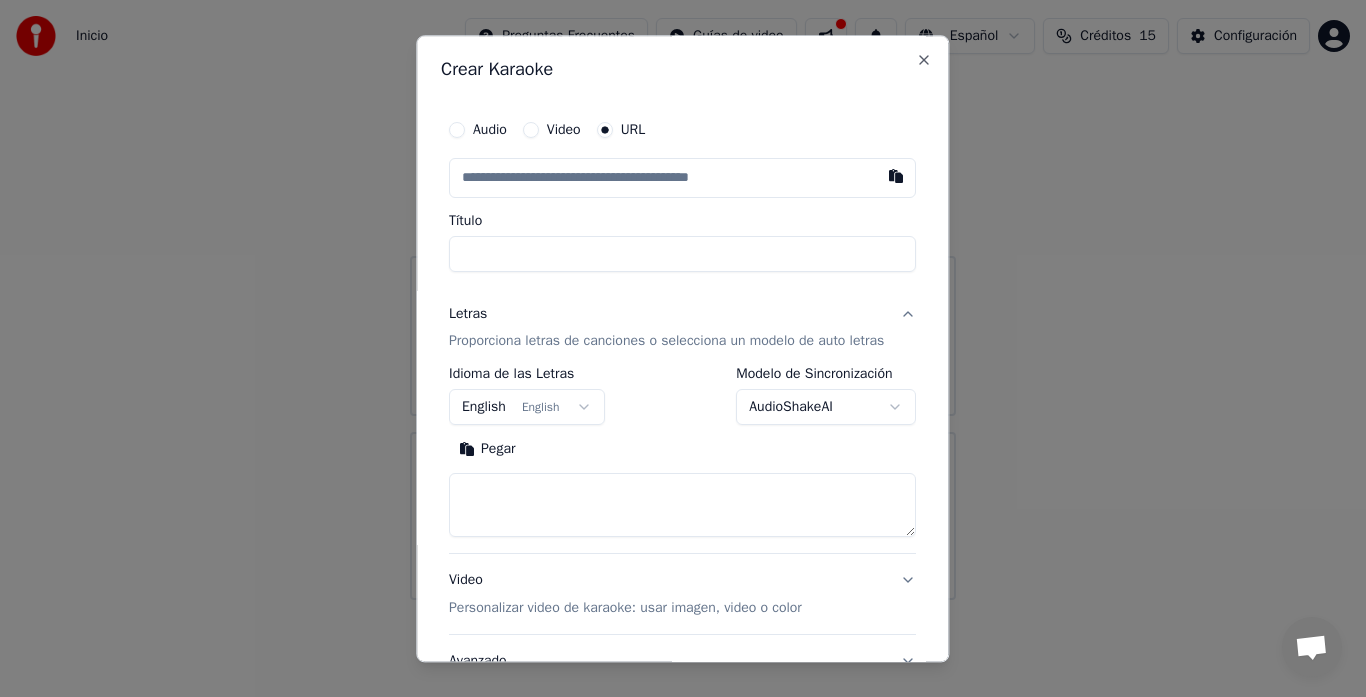 click 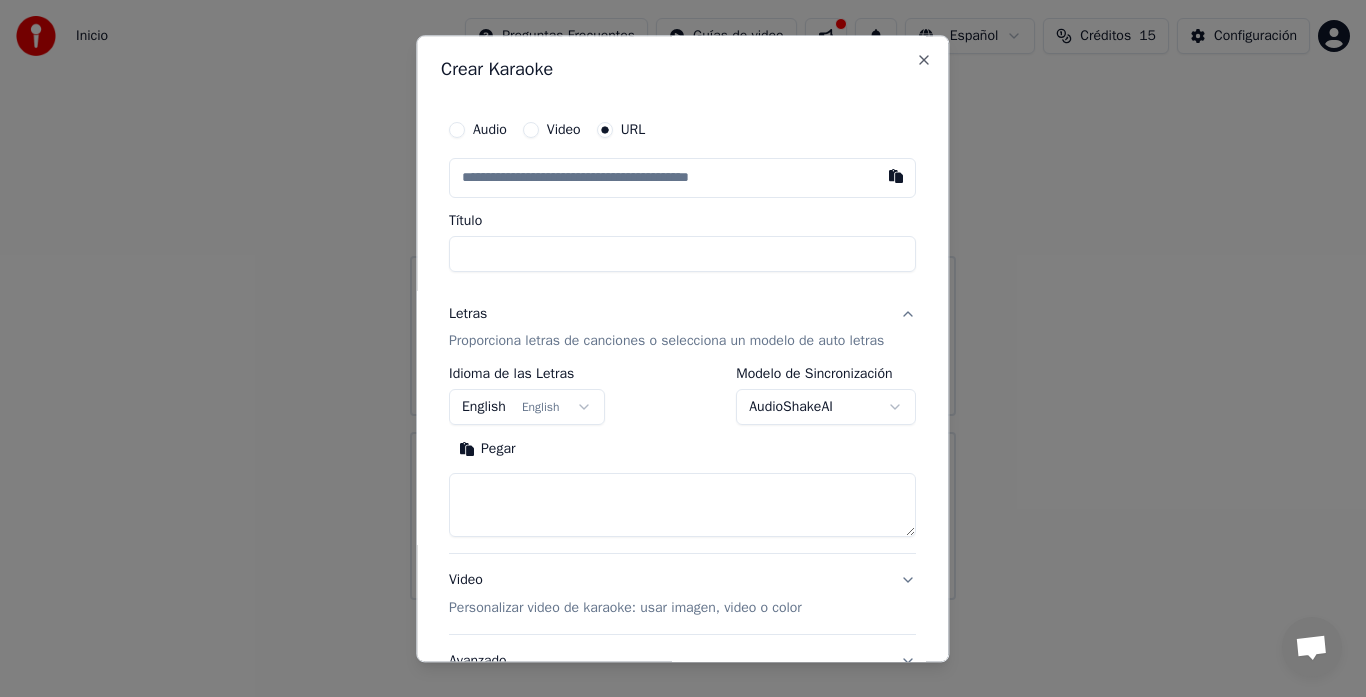 click at bounding box center (682, 178) 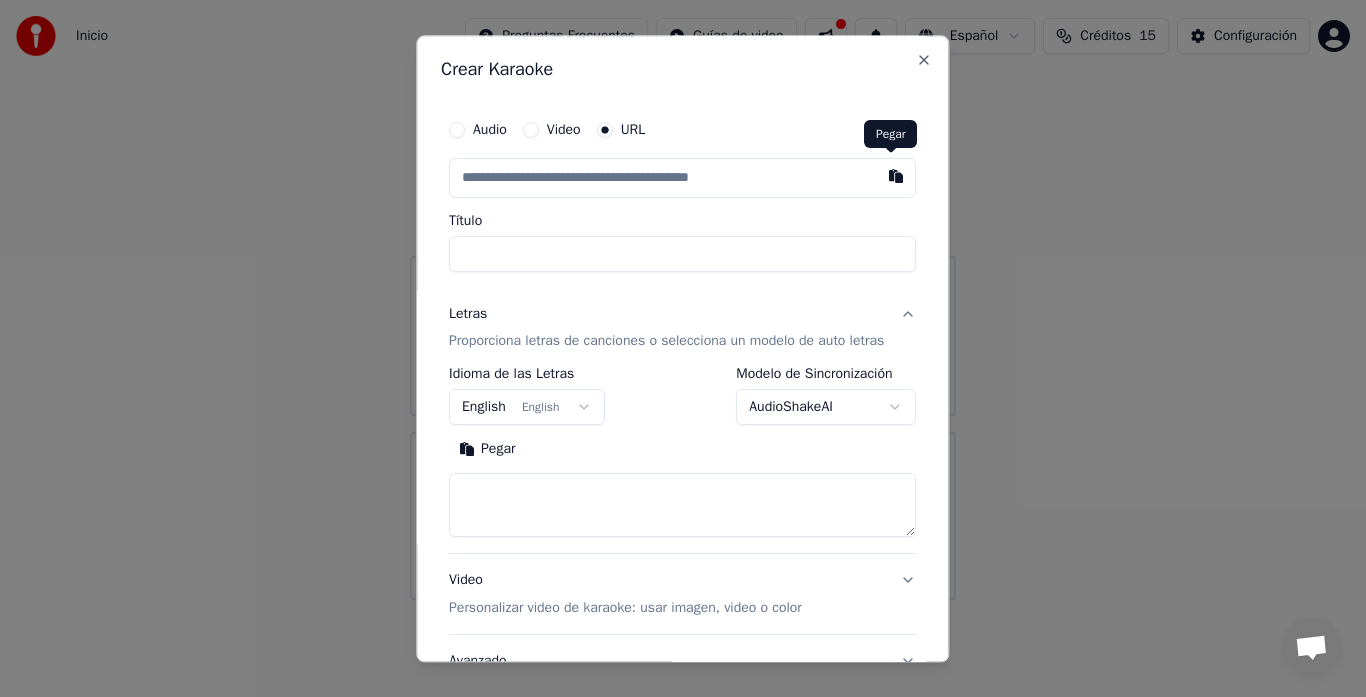 click at bounding box center [897, 176] 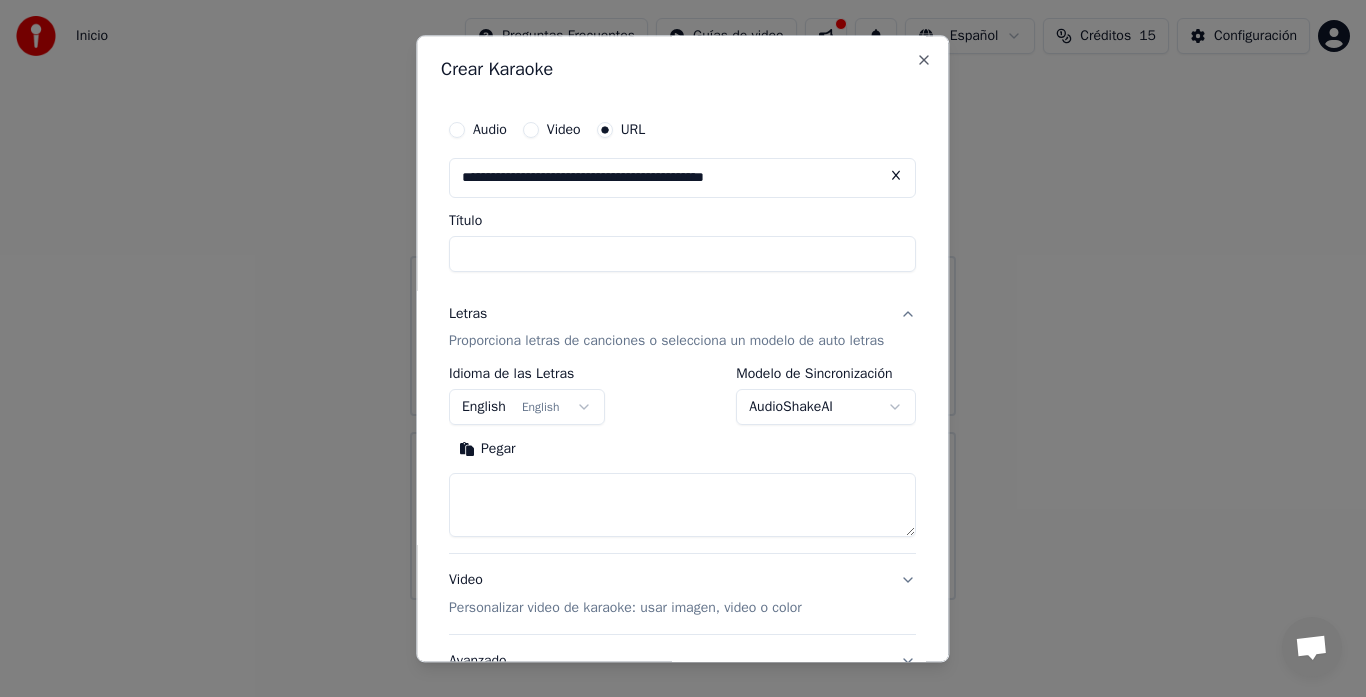 click on "Título" at bounding box center (682, 254) 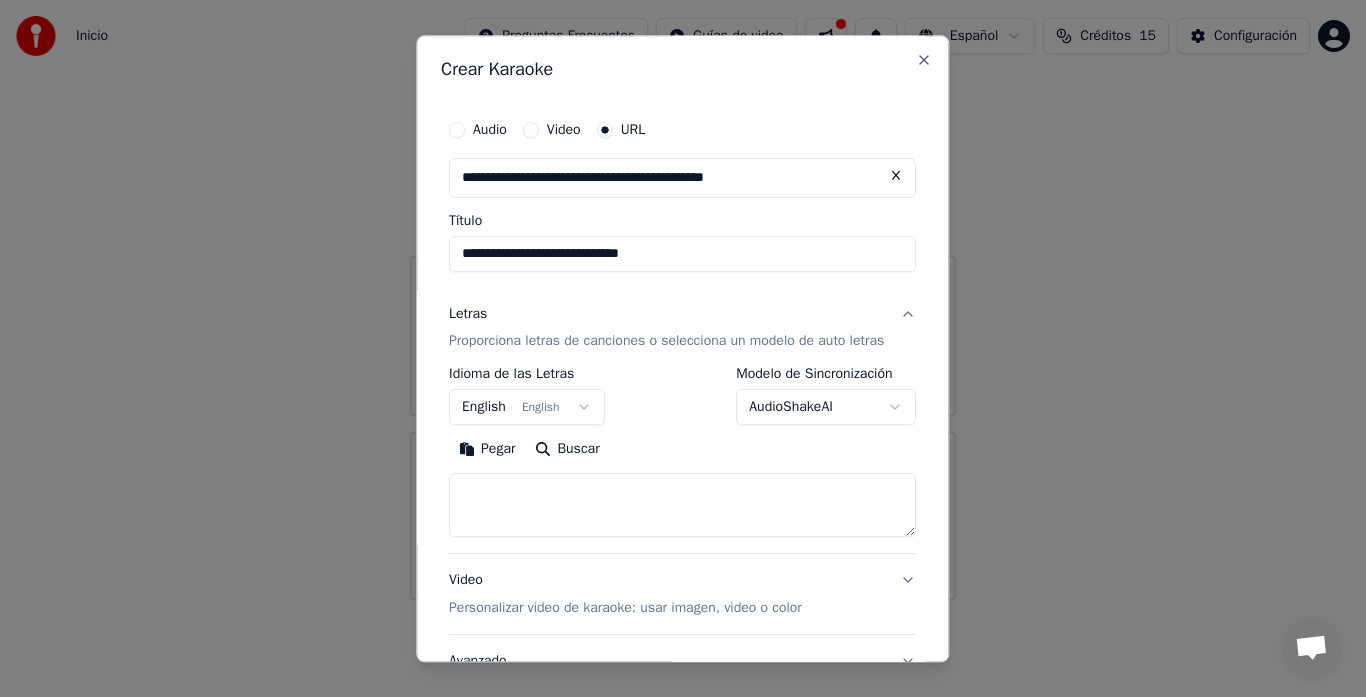 click on "**********" at bounding box center (682, 254) 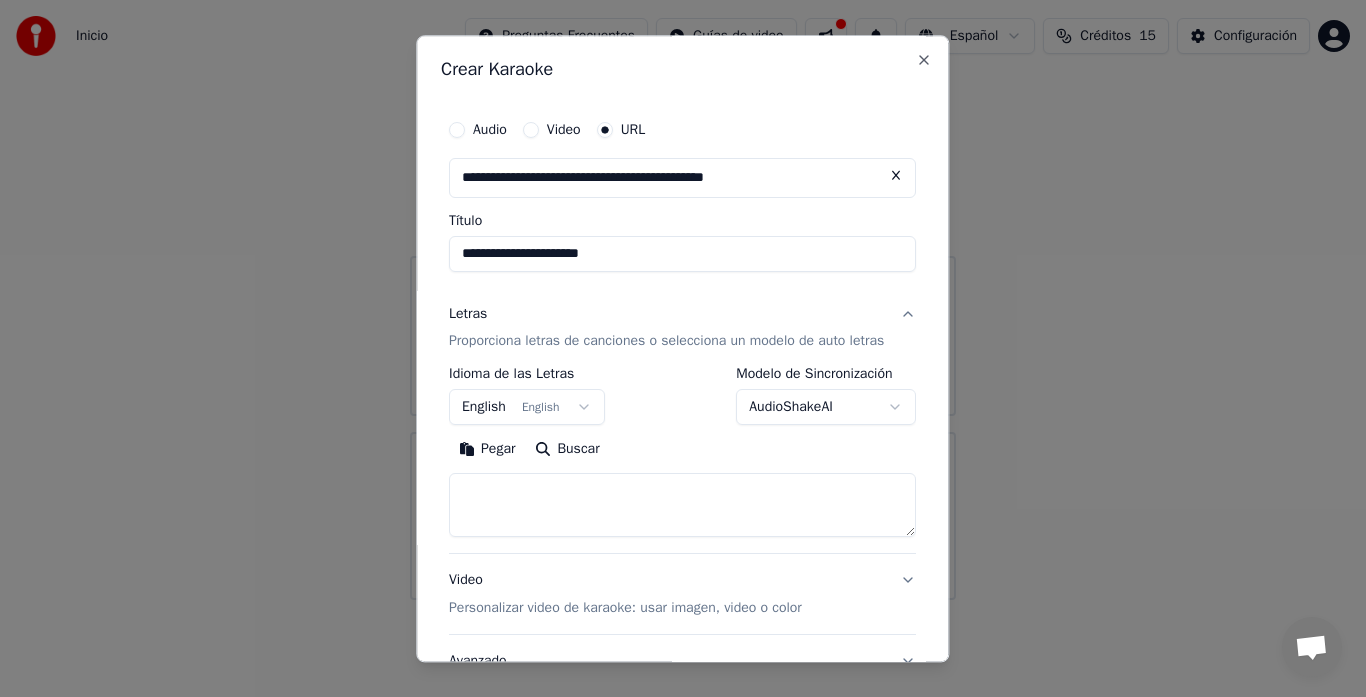 type on "**********" 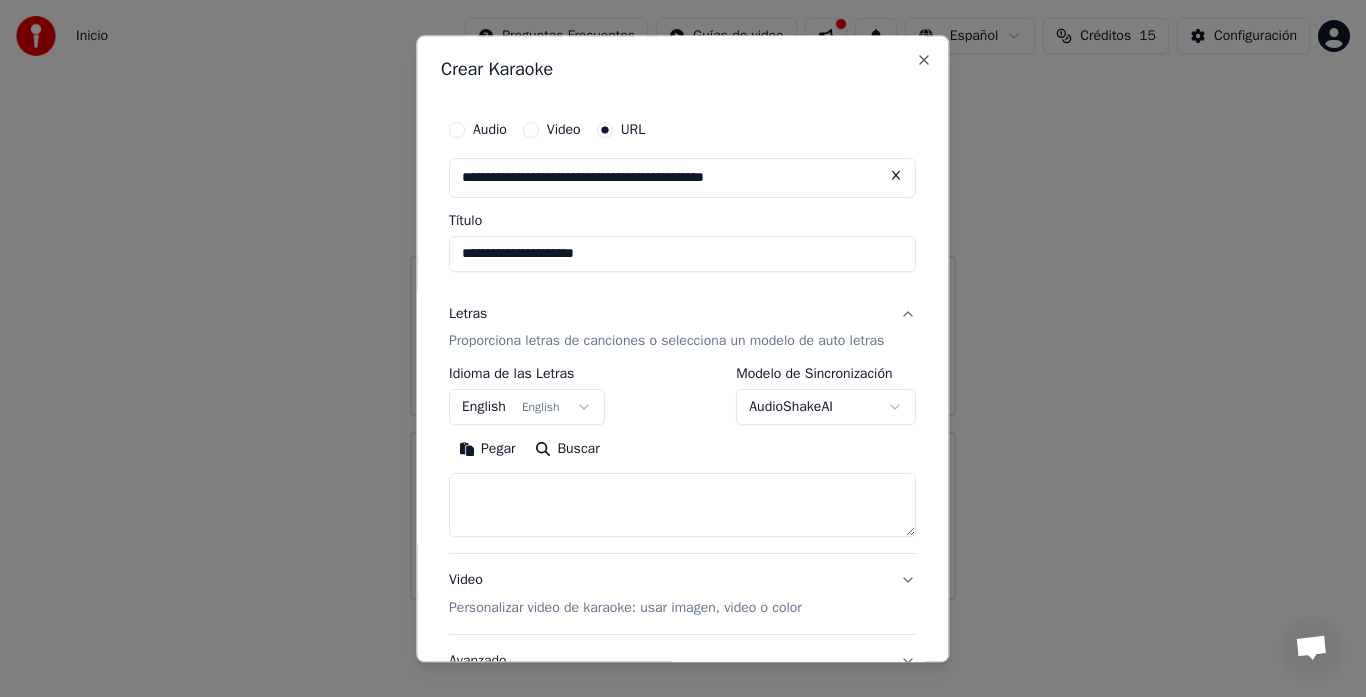 click on "Proporciona letras de canciones o selecciona un modelo de auto letras" at bounding box center (666, 342) 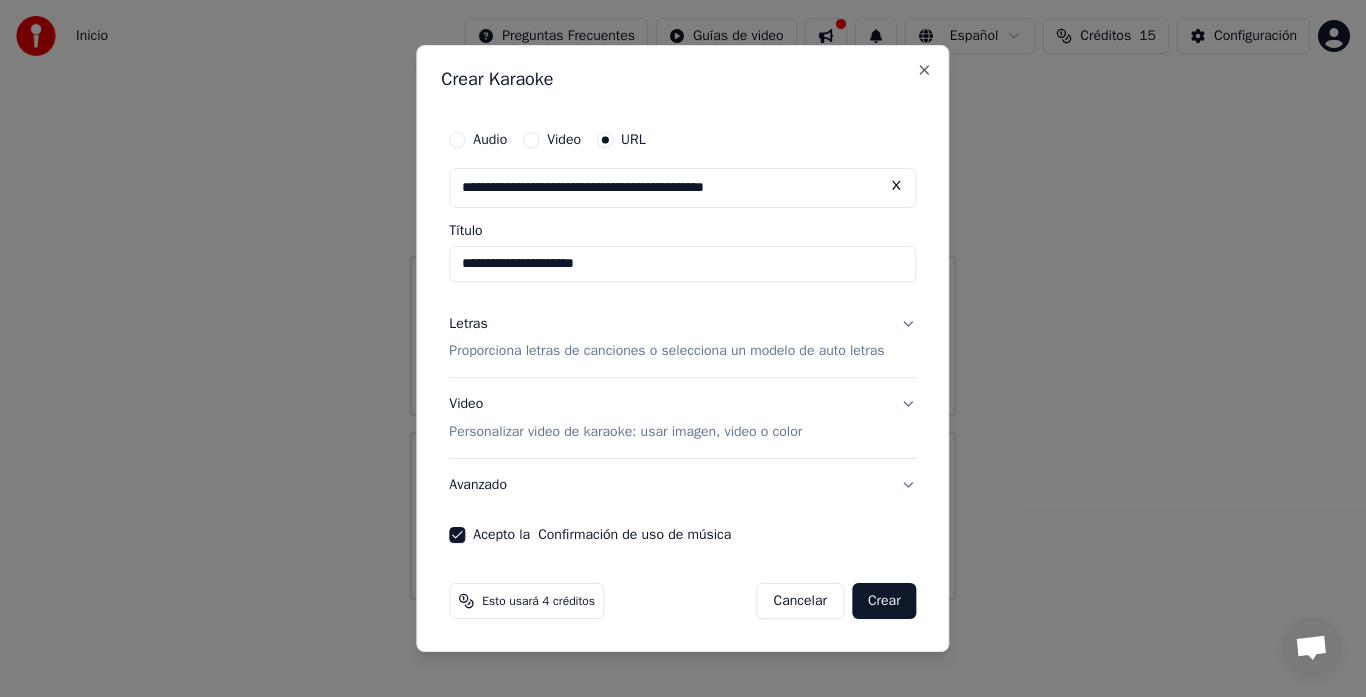 click on "Proporciona letras de canciones o selecciona un modelo de auto letras" at bounding box center (666, 352) 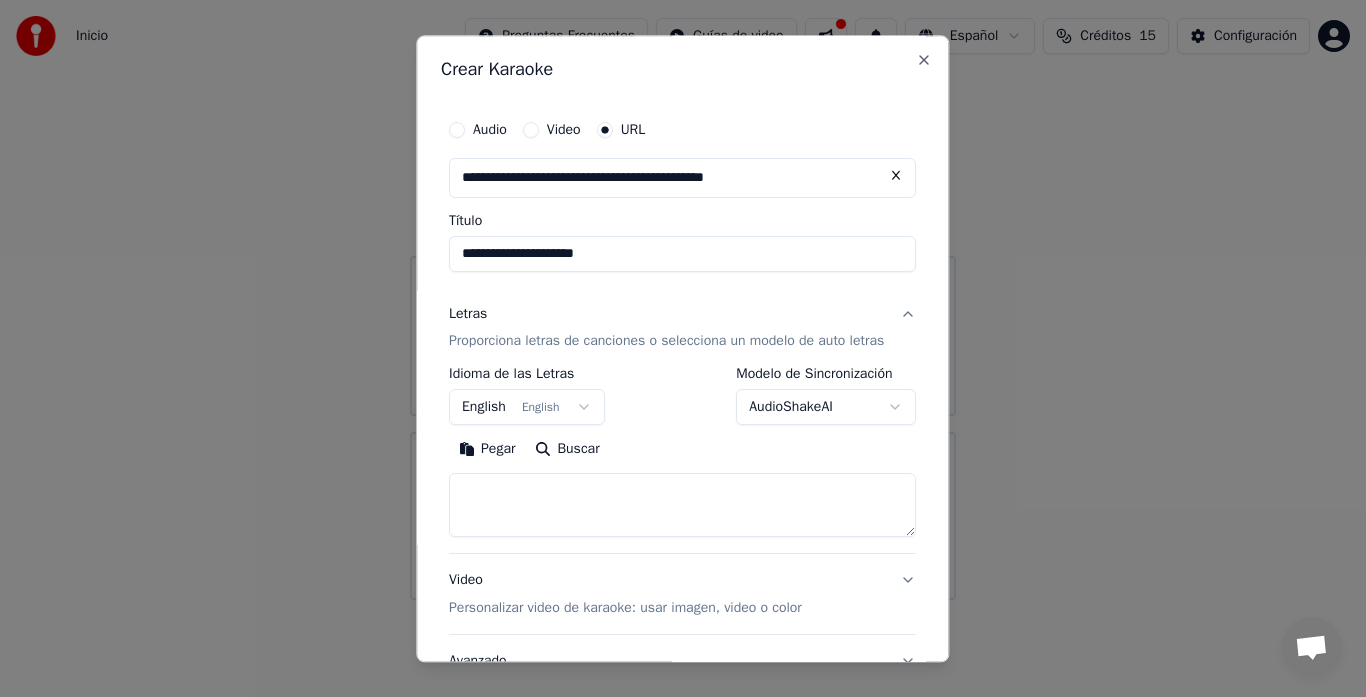 scroll, scrollTop: 166, scrollLeft: 0, axis: vertical 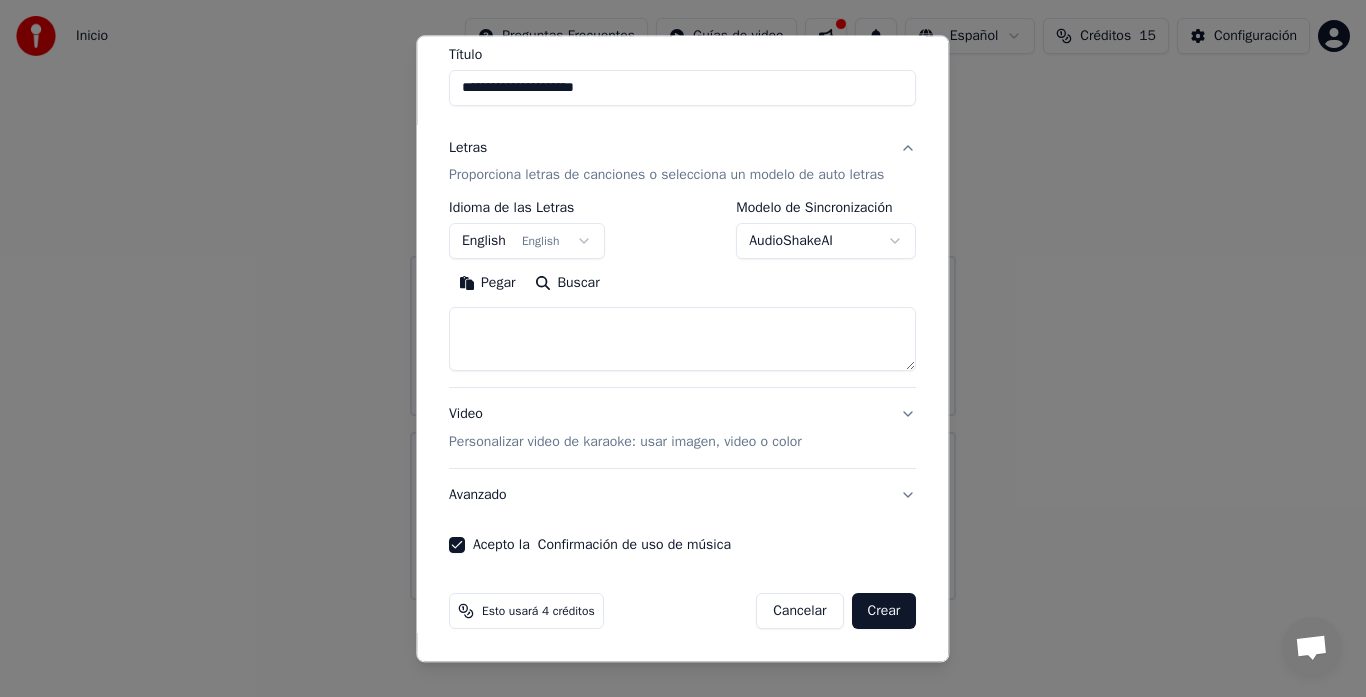 click on "Personalizar video de karaoke: usar imagen, video o color" at bounding box center [625, 443] 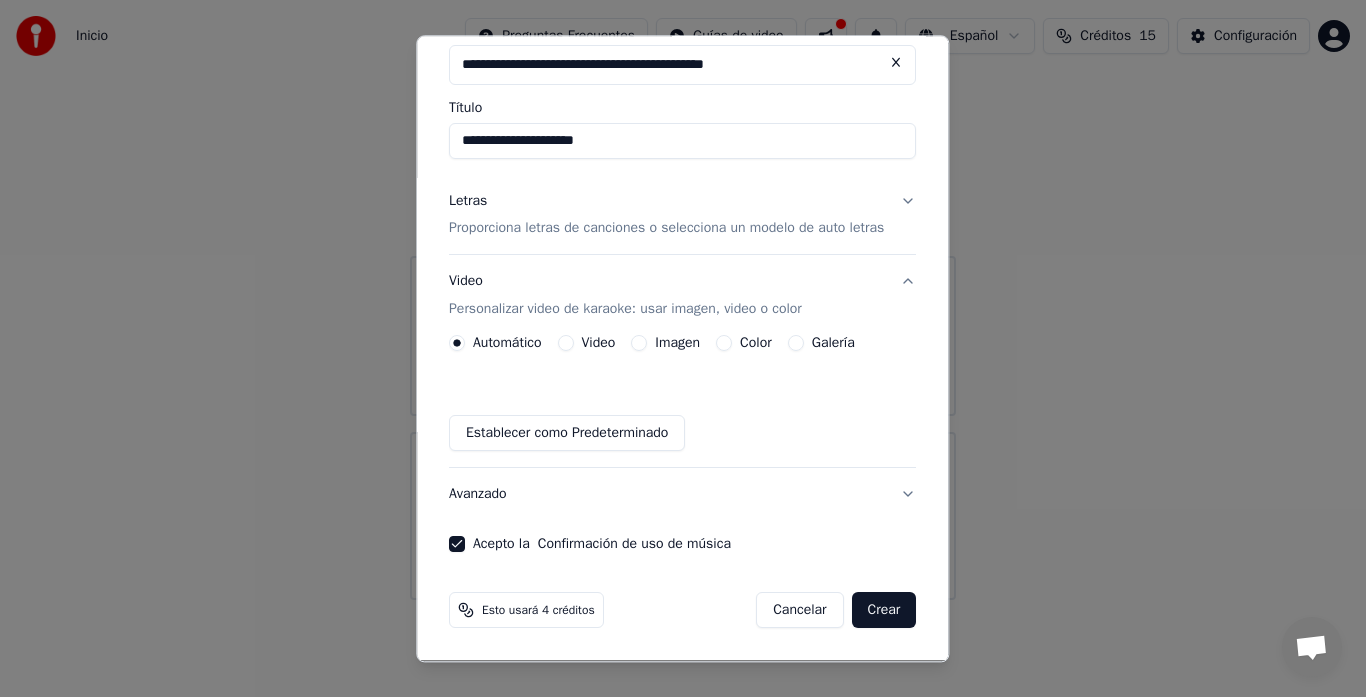 scroll, scrollTop: 113, scrollLeft: 0, axis: vertical 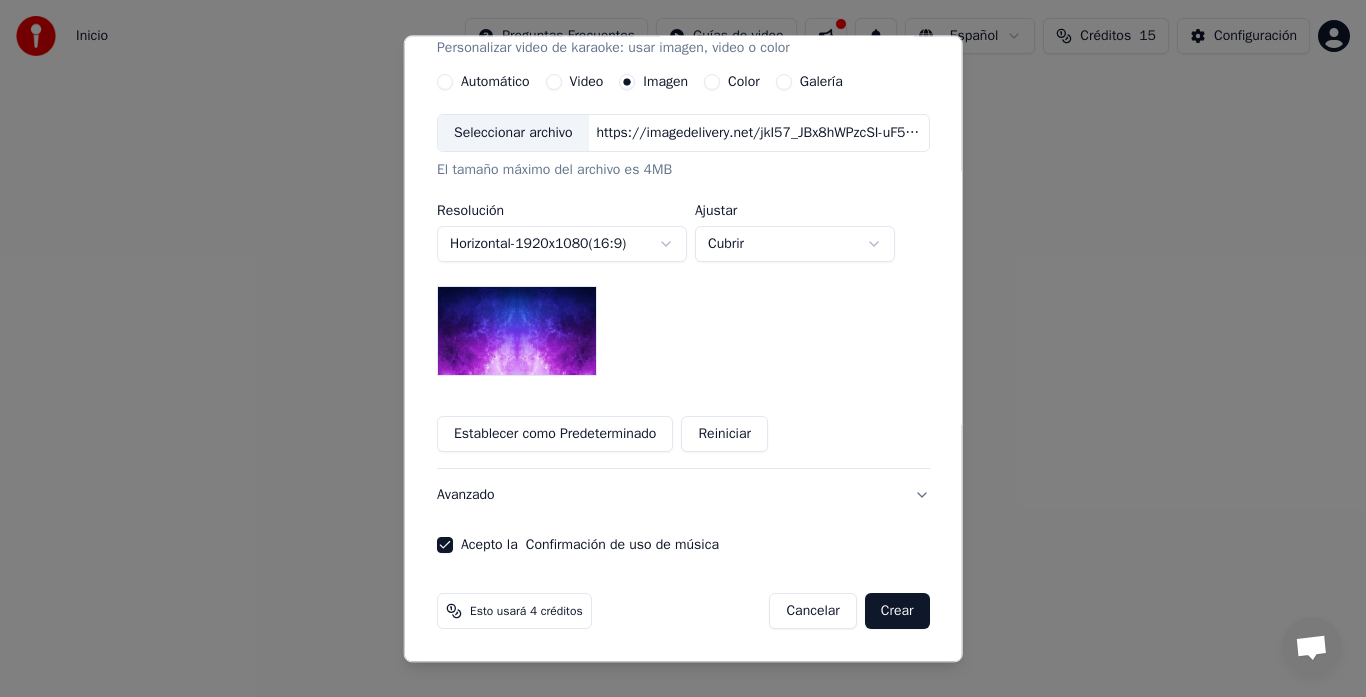 click at bounding box center (517, 332) 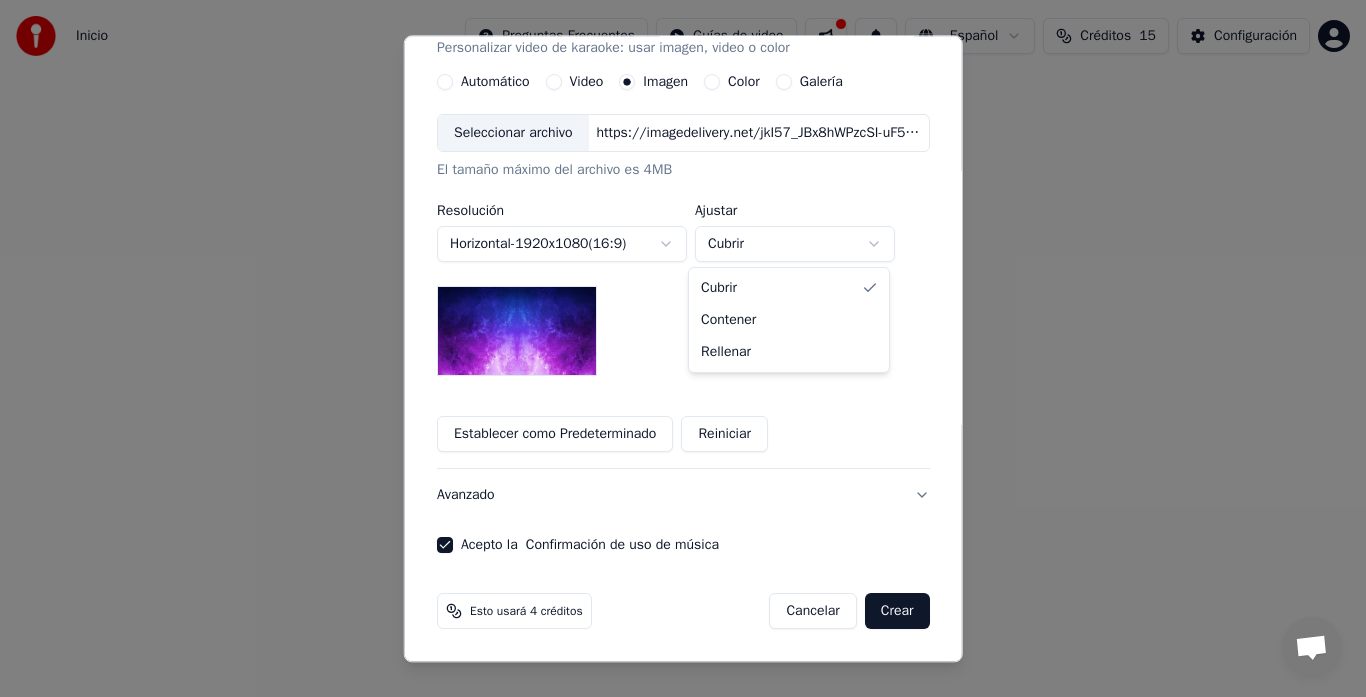 click on "**********" at bounding box center (683, 300) 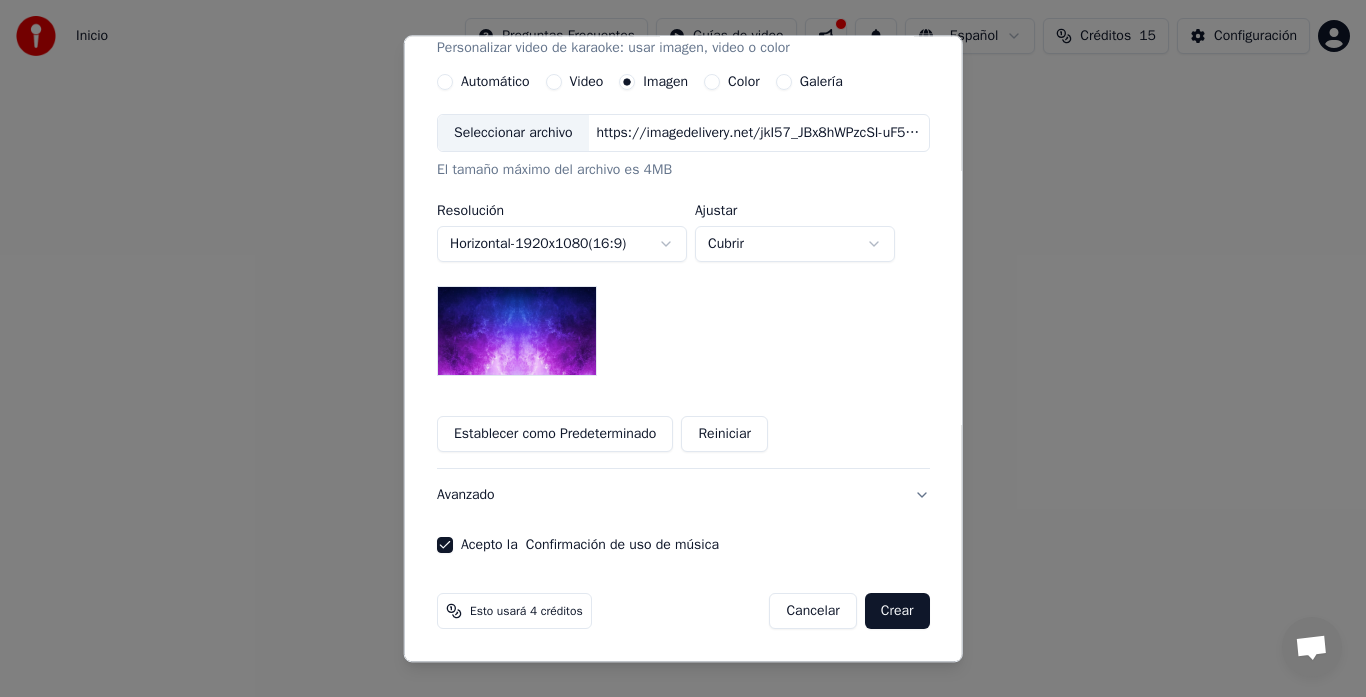 click at bounding box center [517, 332] 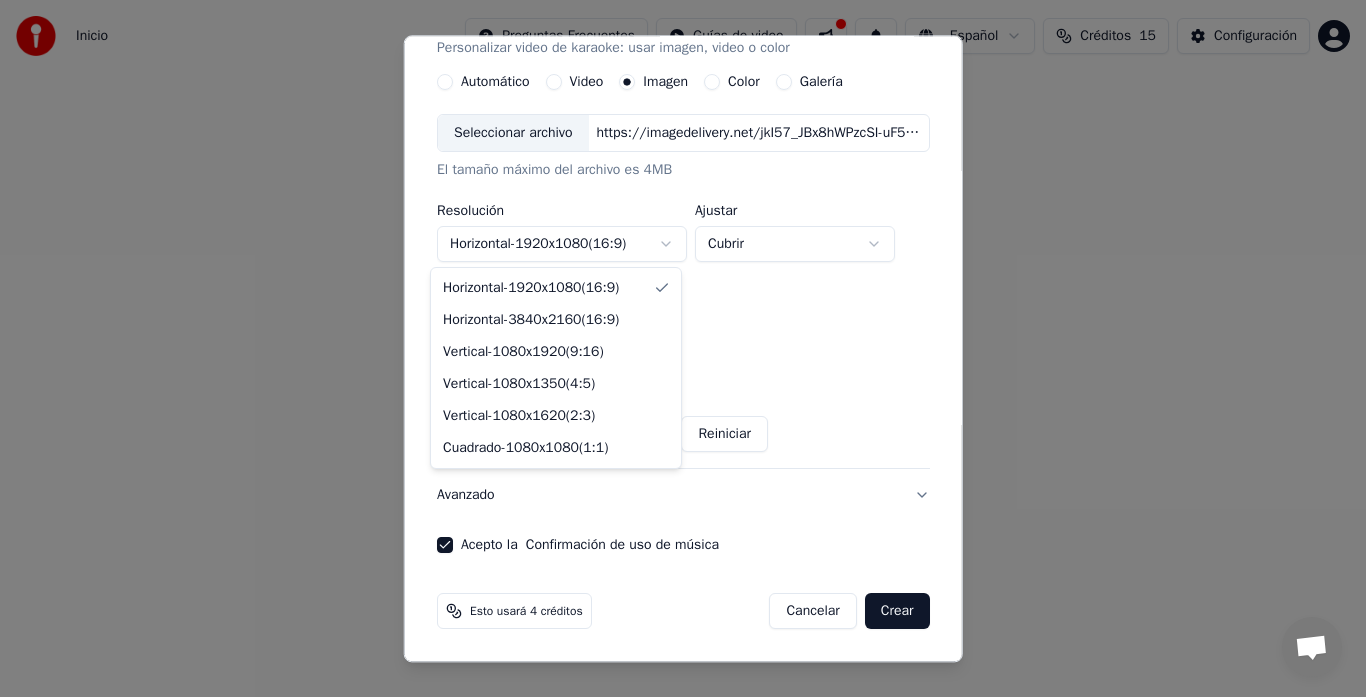click on "**********" at bounding box center (683, 300) 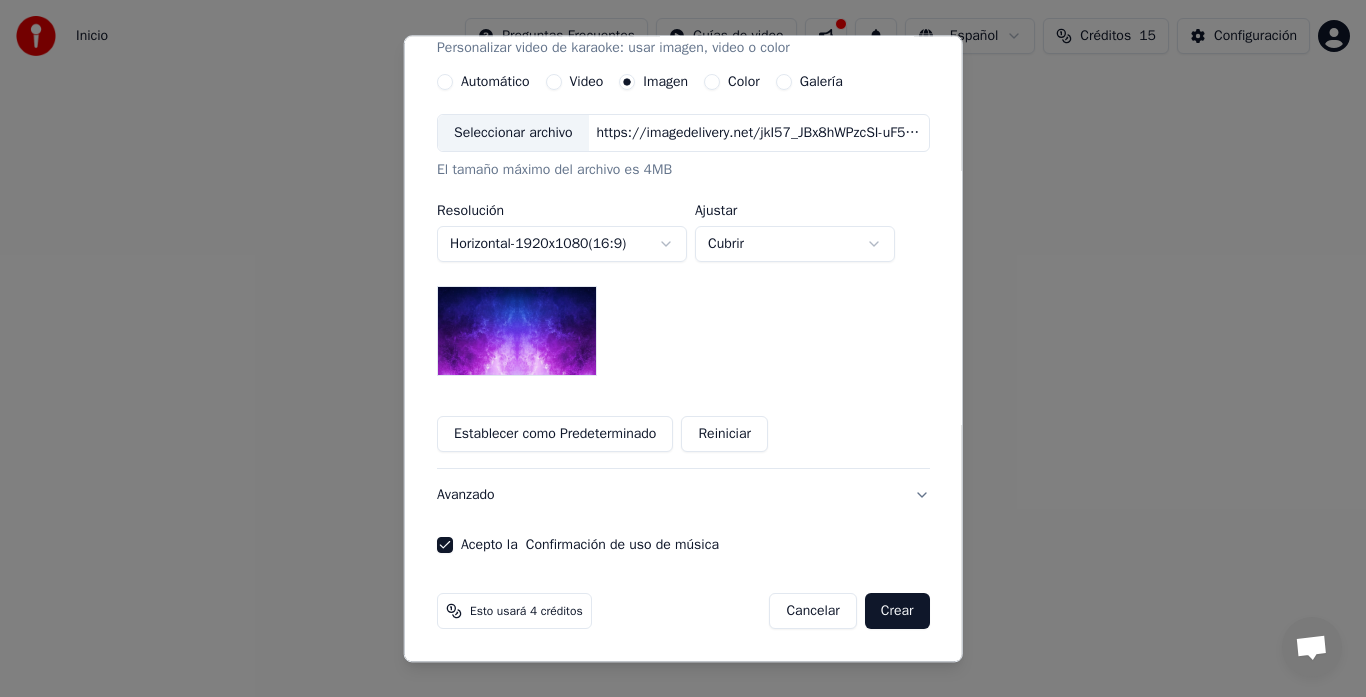 click on "Seleccionar archivo" at bounding box center [513, 134] 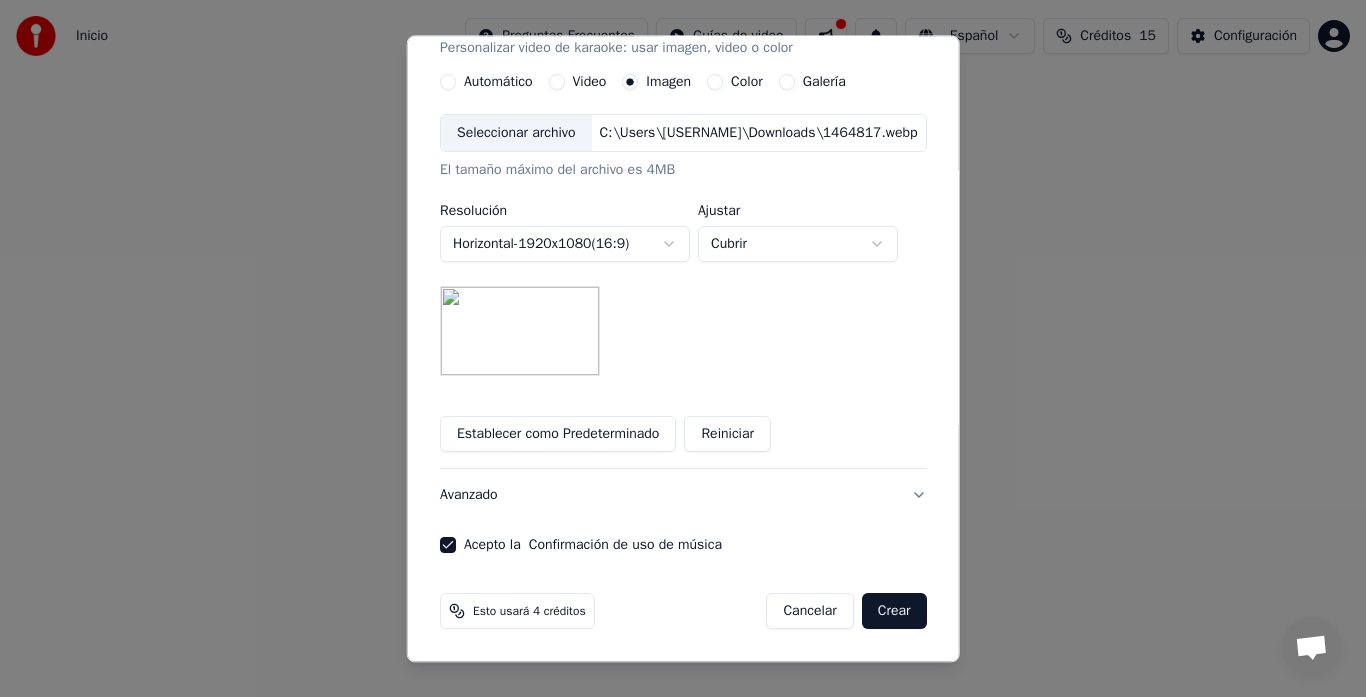 click on "Crear" at bounding box center (894, 612) 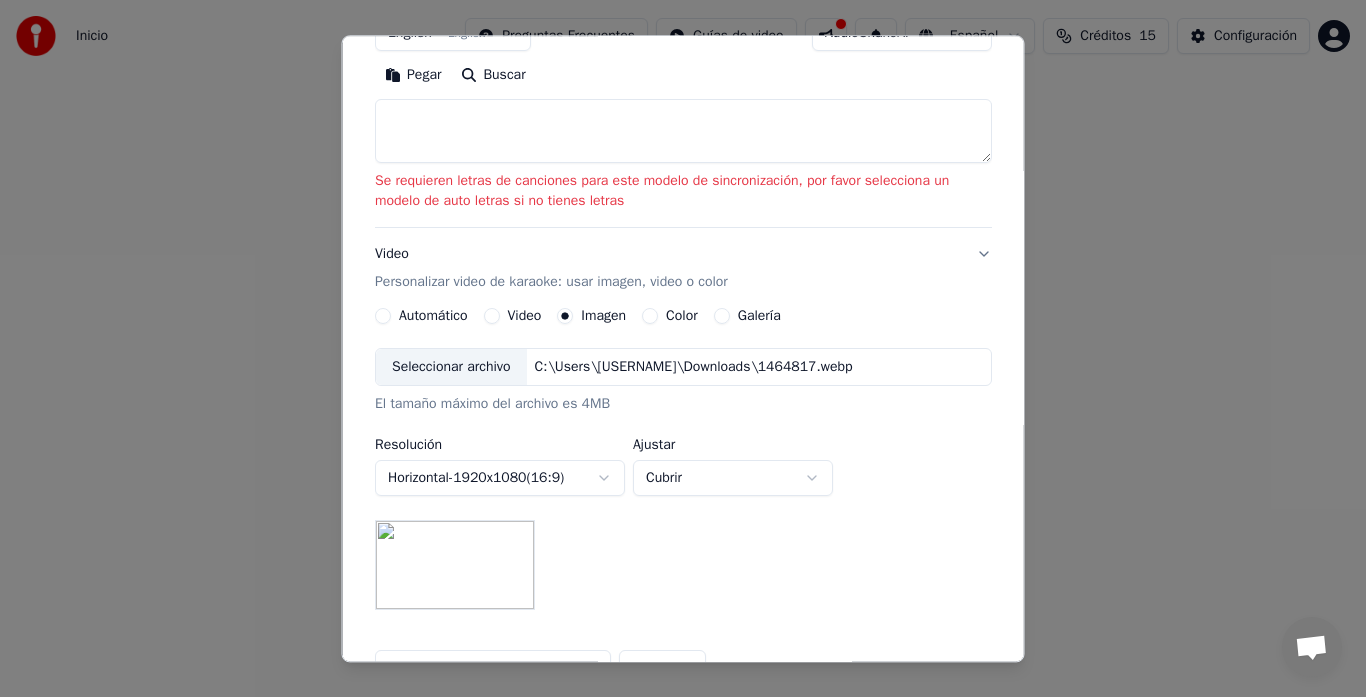 scroll, scrollTop: 215, scrollLeft: 0, axis: vertical 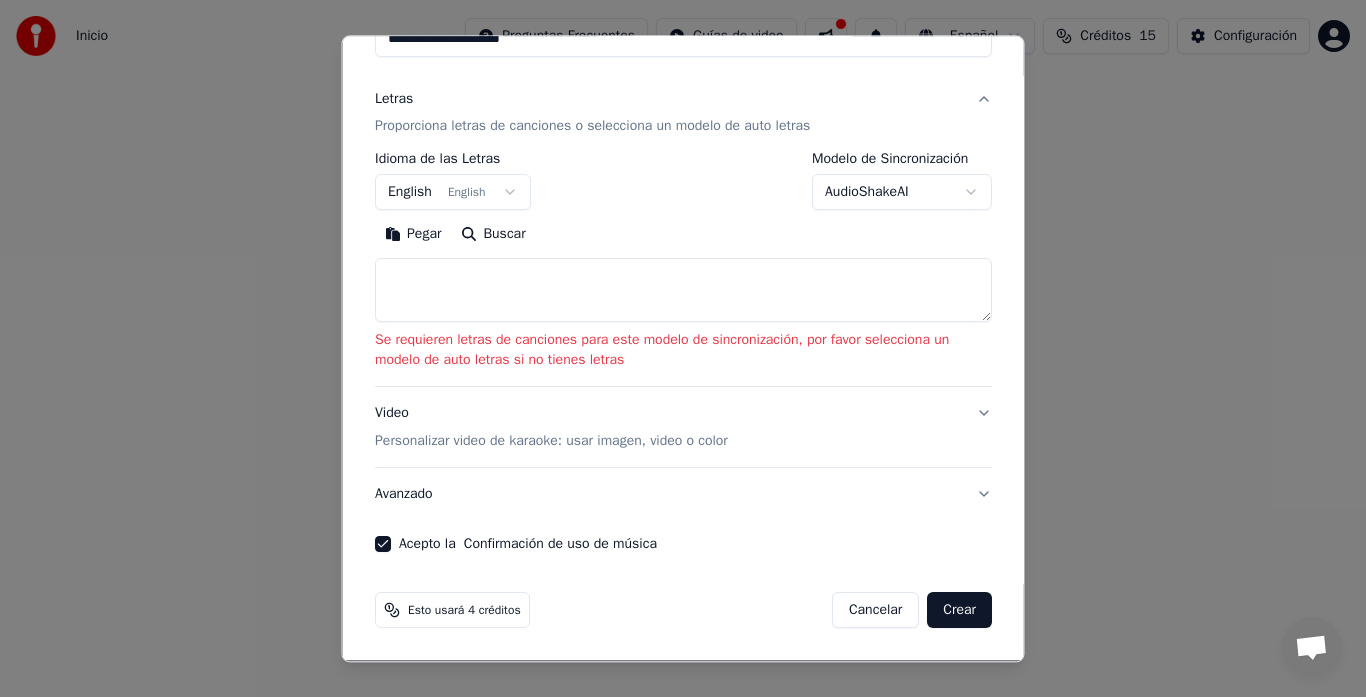 click at bounding box center [683, 291] 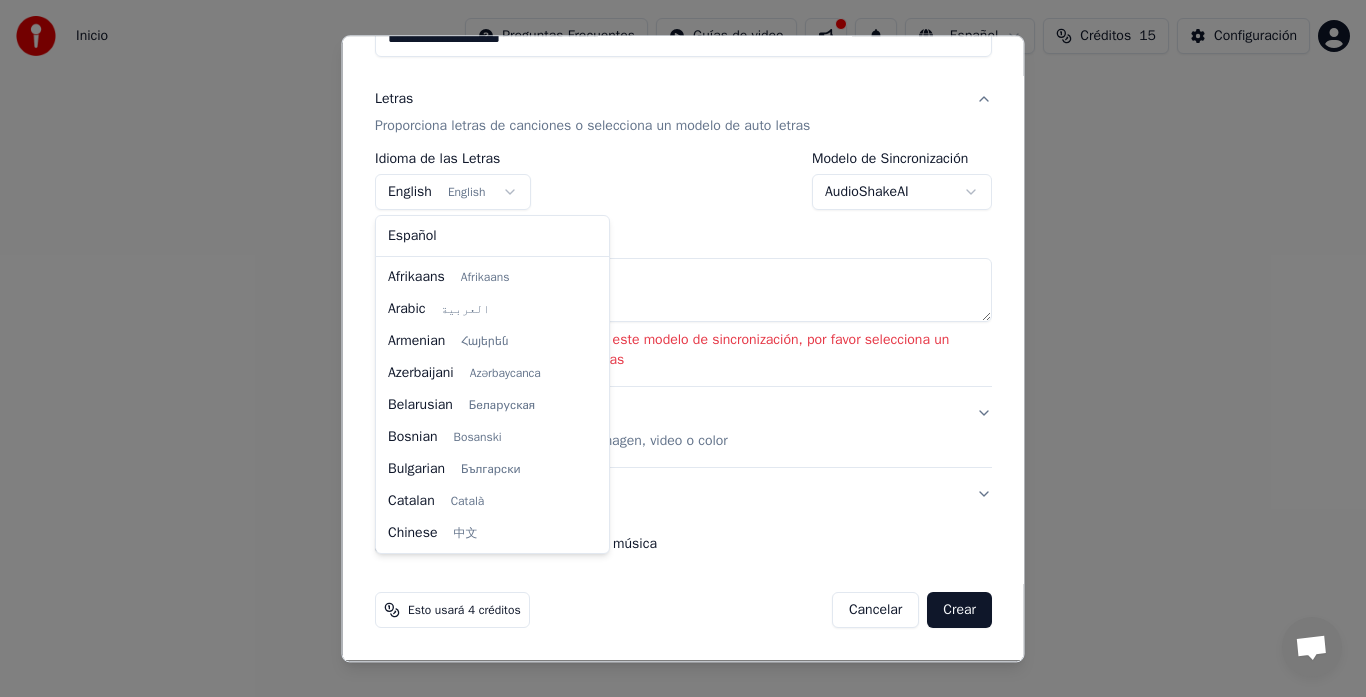scroll, scrollTop: 160, scrollLeft: 0, axis: vertical 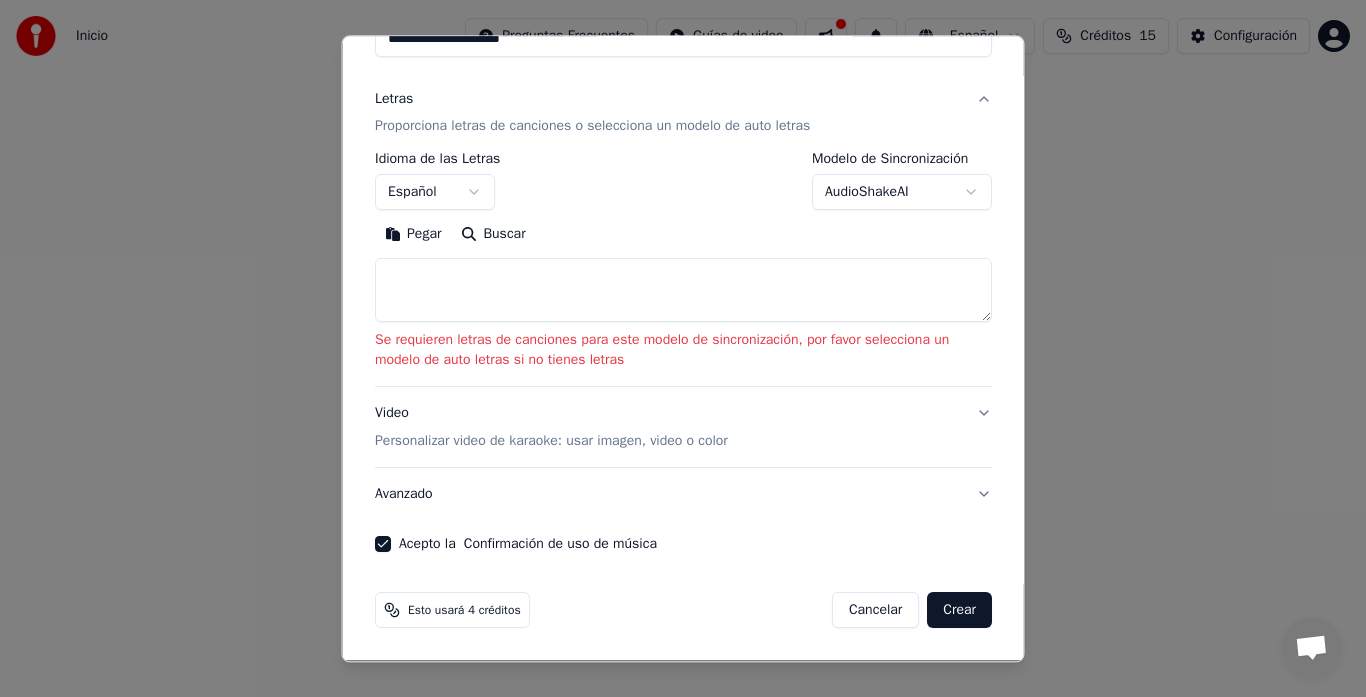 click at bounding box center (683, 291) 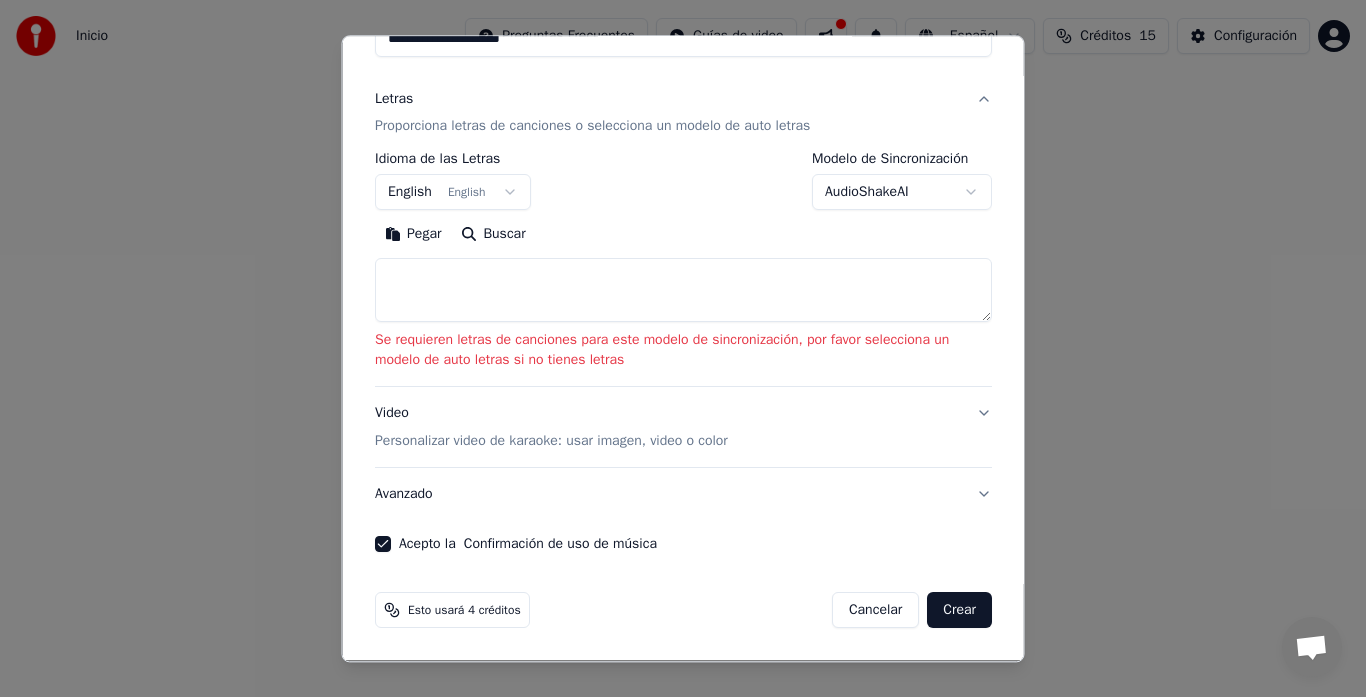 click on "Crear" at bounding box center [959, 611] 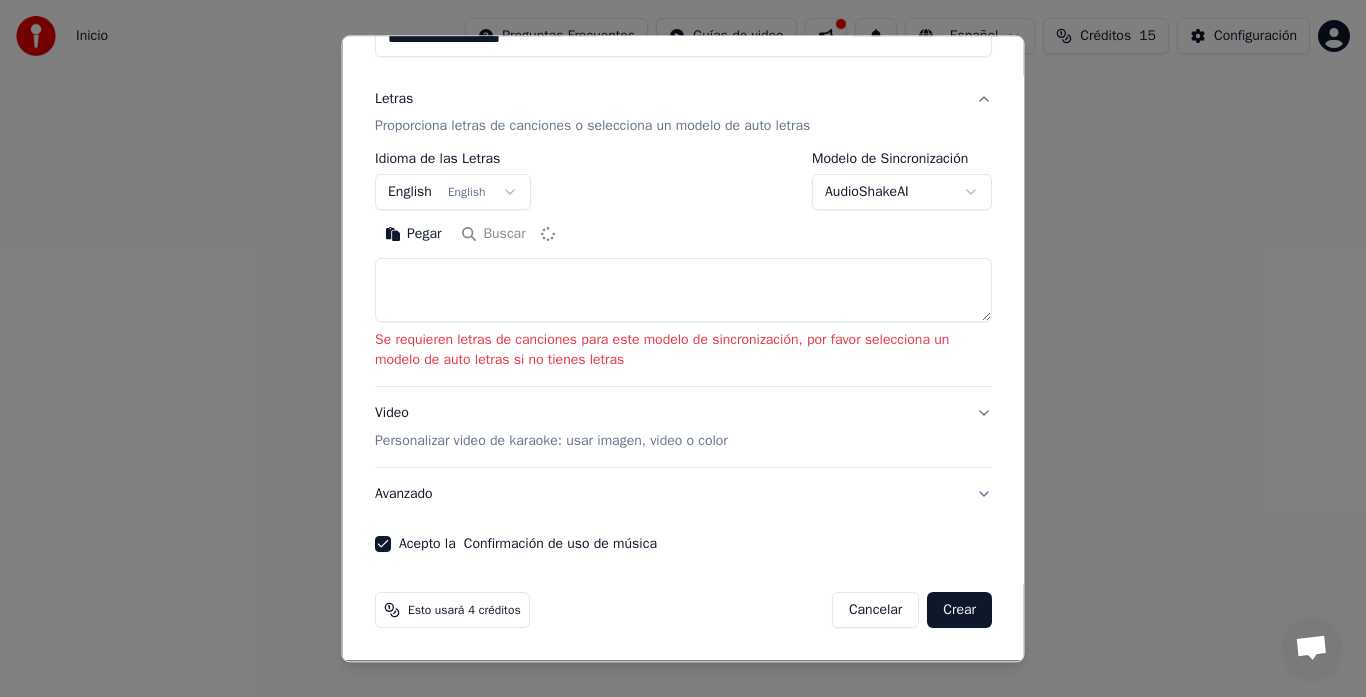 type on "**********" 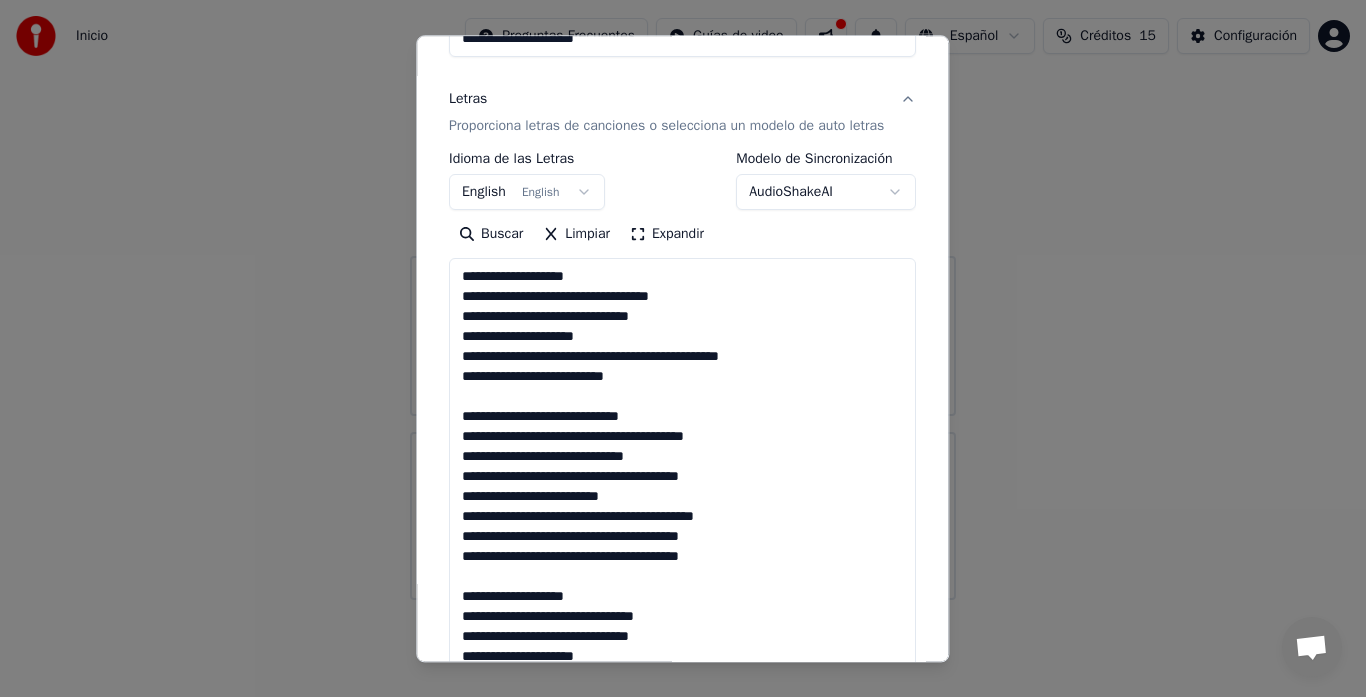 scroll, scrollTop: 167, scrollLeft: 0, axis: vertical 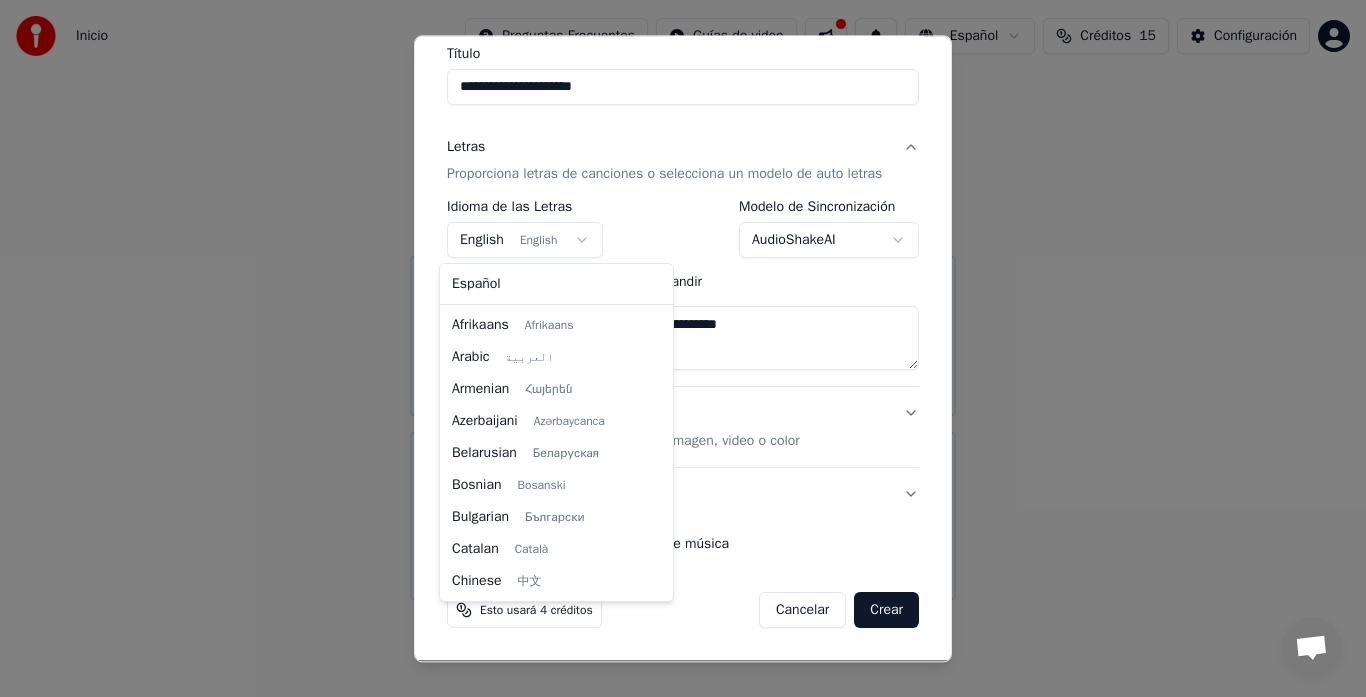 click on "**********" at bounding box center (683, 300) 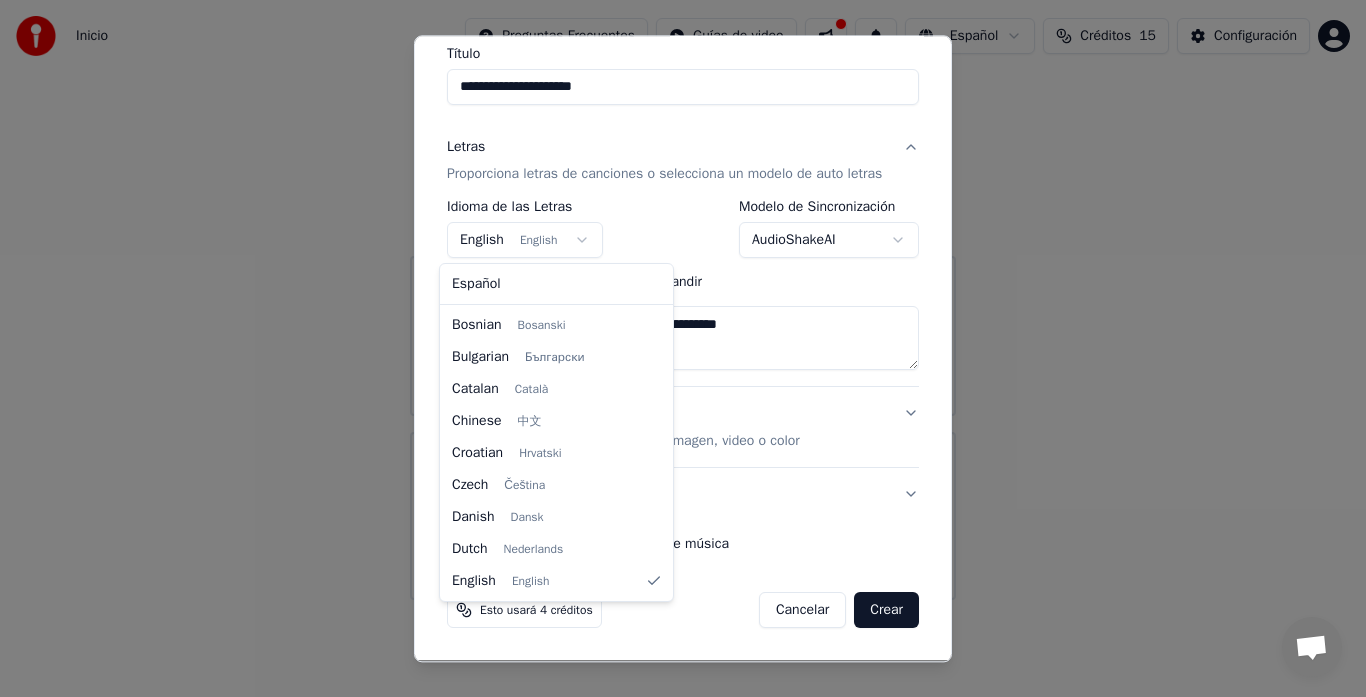 select on "**" 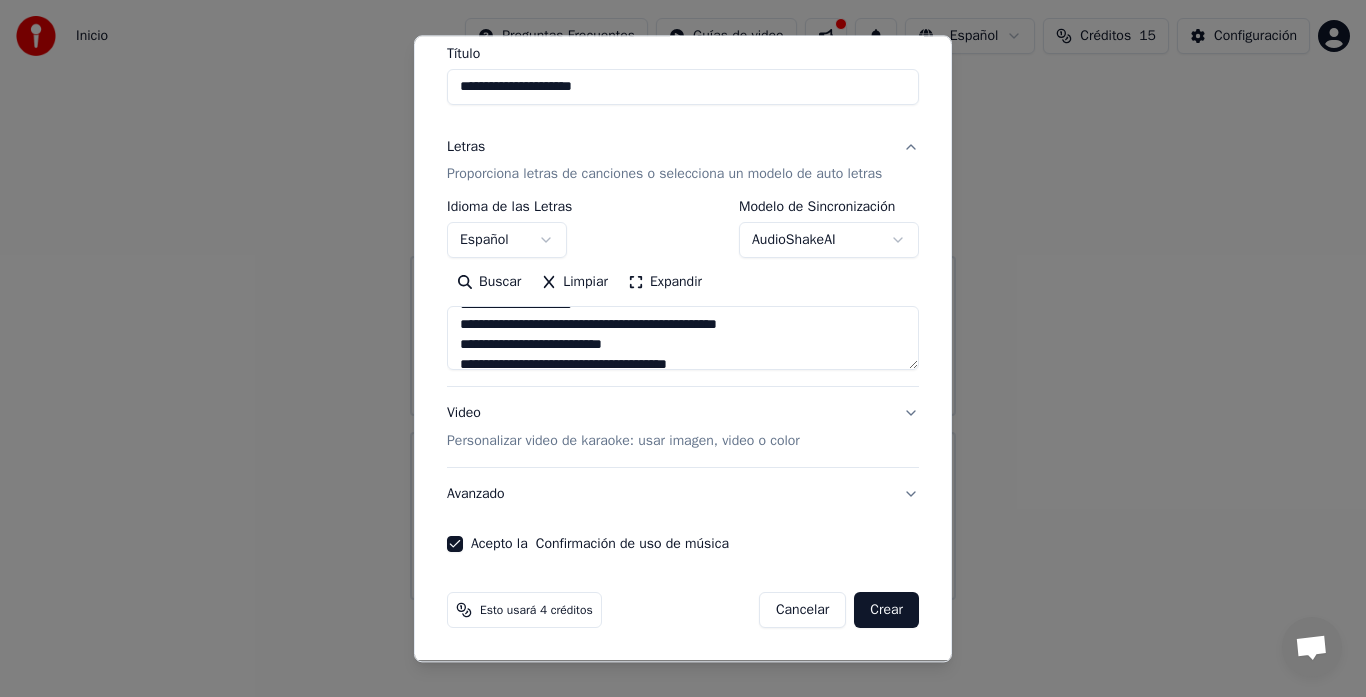click on "Buscar" at bounding box center (489, 283) 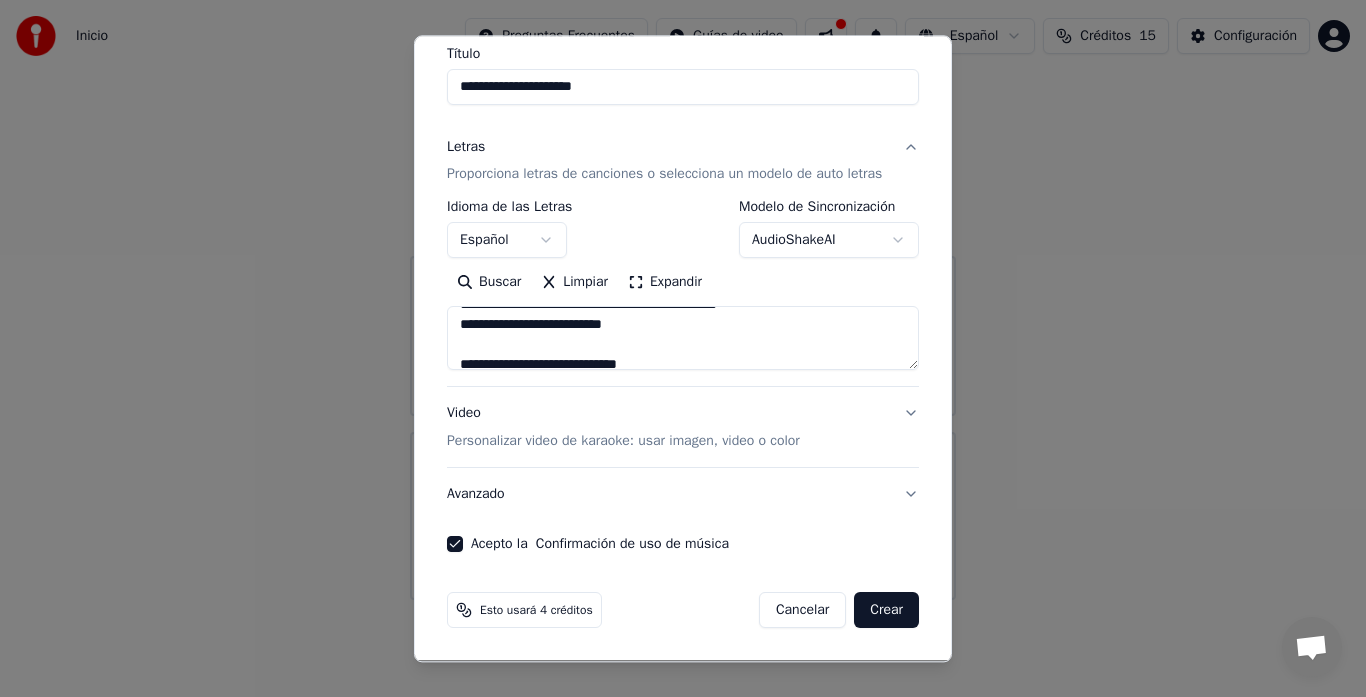 scroll, scrollTop: 0, scrollLeft: 0, axis: both 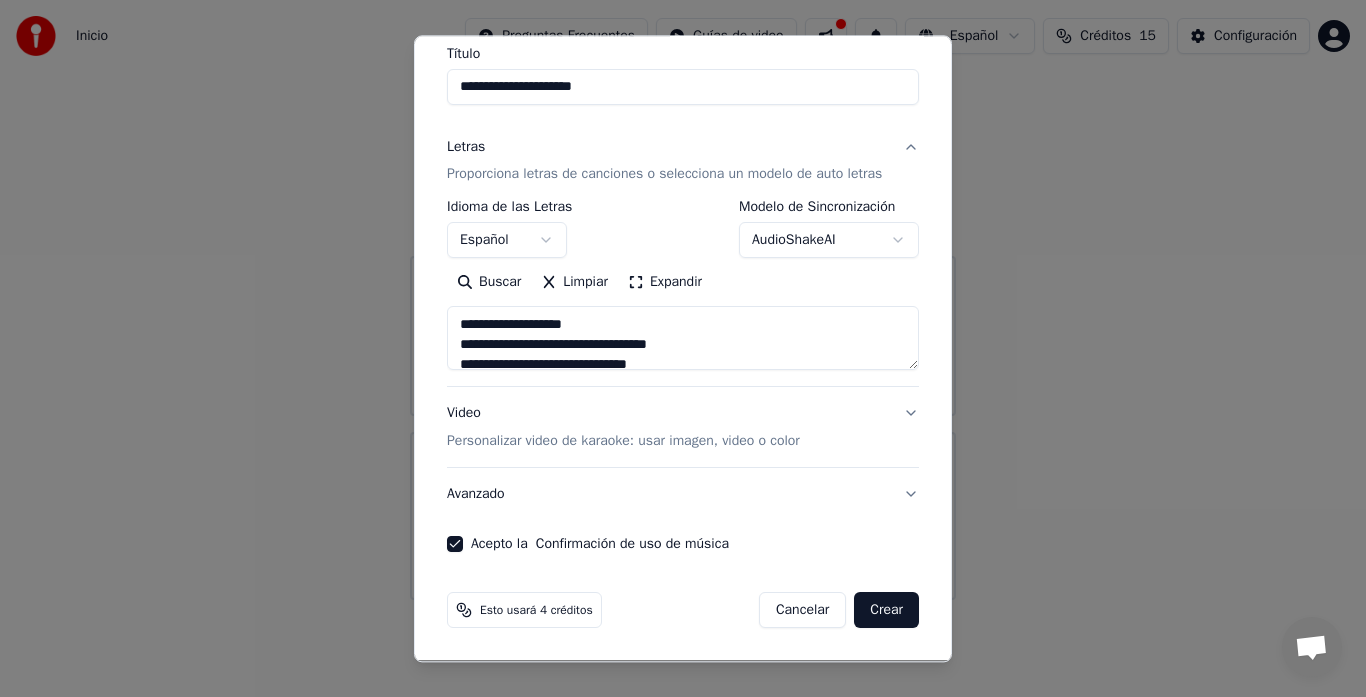 click on "Limpiar" at bounding box center [574, 283] 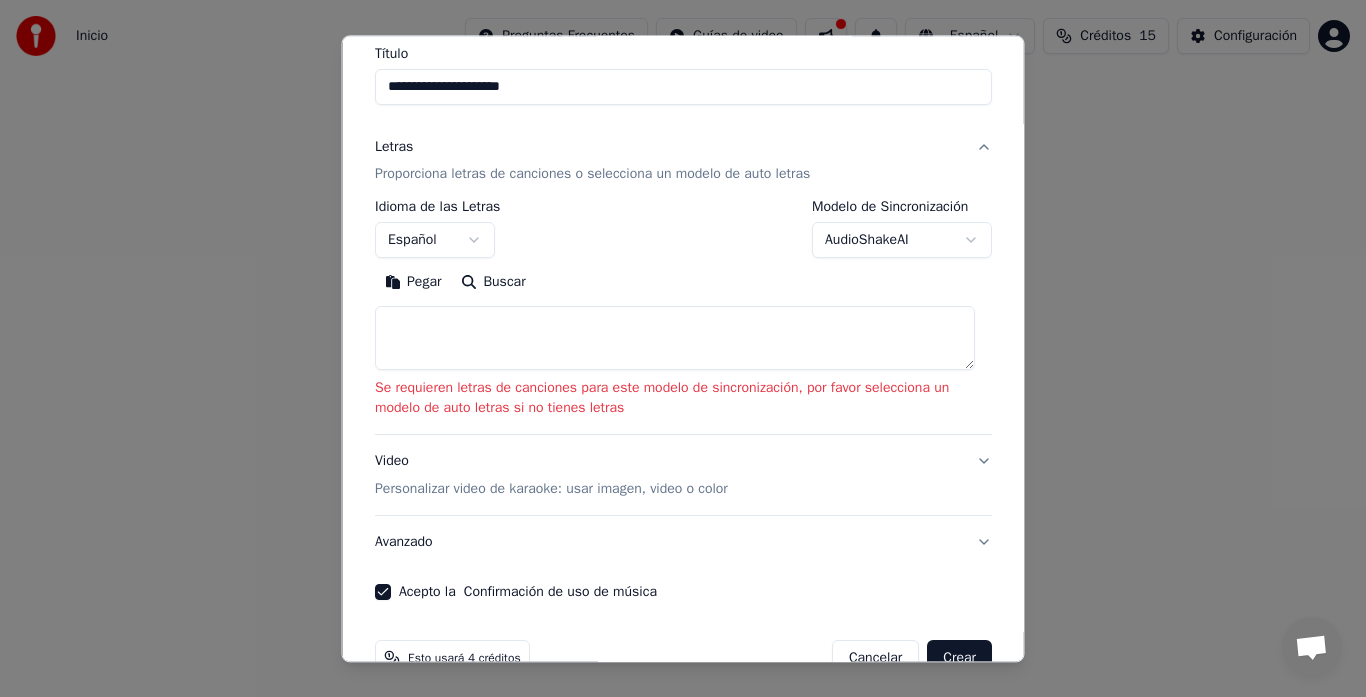 click on "Buscar" at bounding box center (493, 283) 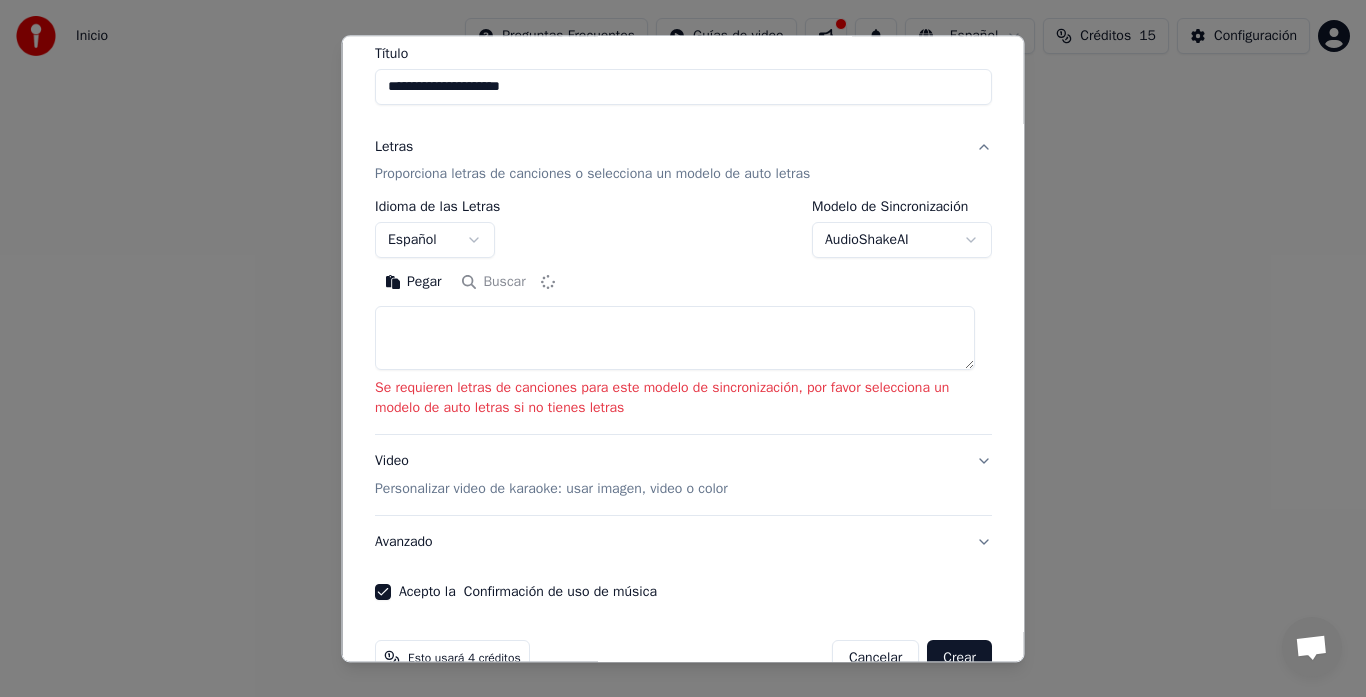 type on "**********" 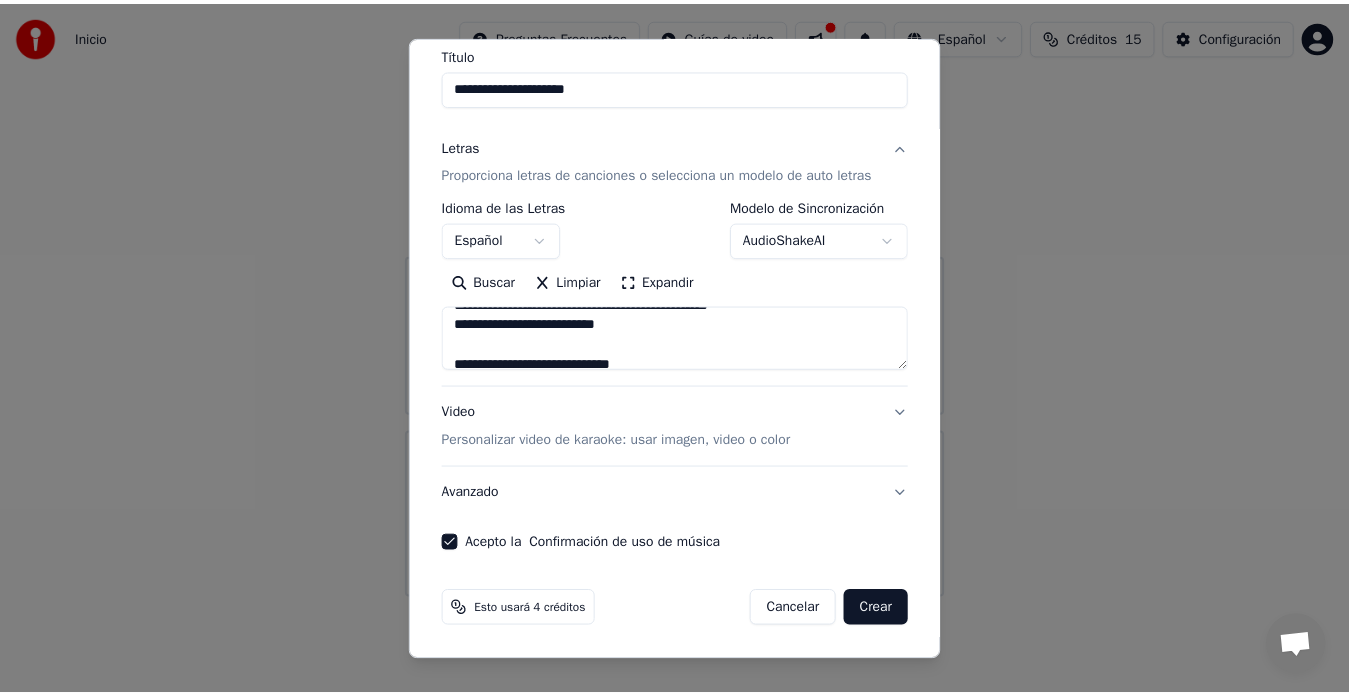 scroll, scrollTop: 0, scrollLeft: 0, axis: both 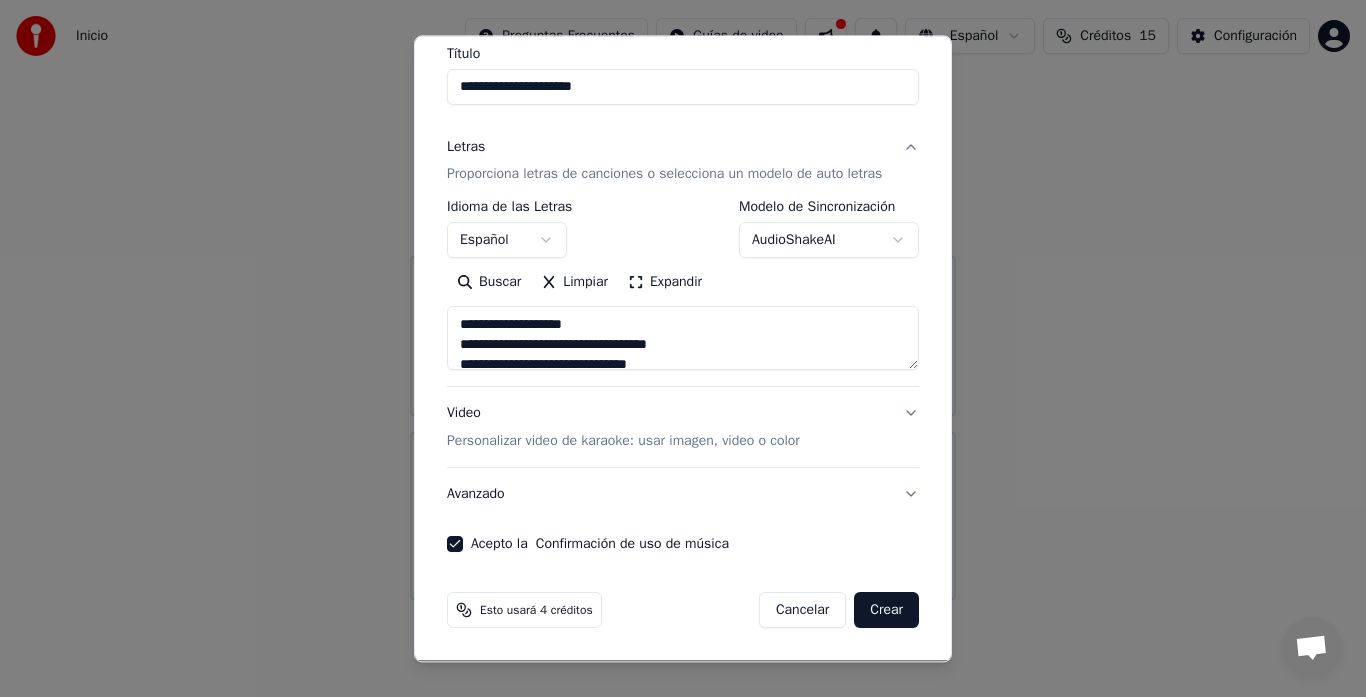 click on "Crear" at bounding box center (886, 611) 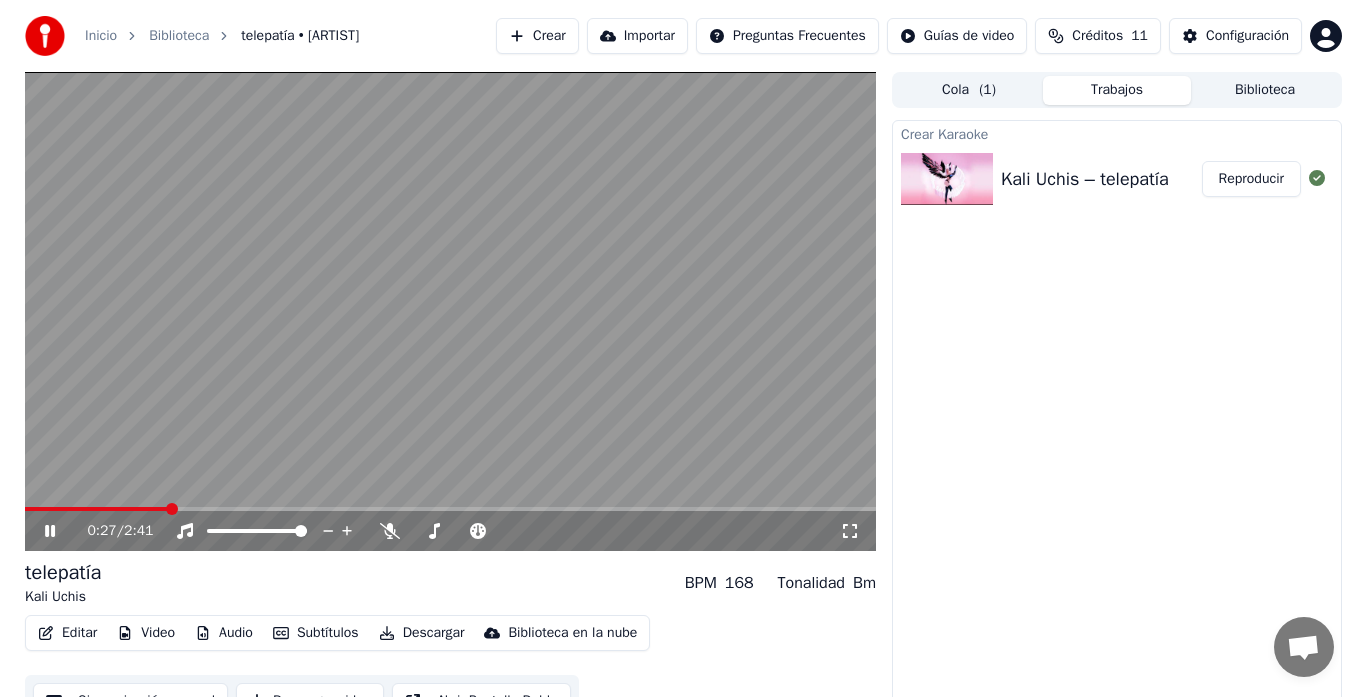 scroll, scrollTop: 30, scrollLeft: 0, axis: vertical 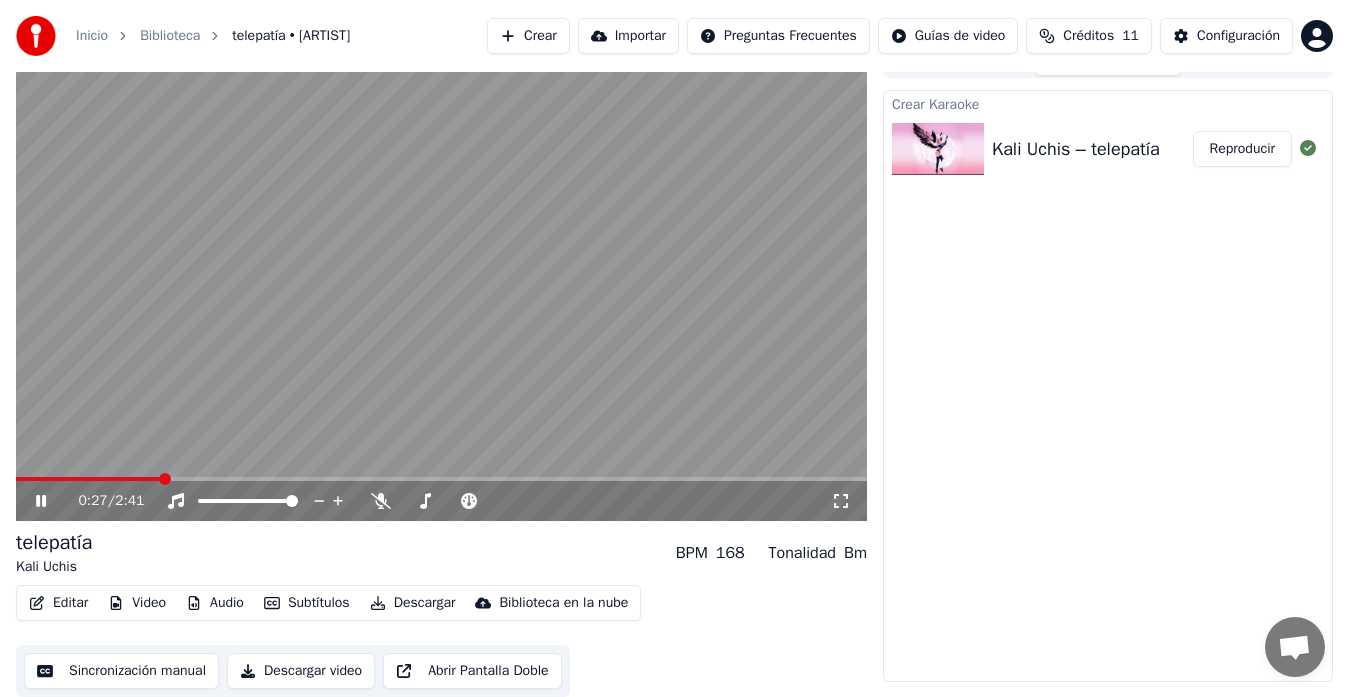click on "Editar" at bounding box center (58, 603) 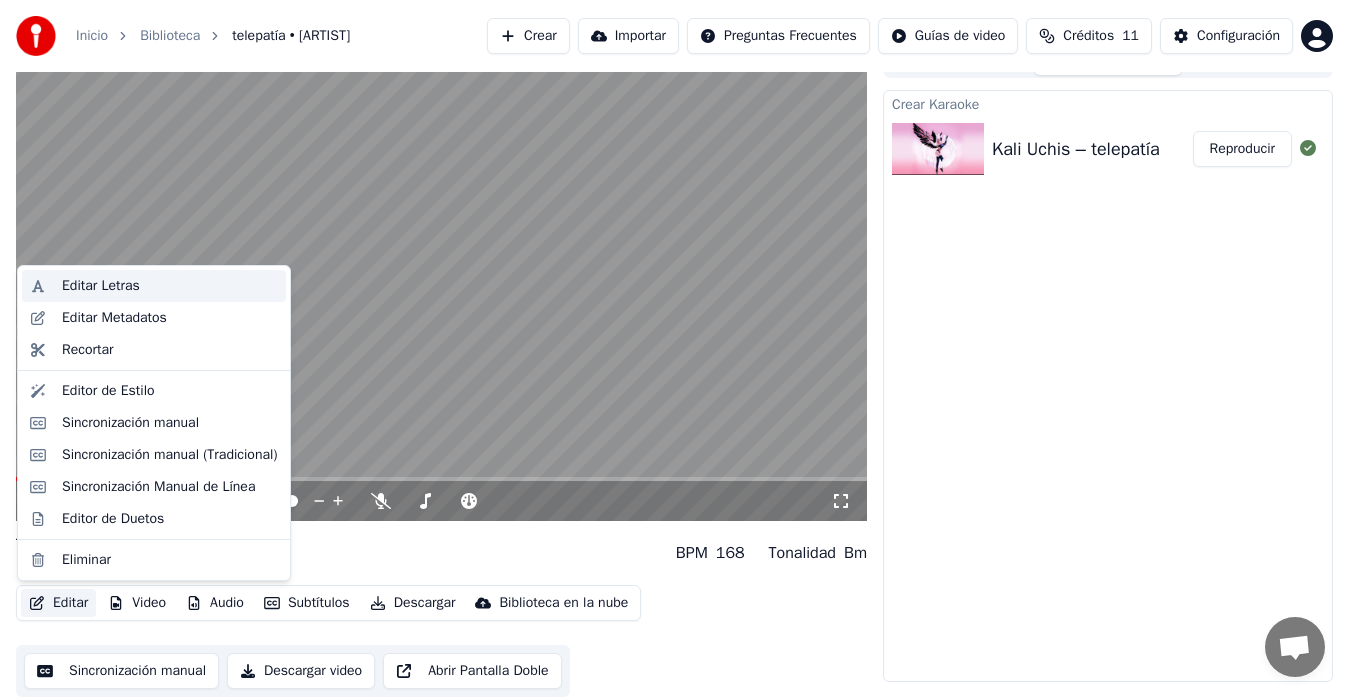 click on "Editar Letras" at bounding box center (170, 286) 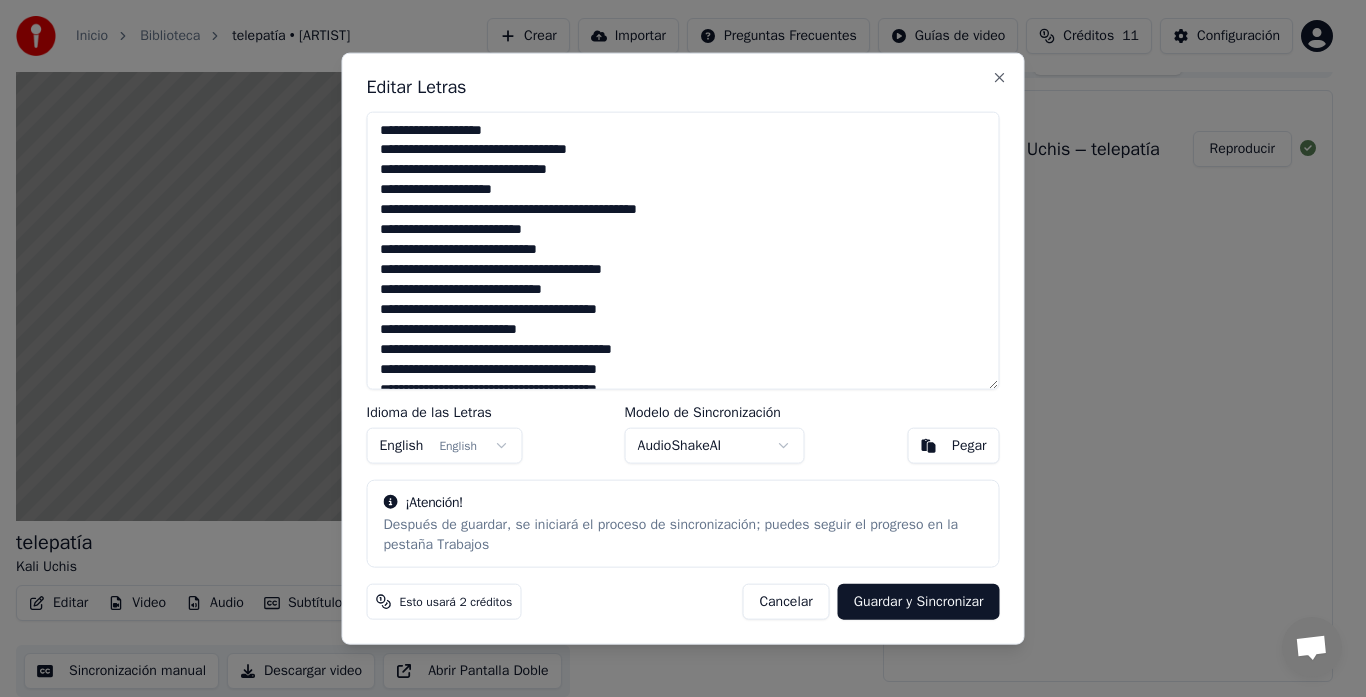 click on "Cancelar" at bounding box center (785, 602) 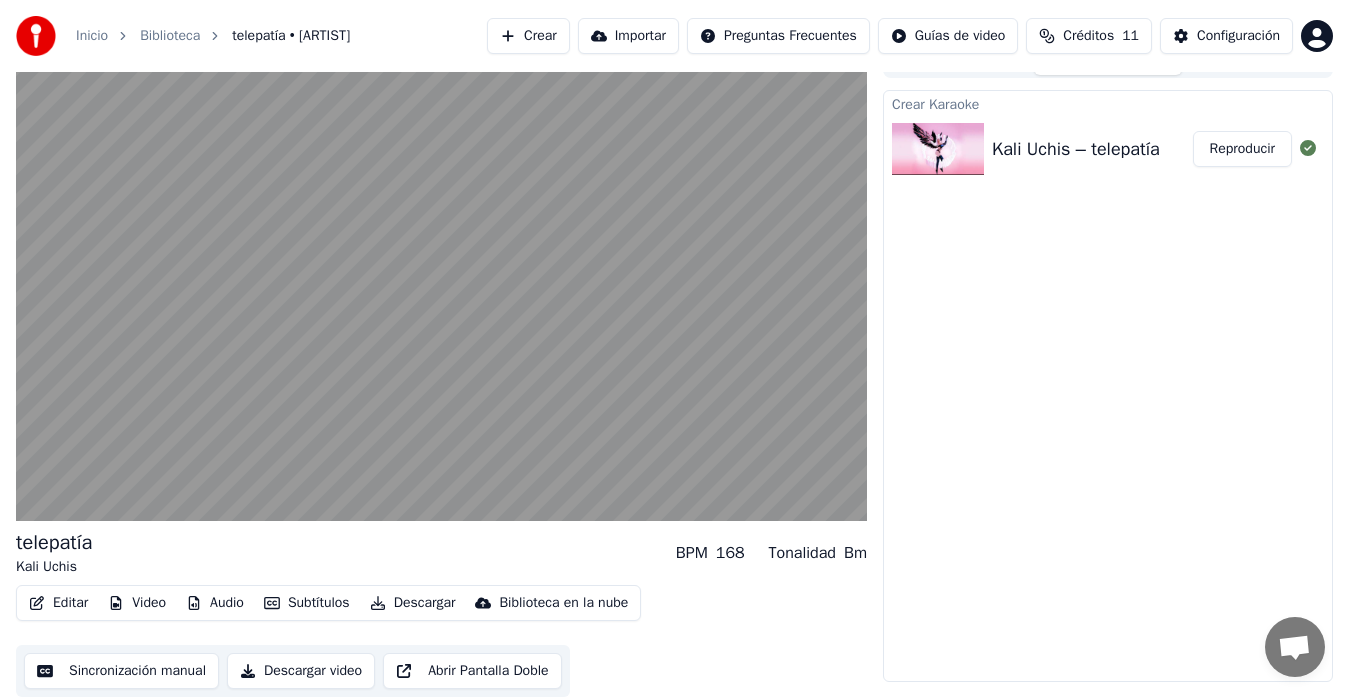 click at bounding box center (441, 281) 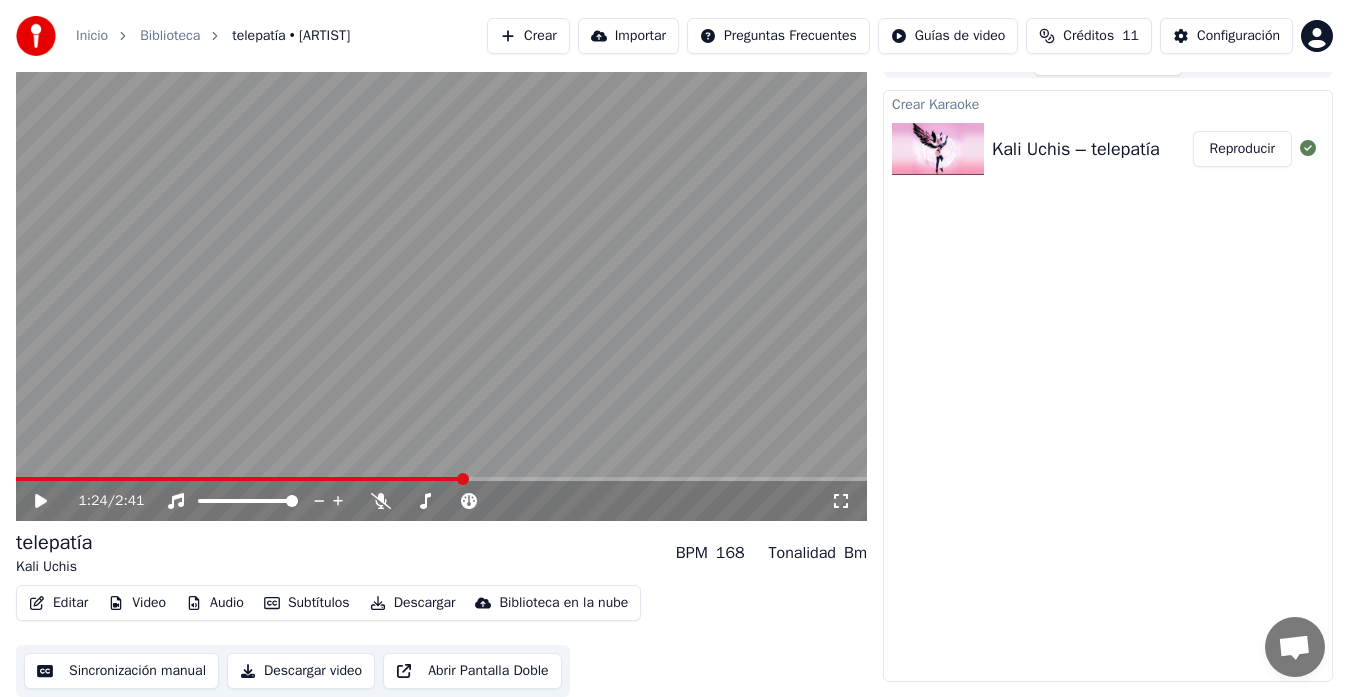 click on "Editar" at bounding box center (58, 603) 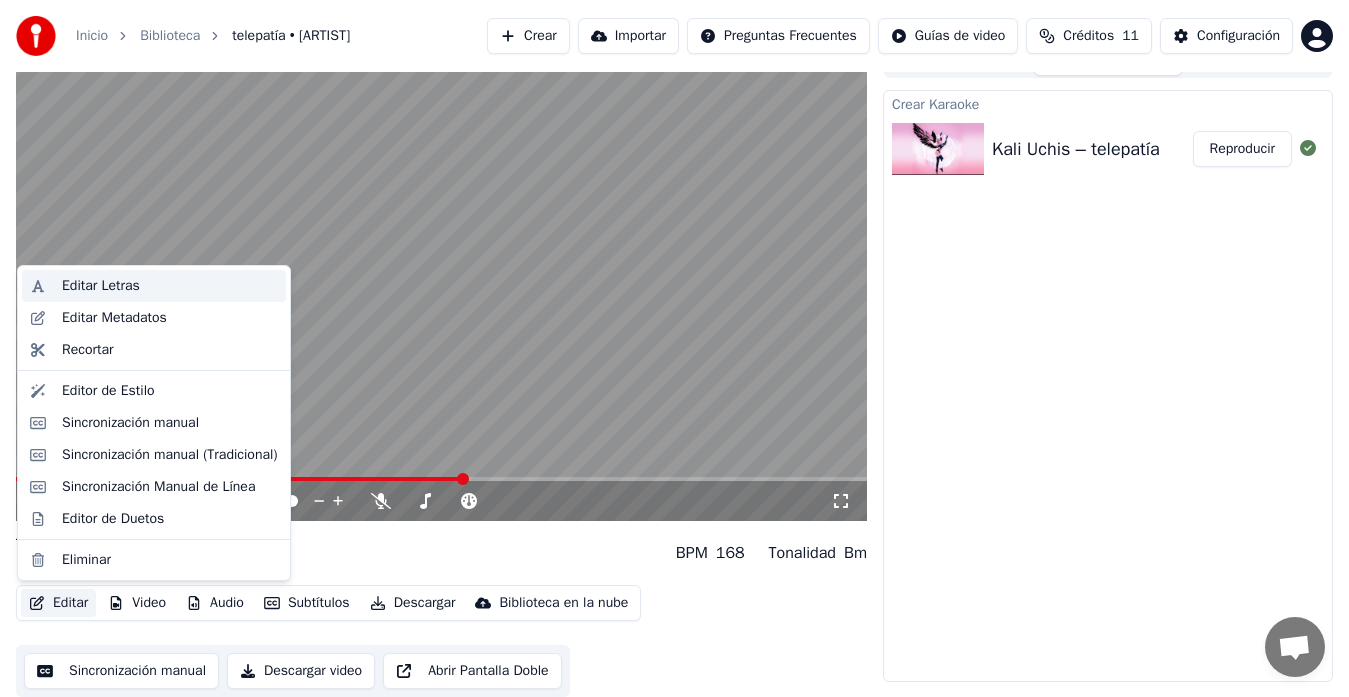 click on "Editar Letras" at bounding box center (101, 286) 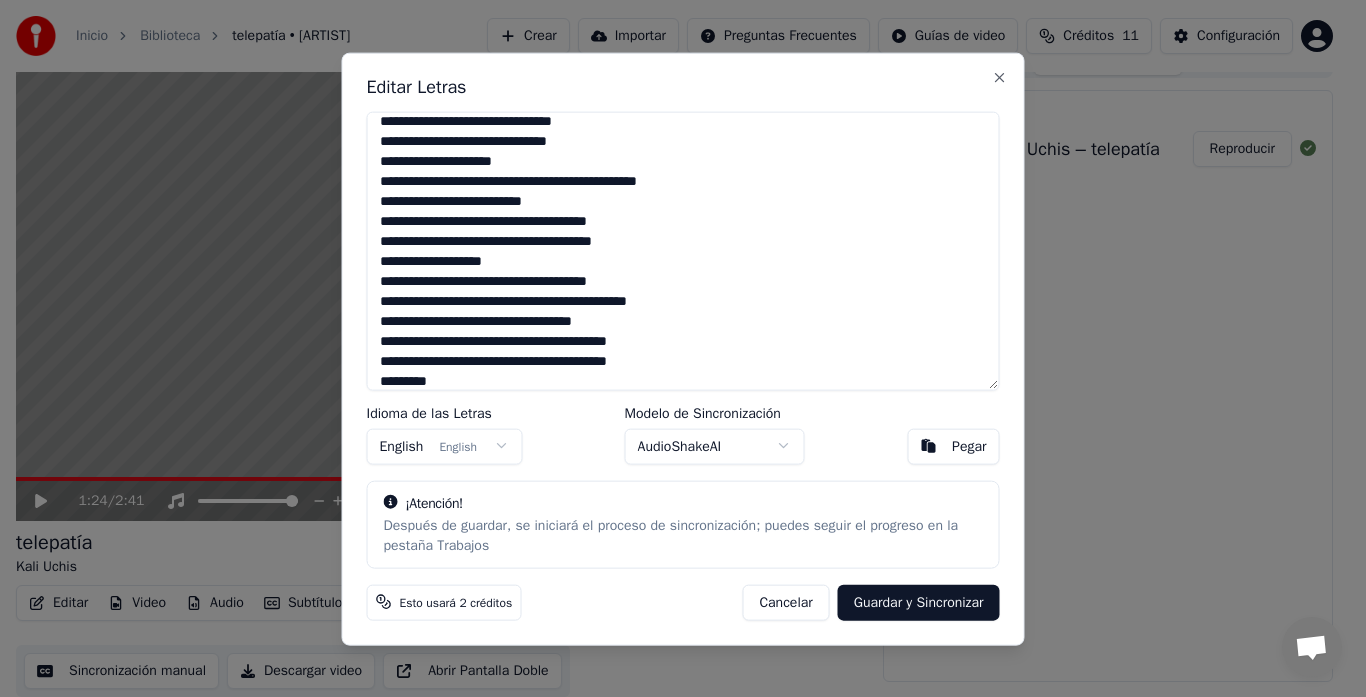 scroll, scrollTop: 478, scrollLeft: 0, axis: vertical 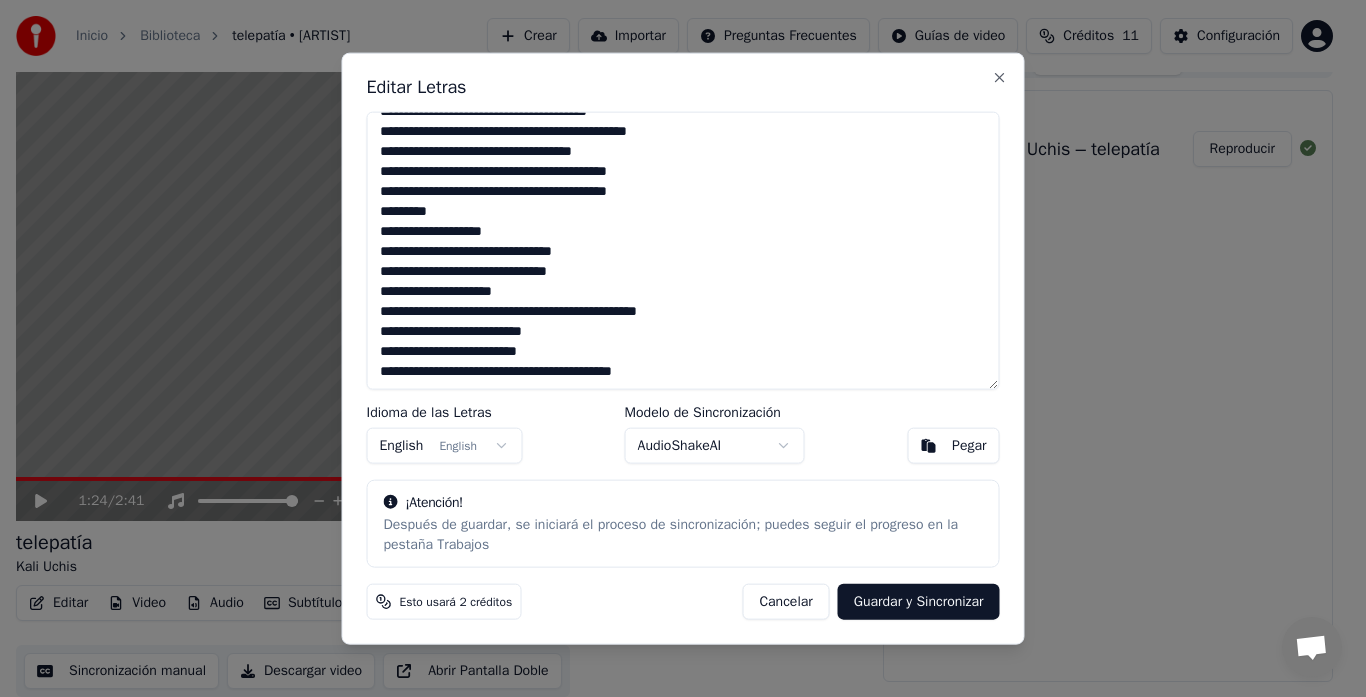 drag, startPoint x: 376, startPoint y: 130, endPoint x: 727, endPoint y: 438, distance: 466.9743 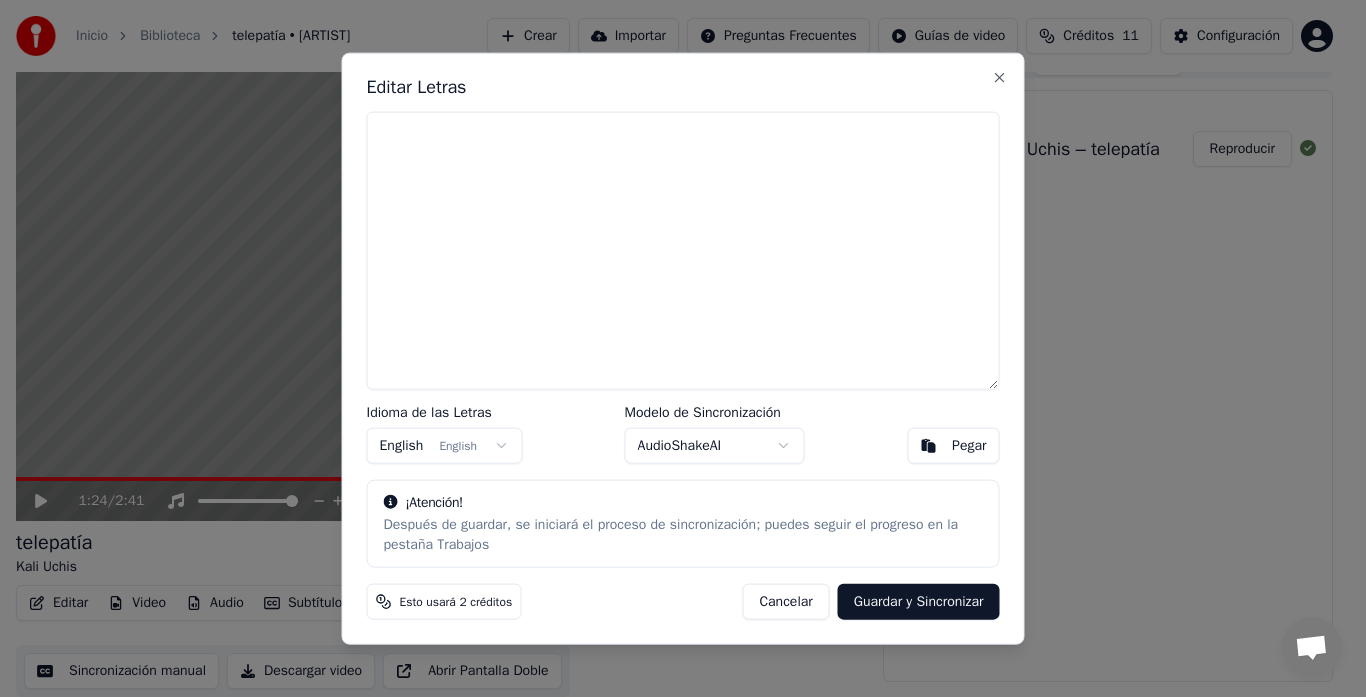 scroll, scrollTop: 0, scrollLeft: 0, axis: both 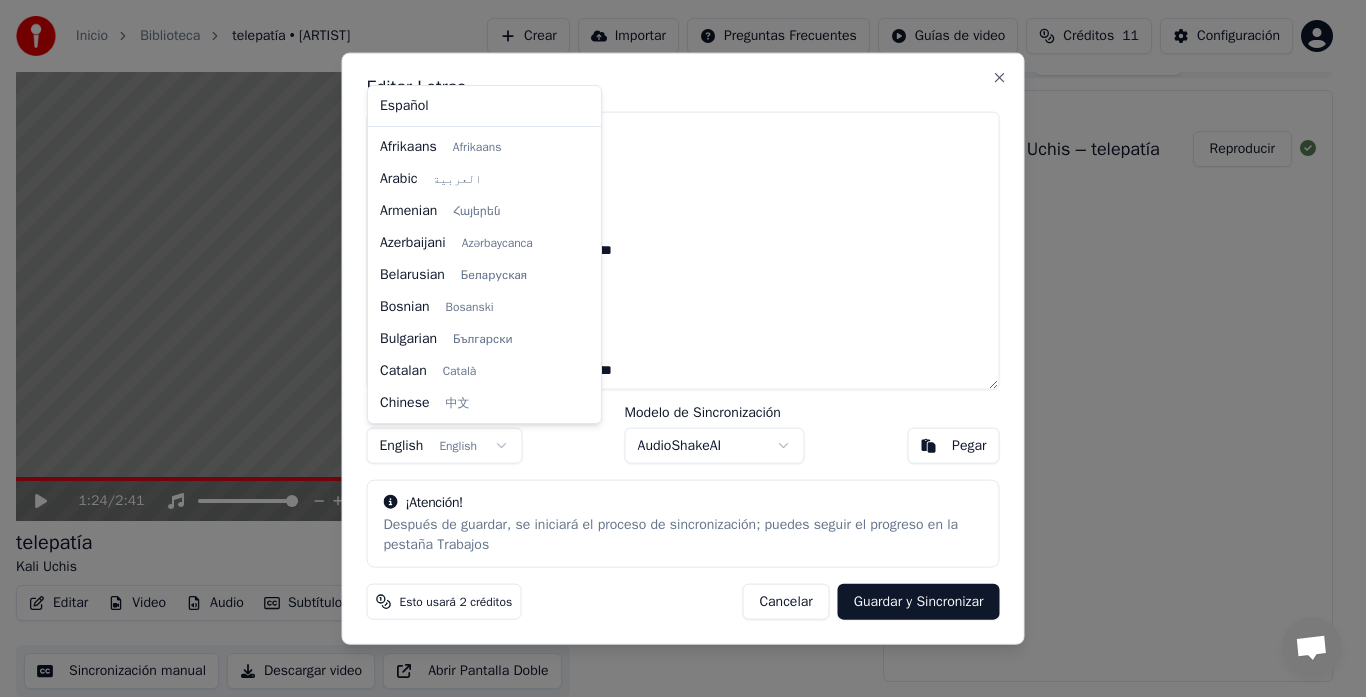 click on "Inicio Biblioteca telepatía • Kali Uchis Crear Importar Preguntas Frecuentes Guías de video Créditos 11 Configuración 1:24  /  2:41 telepatía Kali Uchis BPM 168 Tonalidad Bm Editar Video Audio Subtítulos Descargar Biblioteca en la nube Sincronización manual Descargar video Abrir Pantalla Doble Cola ( 1 ) Trabajos Biblioteca Crear Karaoke Kali Uchis – telepatía Reproducir
Editar Letras Idioma de las Letras English English Modelo de Sincronización AudioShakeAI Pegar ¡Atención! Después de guardar, se iniciará el proceso de sincronización; puedes seguir el progreso en la pestaña Trabajos Esto usará 2 créditos Cancelar Guardar y Sincronizar Close Español Afrikaans Afrikaans Arabic العربية Armenian Հայերեն Azerbaijani Azərbaycanca Belarusian Беларуская Bosnian Bosanski Bulgarian Български Catalan Català Chinese 中文 Croatian Hrvatski Czech Čeština Danish Dansk Dutch Nederlands English English Estonian Eesti Filipino Filipino Finnish Suomi French Galego" at bounding box center (674, 318) 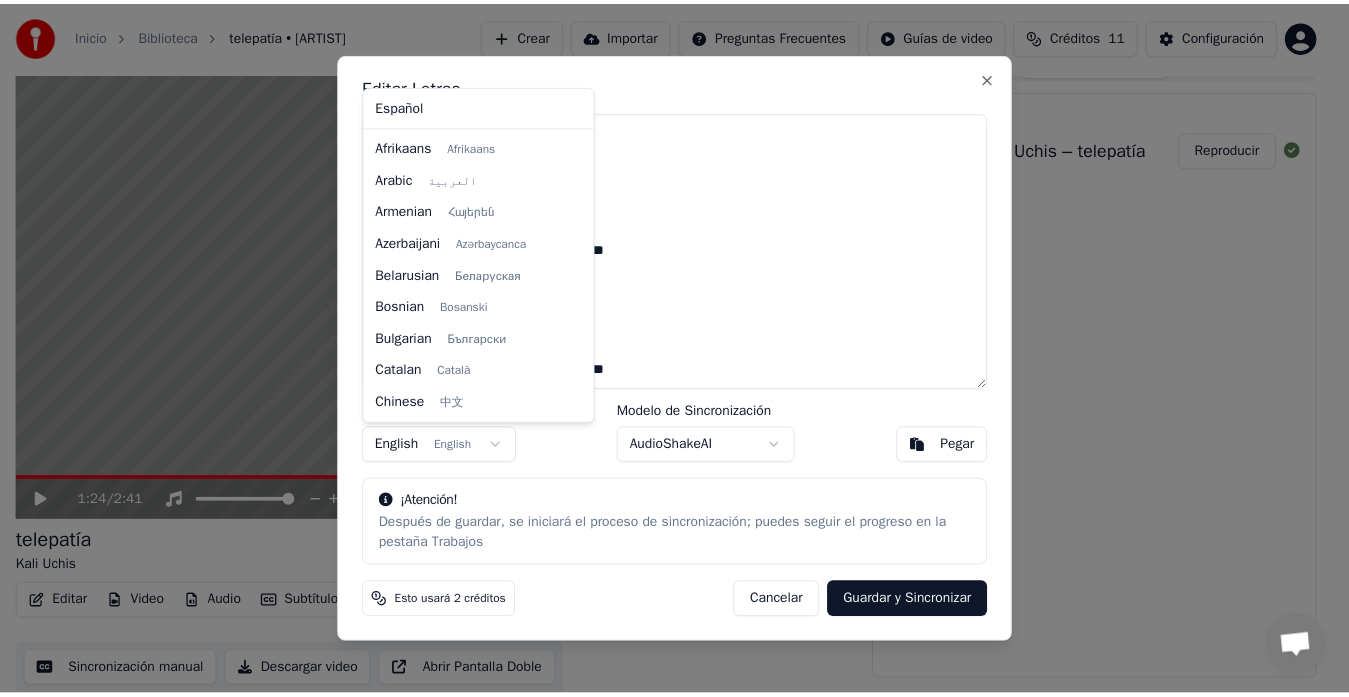 scroll, scrollTop: 160, scrollLeft: 0, axis: vertical 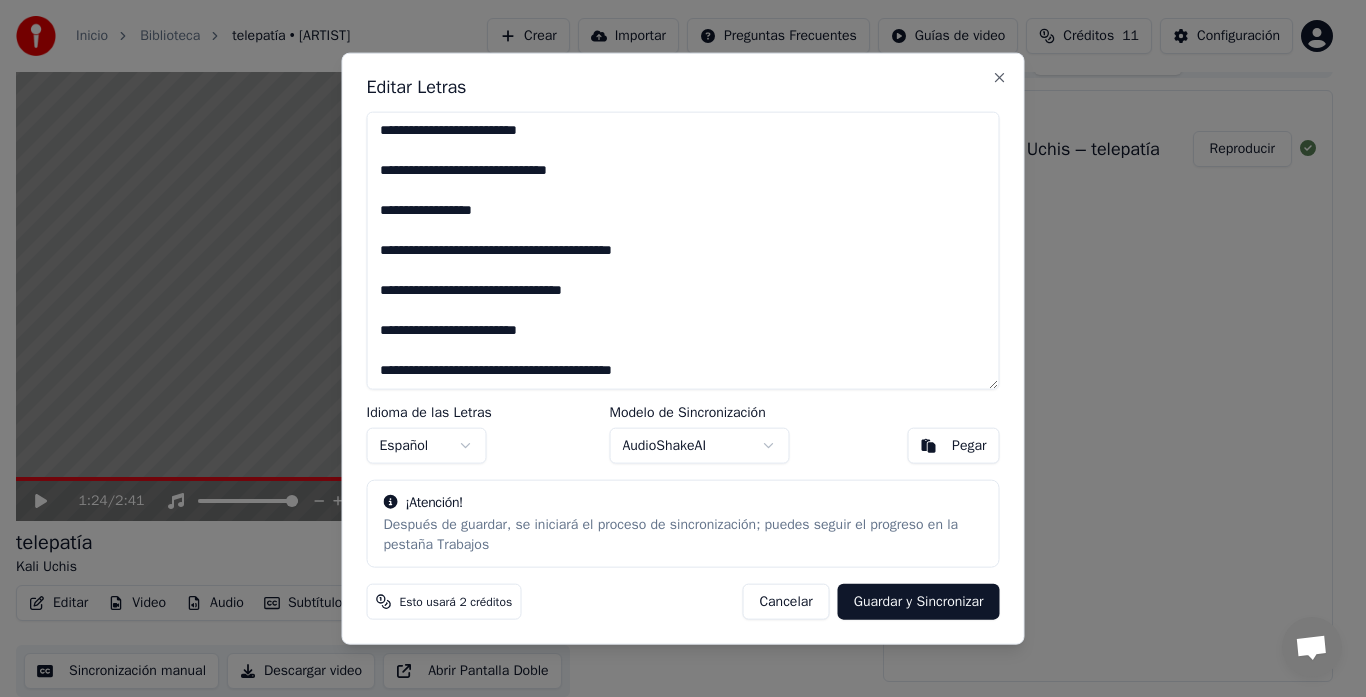 click on "Inicio Biblioteca telepatía • Kali Uchis Crear Importar Preguntas Frecuentes Guías de video Créditos 11 Configuración 1:24  /  2:41 telepatía Kali Uchis BPM 168 Tonalidad Bm Editar Video Audio Subtítulos Descargar Biblioteca en la nube Sincronización manual Descargar video Abrir Pantalla Doble Cola ( 1 ) Trabajos Biblioteca Crear Karaoke Kali Uchis – telepatía Reproducir
Editar Letras Idioma de las Letras Español Modelo de Sincronización AudioShakeAI Pegar ¡Atención! Después de guardar, se iniciará el proceso de sincronización; puedes seguir el progreso en la pestaña Trabajos Esto usará 2 créditos Cancelar Guardar y Sincronizar Close" at bounding box center (674, 318) 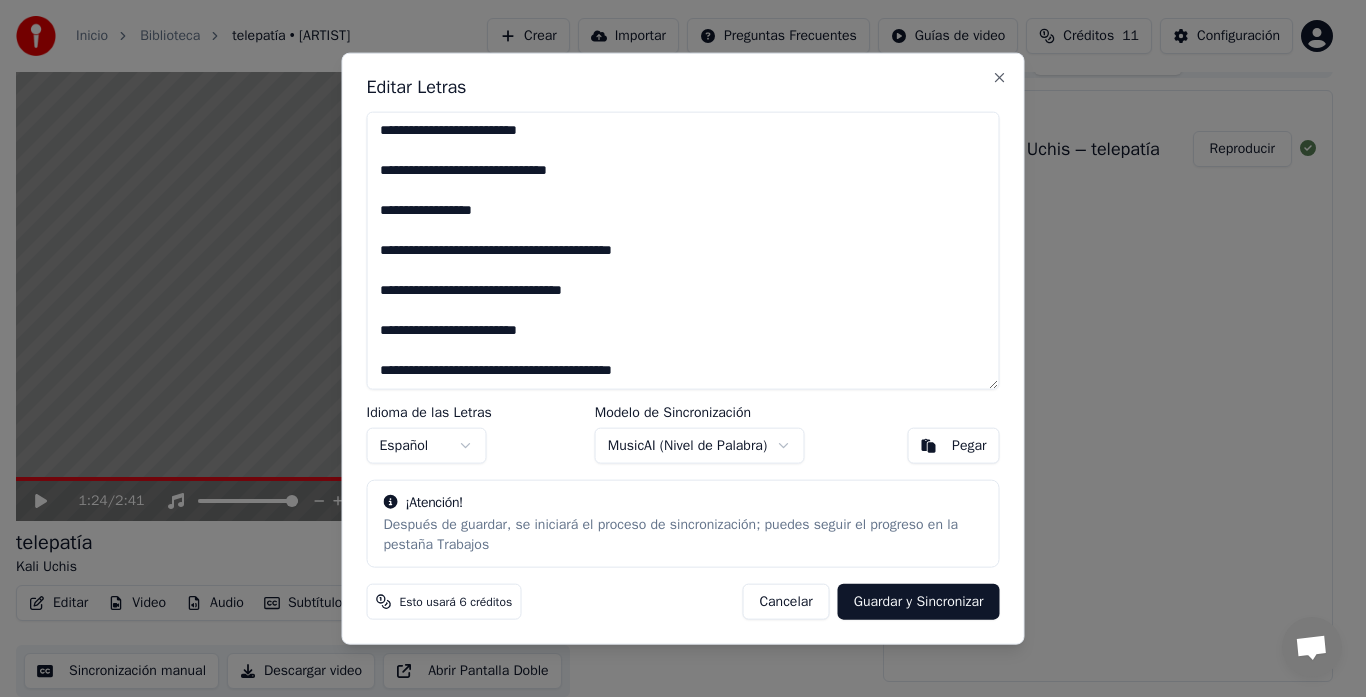 click on "Guardar y Sincronizar" at bounding box center (919, 602) 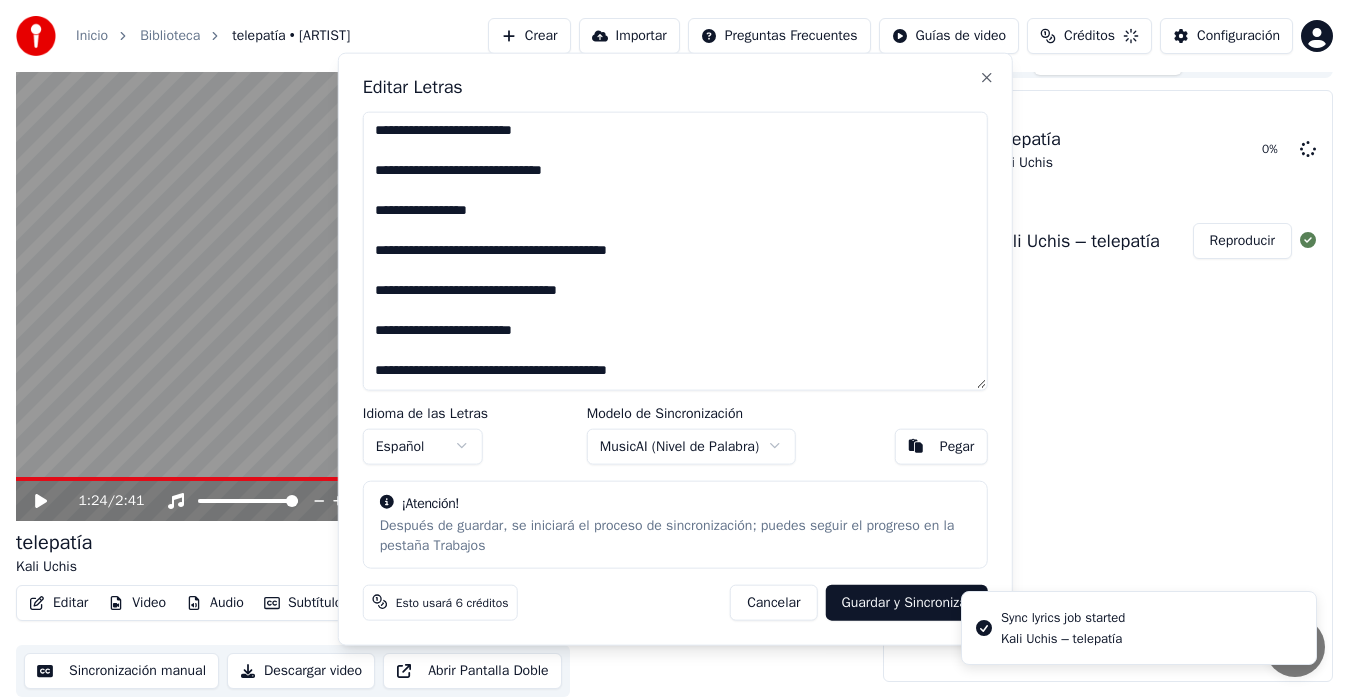 type on "**********" 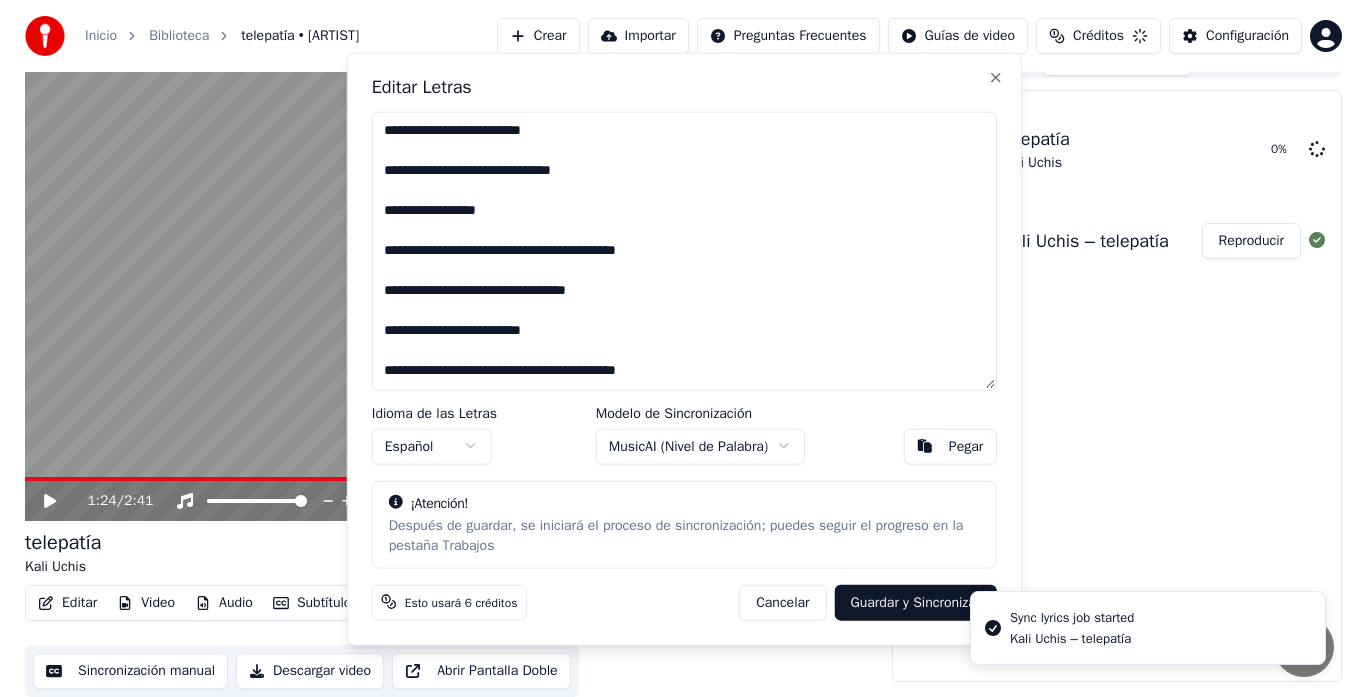 scroll, scrollTop: 40, scrollLeft: 0, axis: vertical 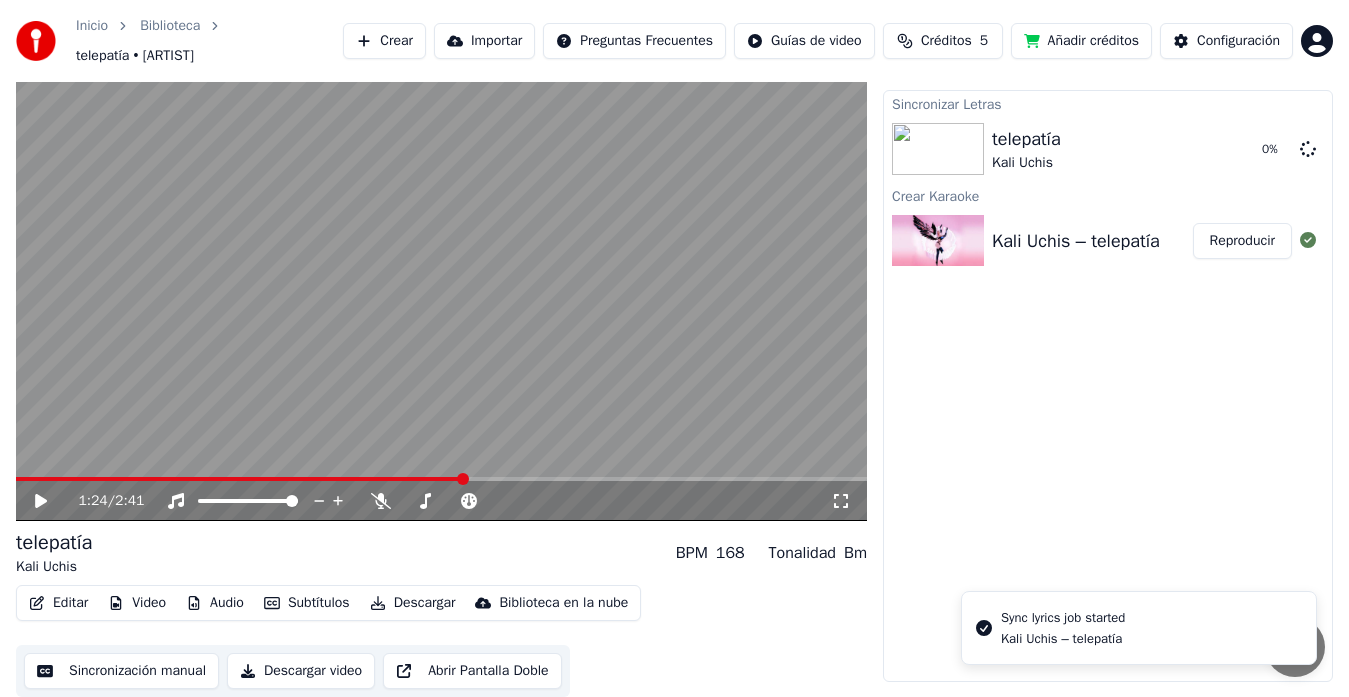 click 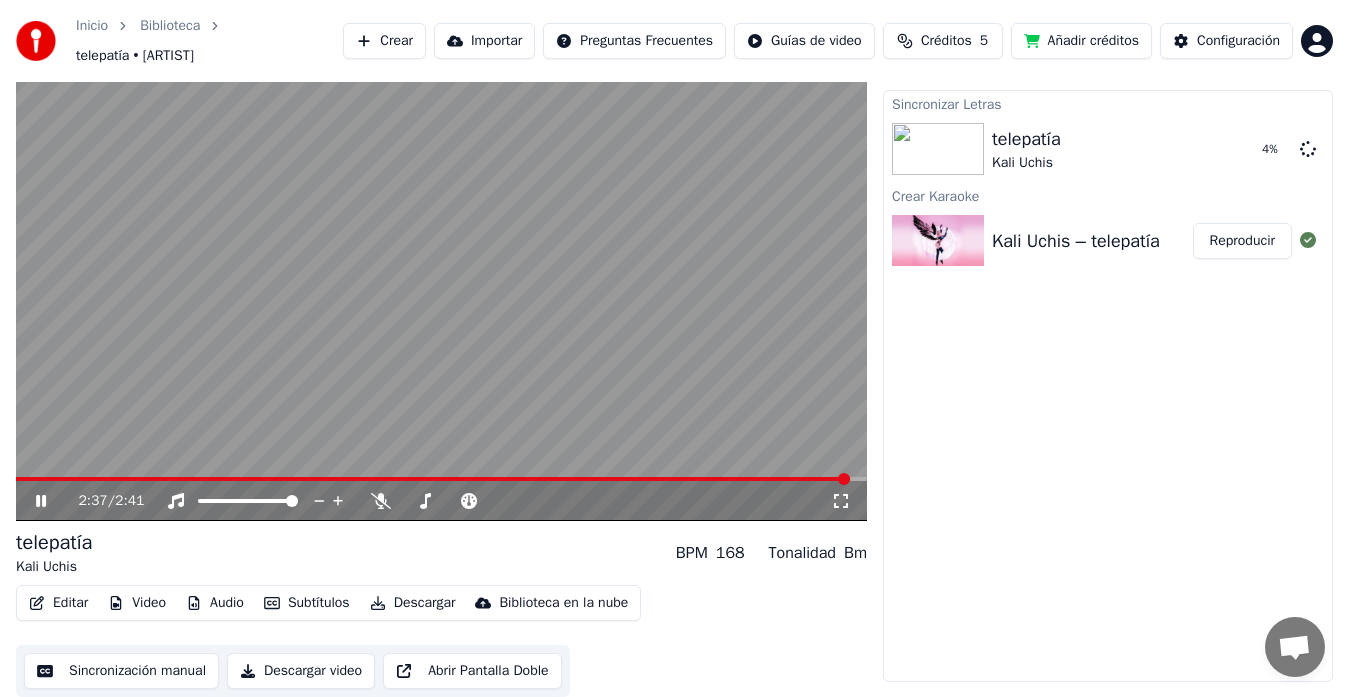 click 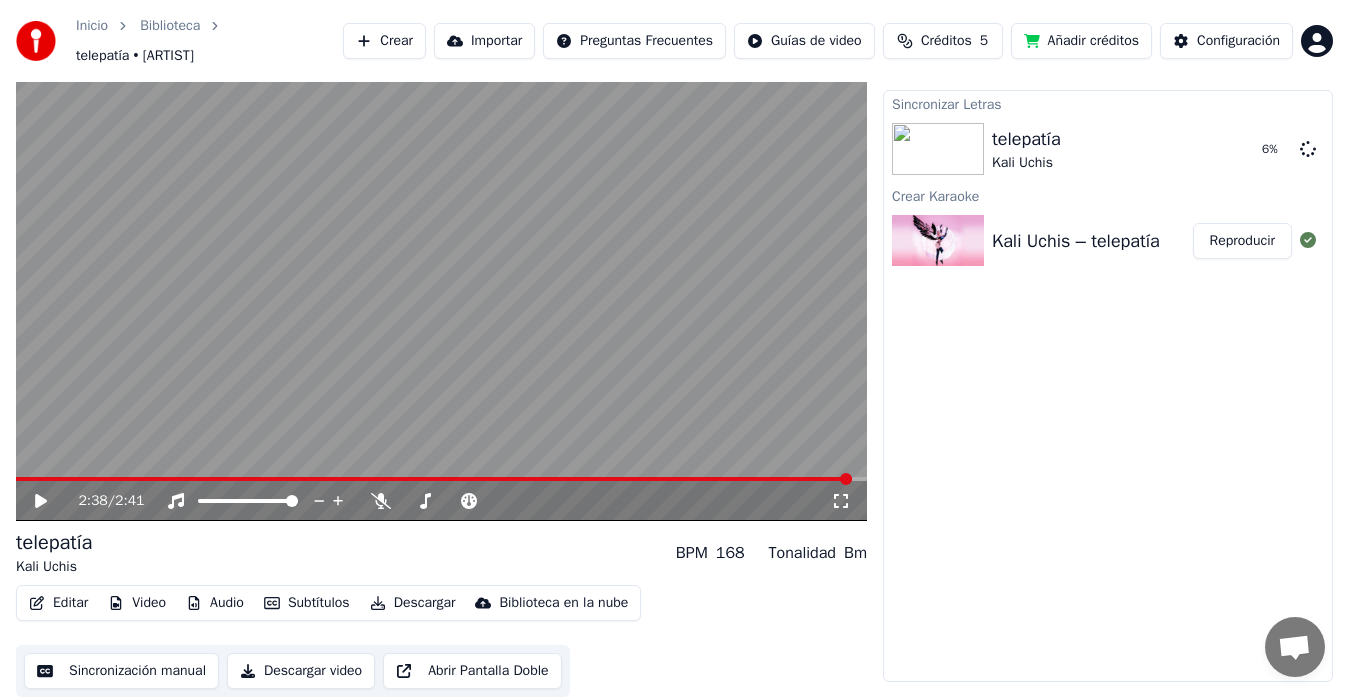 click on "Subtítulos" at bounding box center [307, 603] 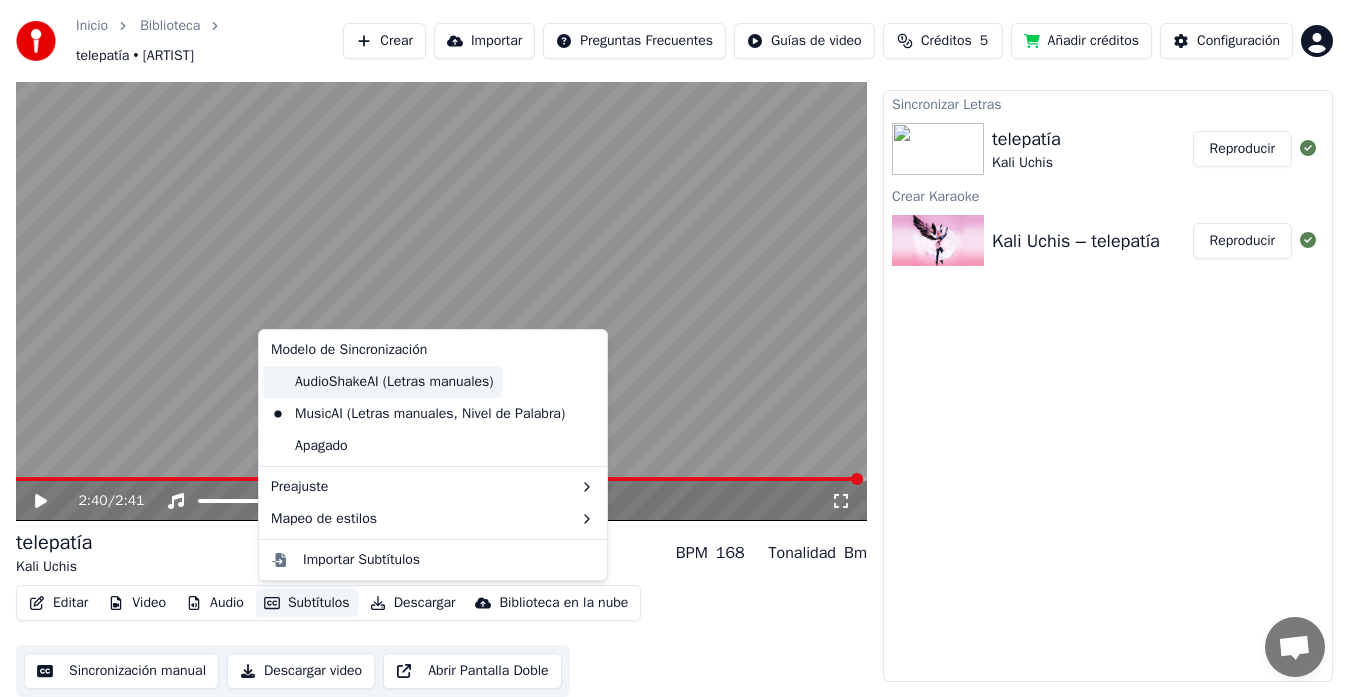 click on "AudioShakeAI (Letras manuales)" at bounding box center [382, 382] 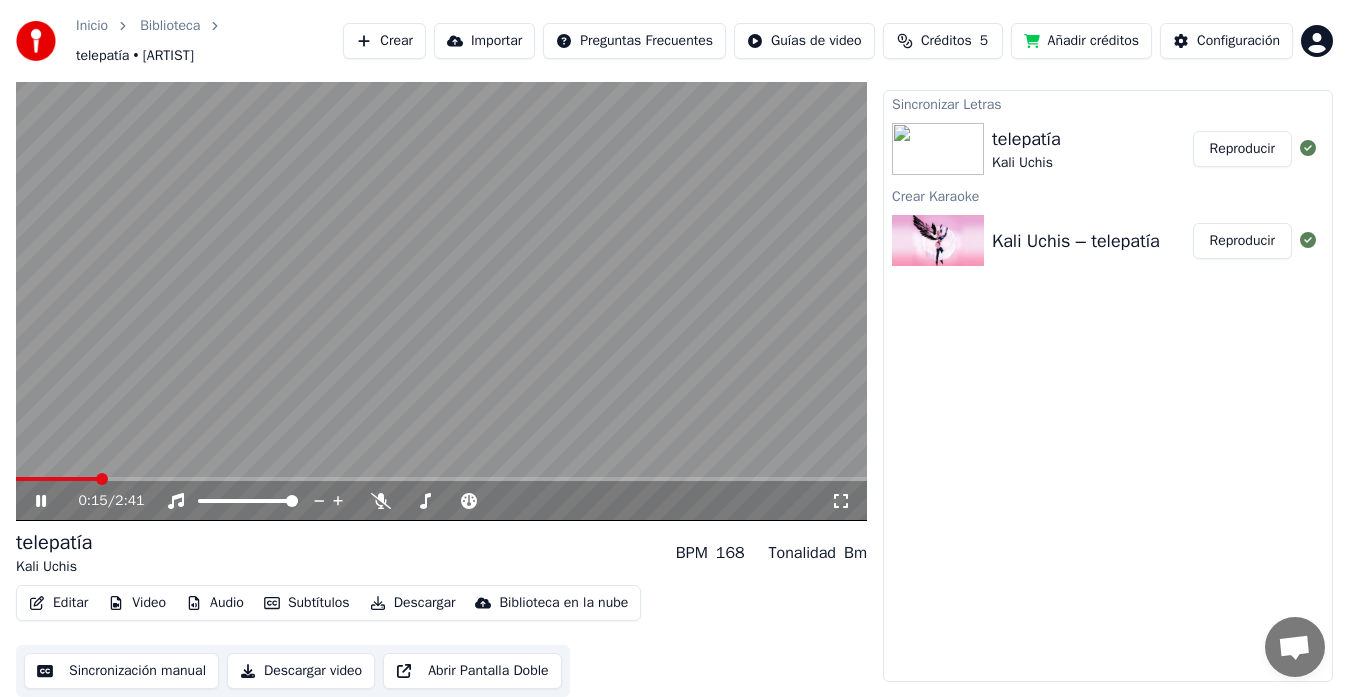 click at bounding box center (938, 149) 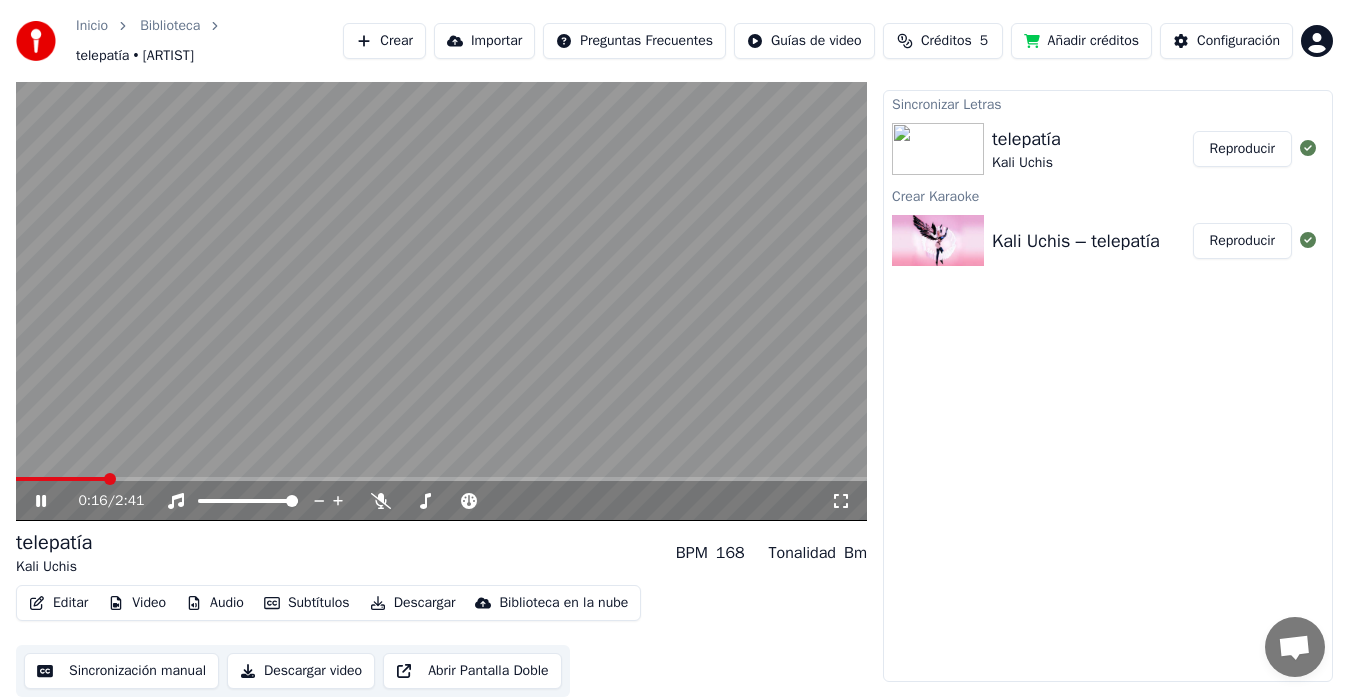 click on "telepatía [ARTIST]" at bounding box center (1092, 149) 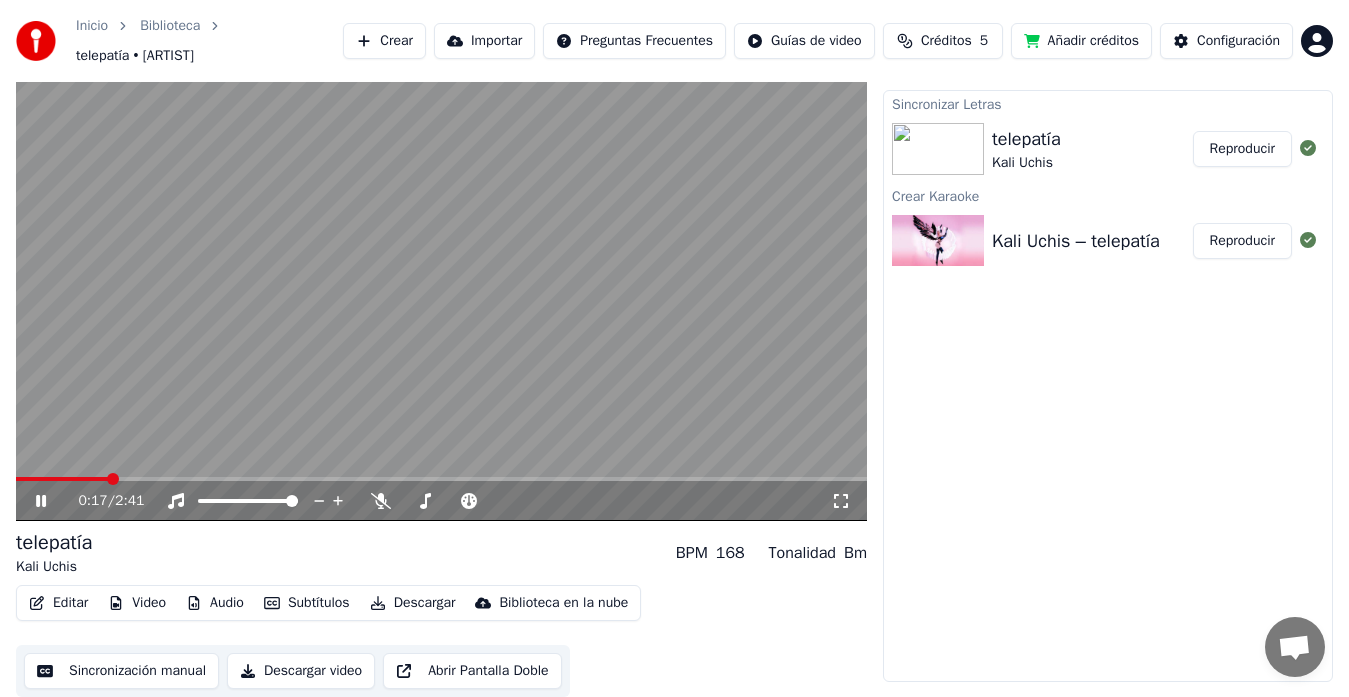click on "Reproducir" at bounding box center [1242, 149] 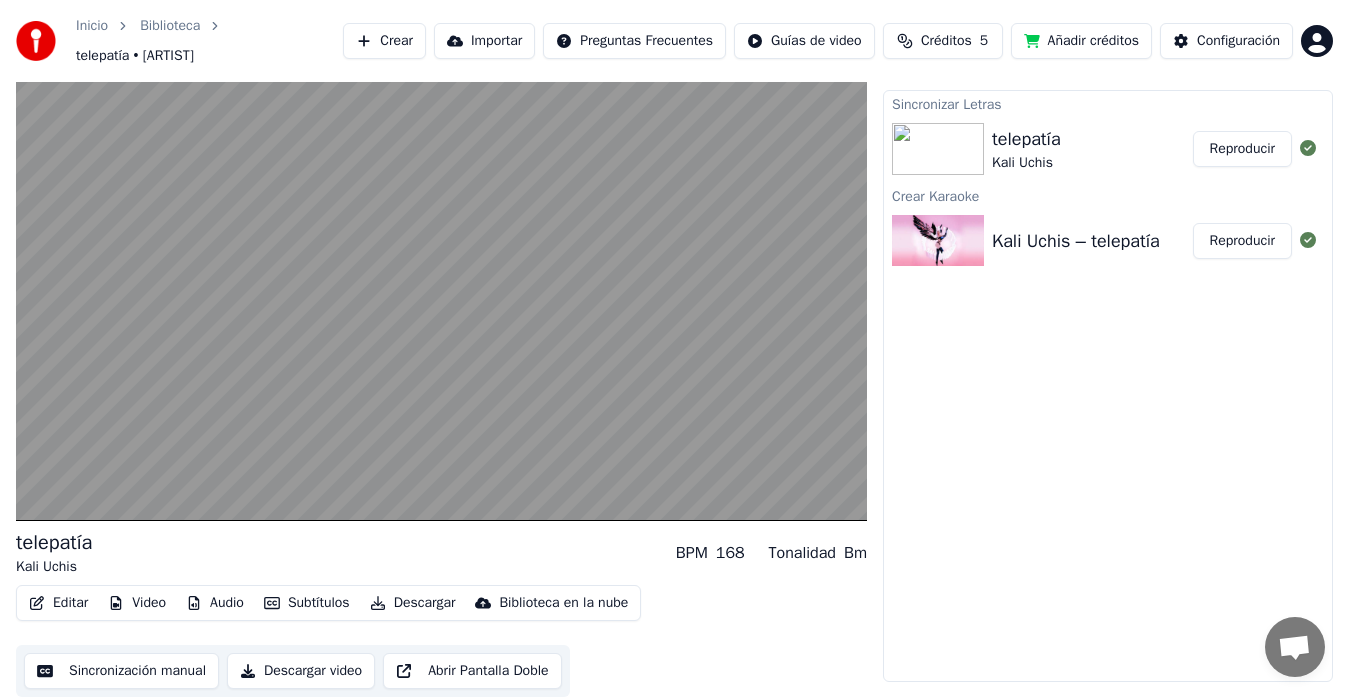 click on "Reproducir" at bounding box center (1242, 241) 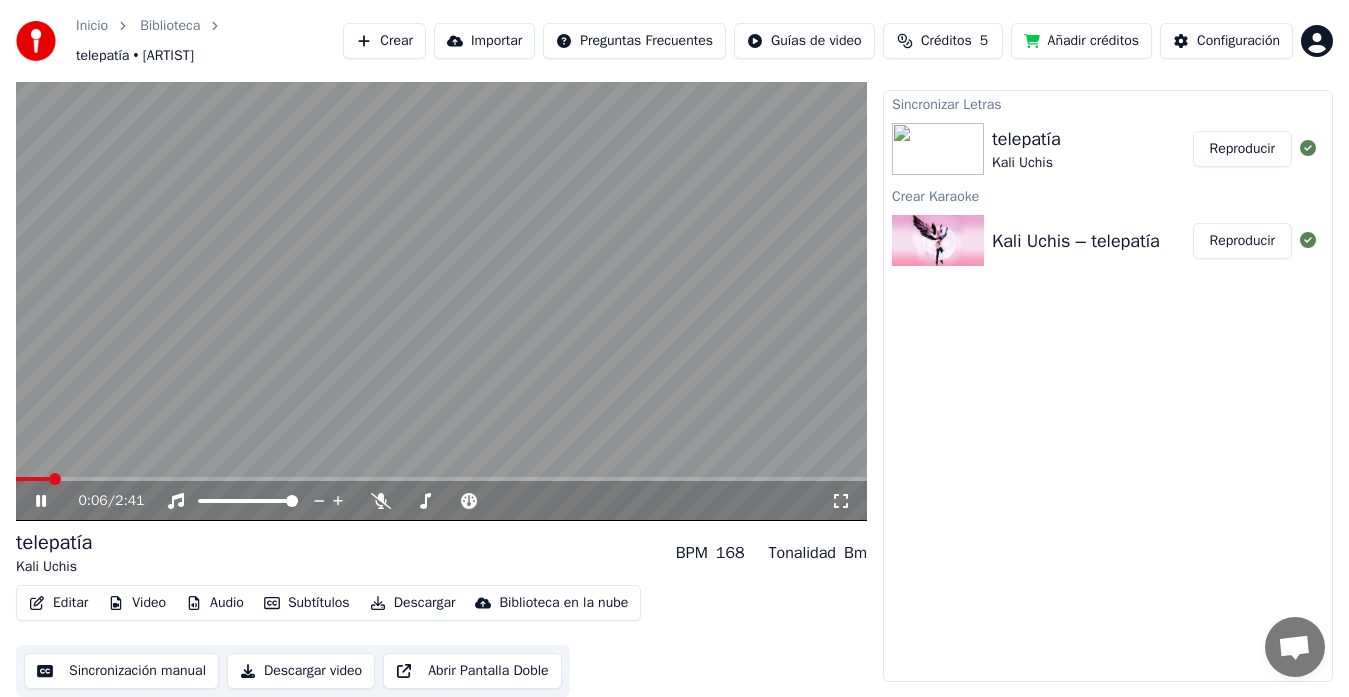 click at bounding box center [441, 281] 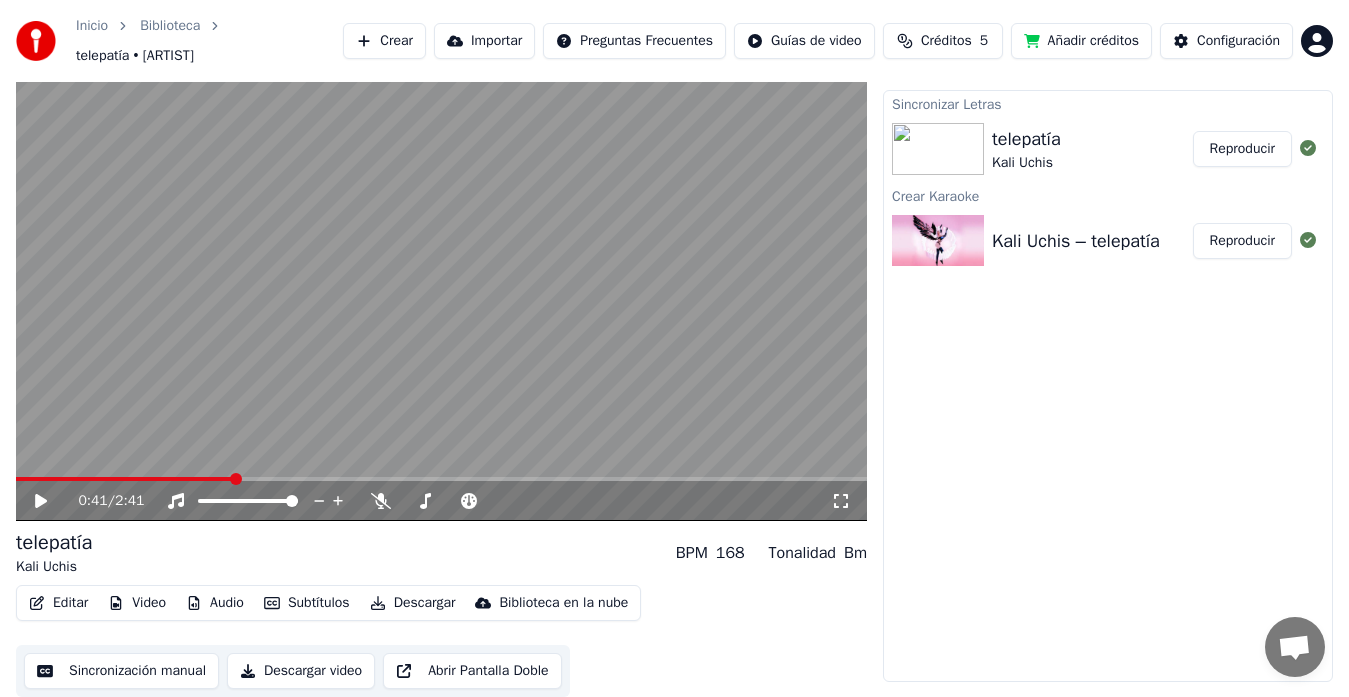 click at bounding box center [441, 479] 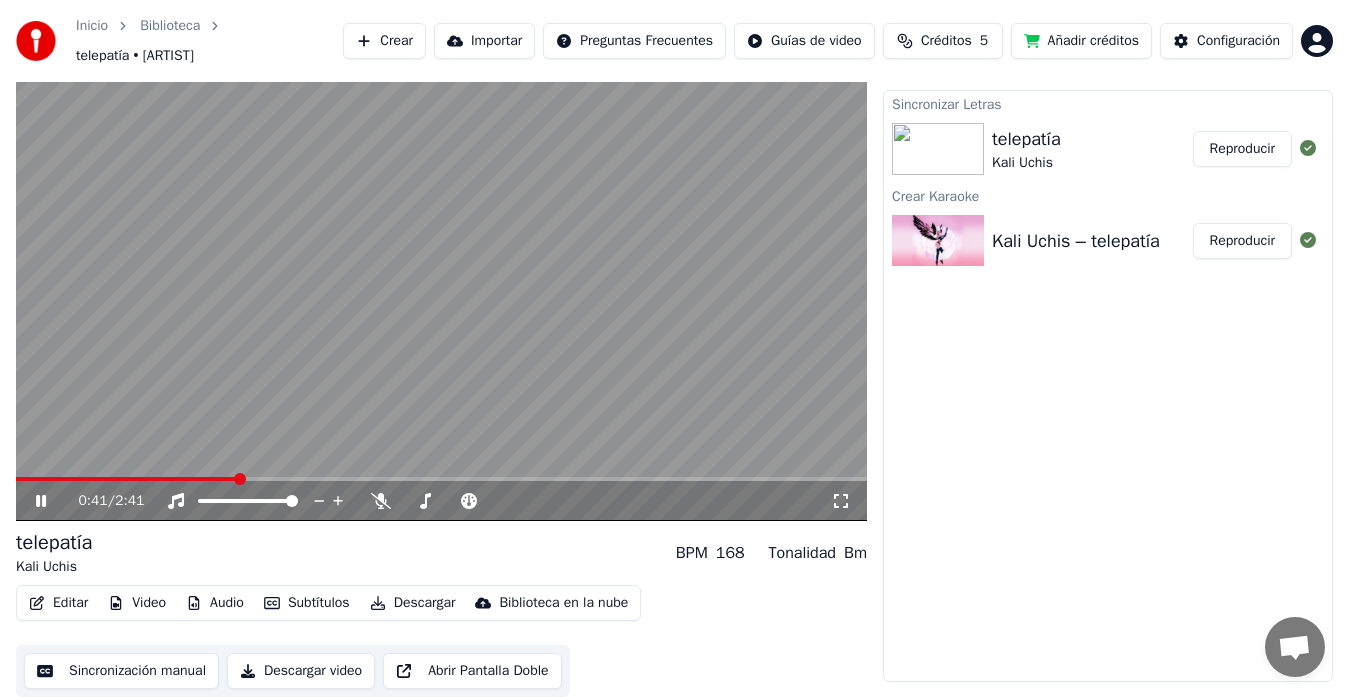 click on "Editar" at bounding box center [58, 603] 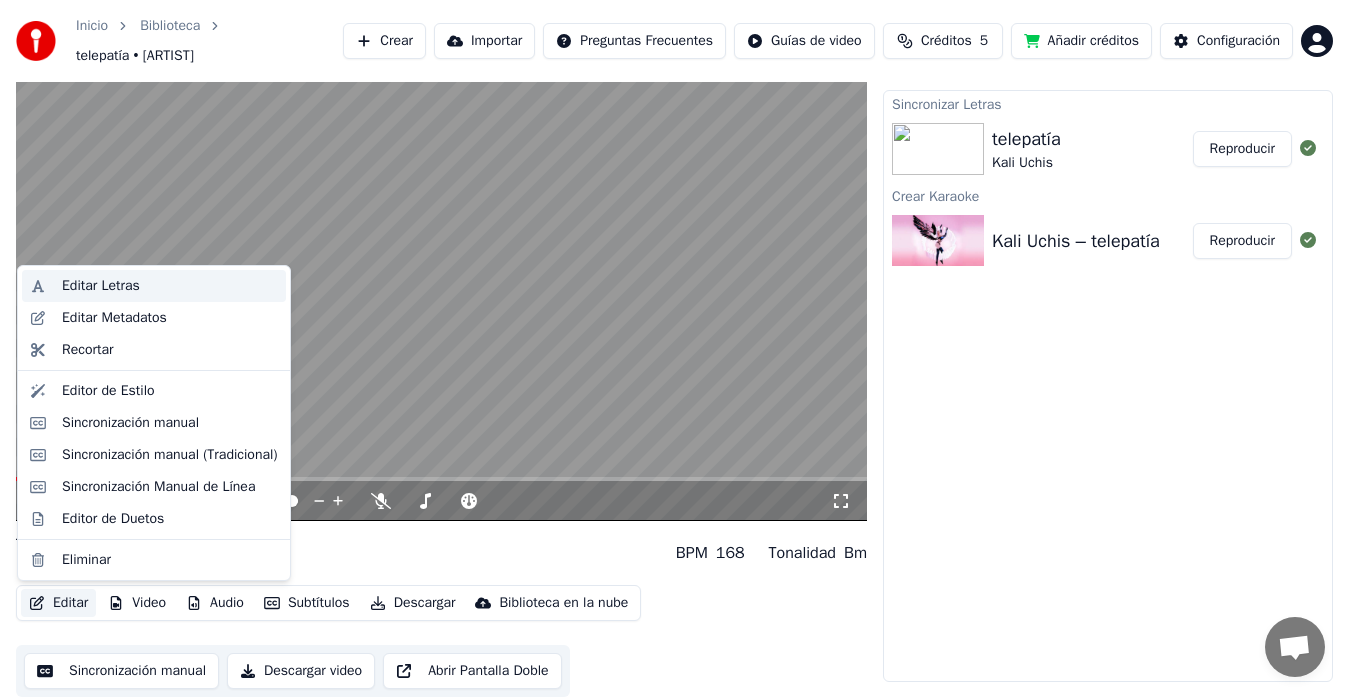 click on "Editar Letras" at bounding box center (101, 286) 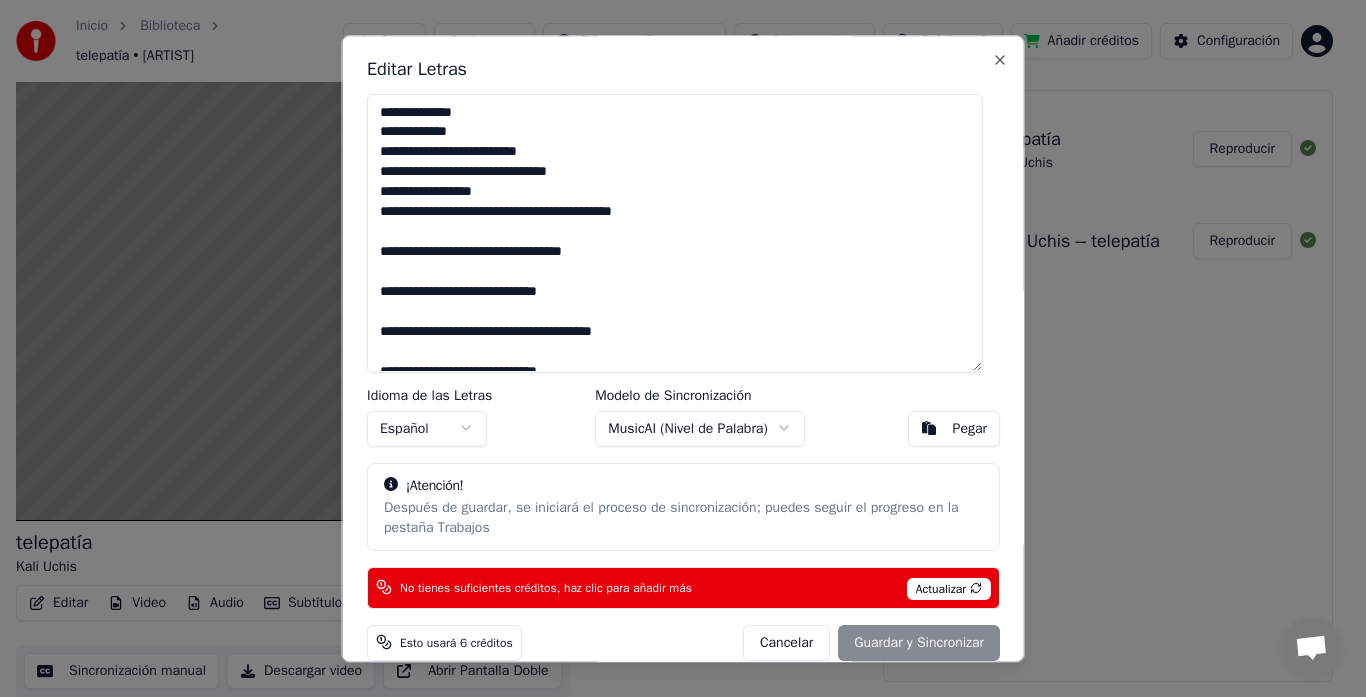 click on "Actualizar" at bounding box center (948, 589) 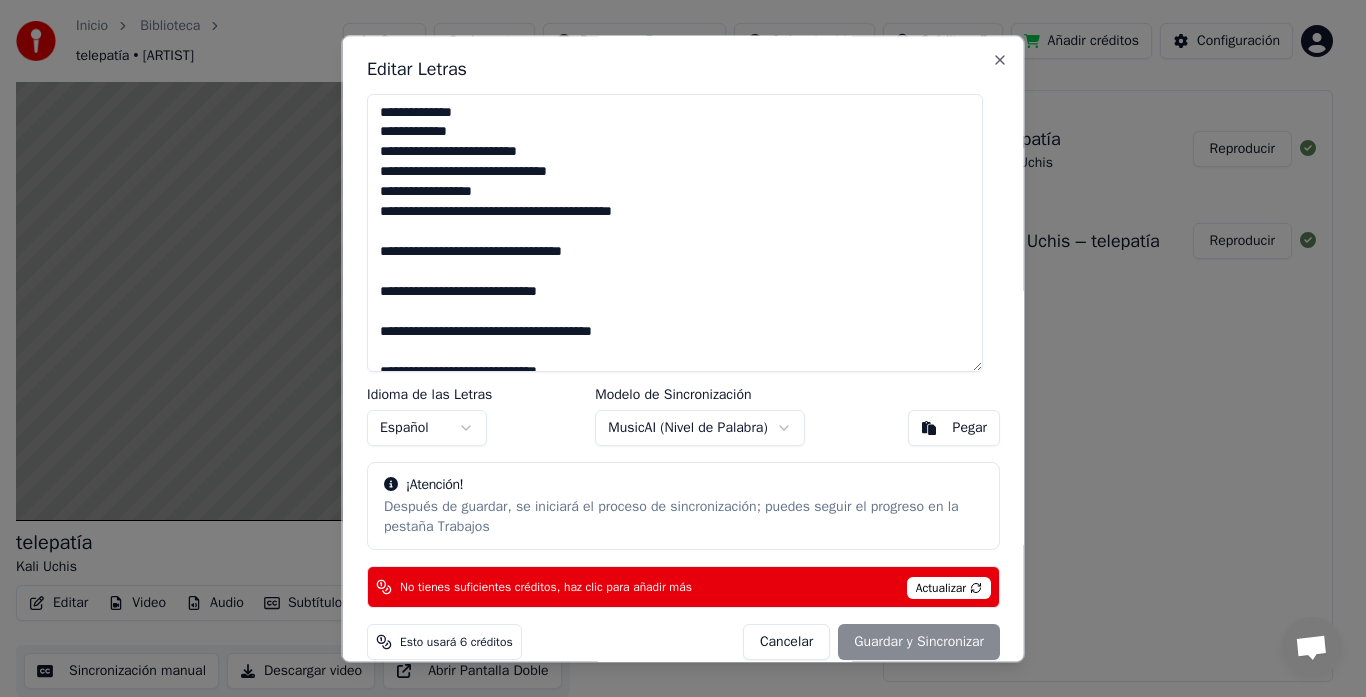 scroll, scrollTop: 24, scrollLeft: 0, axis: vertical 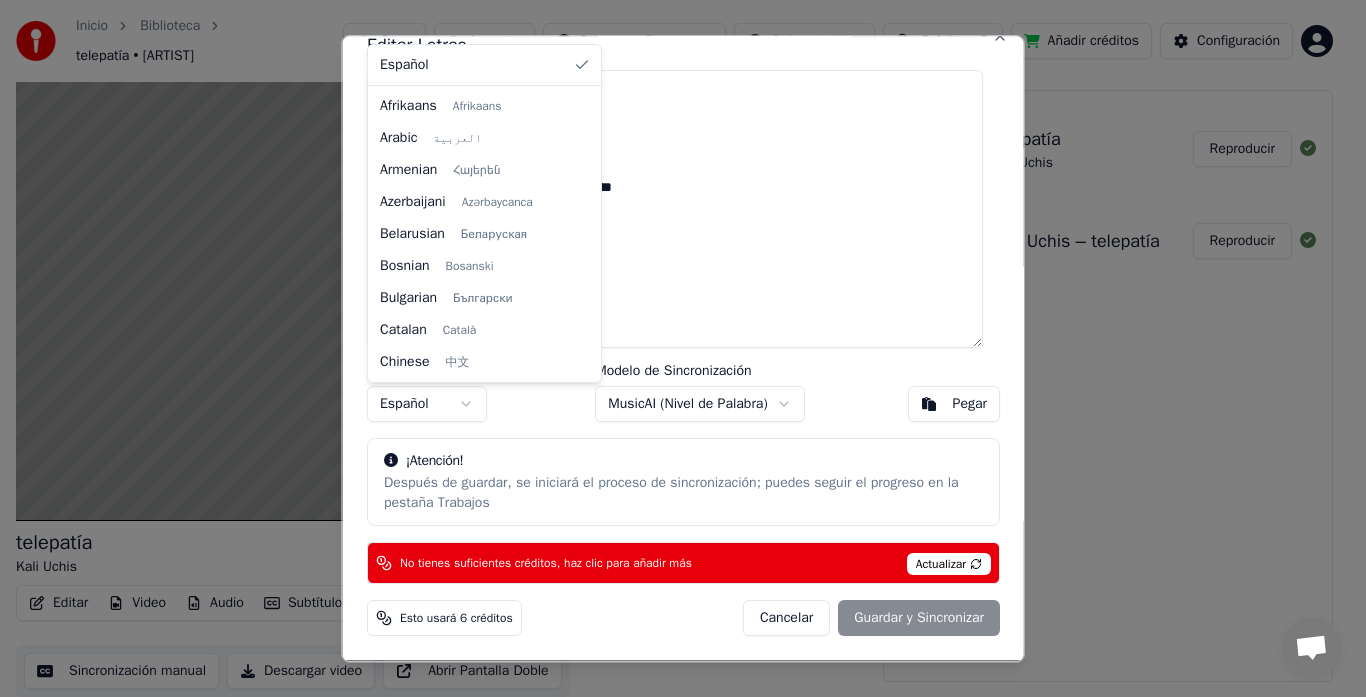 click on "Inicio Biblioteca telepatía • Kali Uchis Crear Importar Preguntas Frecuentes Guías de video Créditos 5 Añadir créditos Configuración telepatía Kali Uchis BPM 168 Tonalidad Bm Editar Video Audio Subtítulos Descargar Biblioteca en la nube Sincronización manual Descargar video Abrir Pantalla Doble Cola ( 1 ) Trabajos Biblioteca Sincronizar Letras telepatía Kali Uchis Reproducir Crear Karaoke Kali Uchis – telepatía Reproducir
Editar Letras Idioma de las Letras Español Modelo de Sincronización MusicAI ( Nivel de Palabra ) Pegar ¡Atención! Después de guardar, se iniciará el proceso de sincronización; puedes seguir el progreso en la pestaña Trabajos No tienes suficientes créditos, haz clic para añadir más Actualizar Esto usará 6 créditos Cancelar Guardar y Sincronizar Close Español Afrikaans Afrikaans Arabic العربية Armenian Հայերեն Azerbaijani Azərbaycanca Belarusian Беларуская Bosnian Bosanski Bulgarian Български Catalan Català Chinese 中文 Czech" at bounding box center [674, 308] 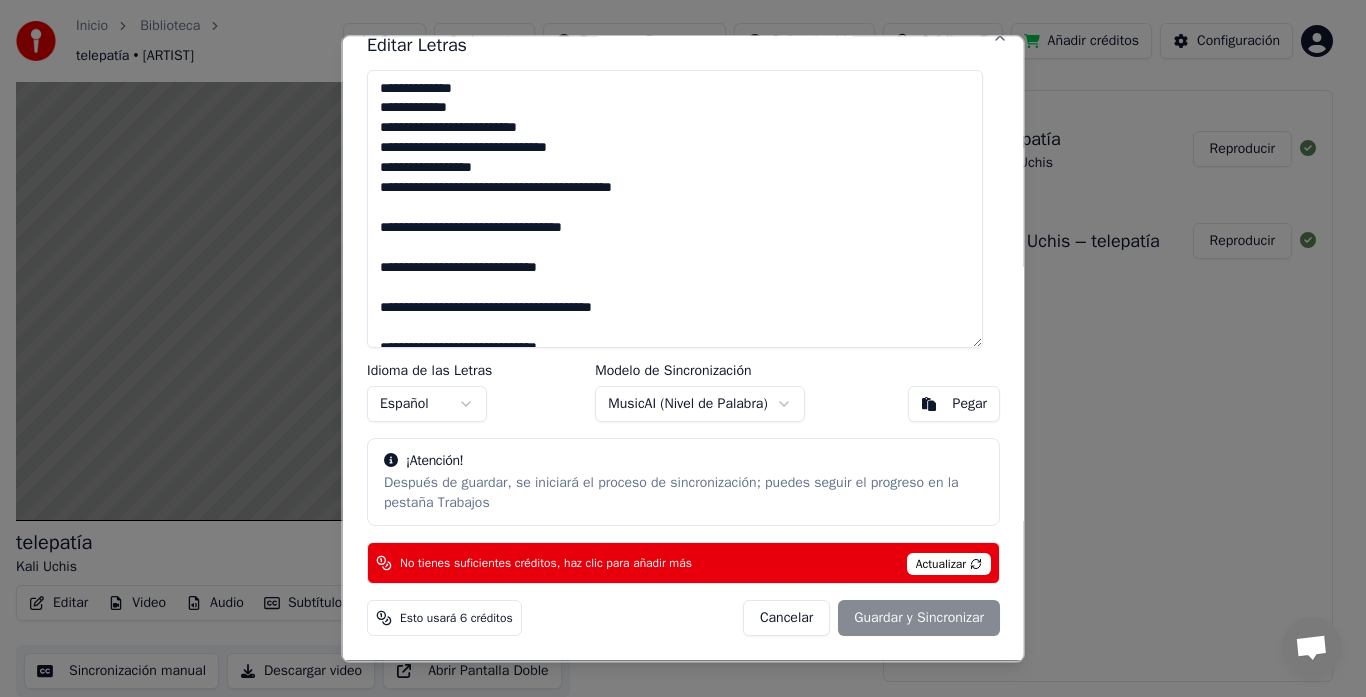 click on "Cancelar Guardar y Sincronizar" at bounding box center [870, 619] 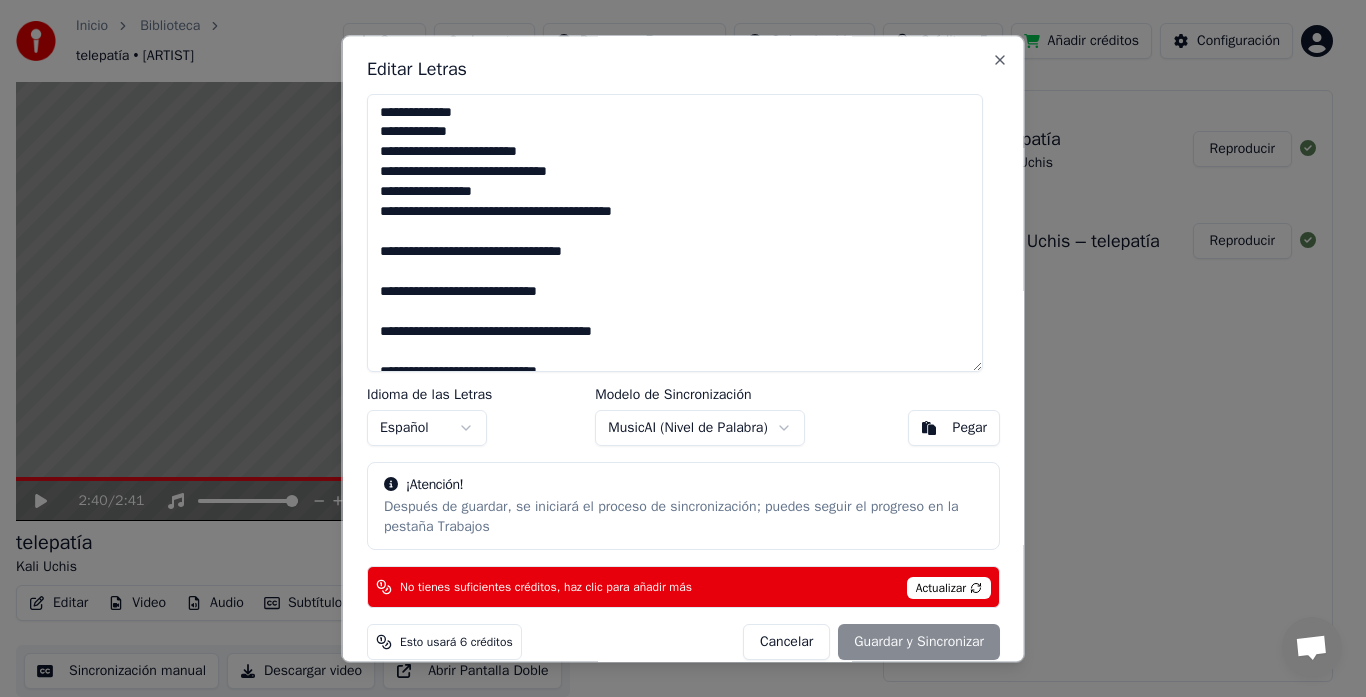 scroll, scrollTop: 24, scrollLeft: 0, axis: vertical 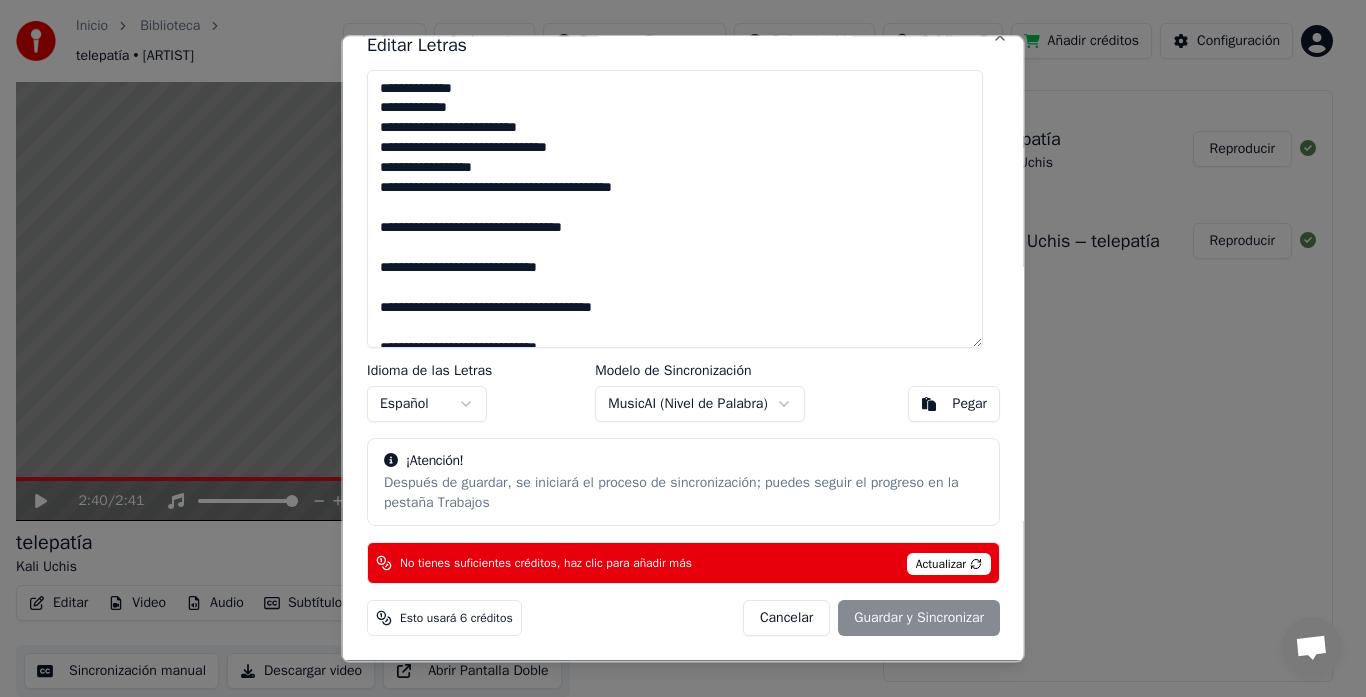 click on "Cancelar Guardar y Sincronizar" at bounding box center [870, 619] 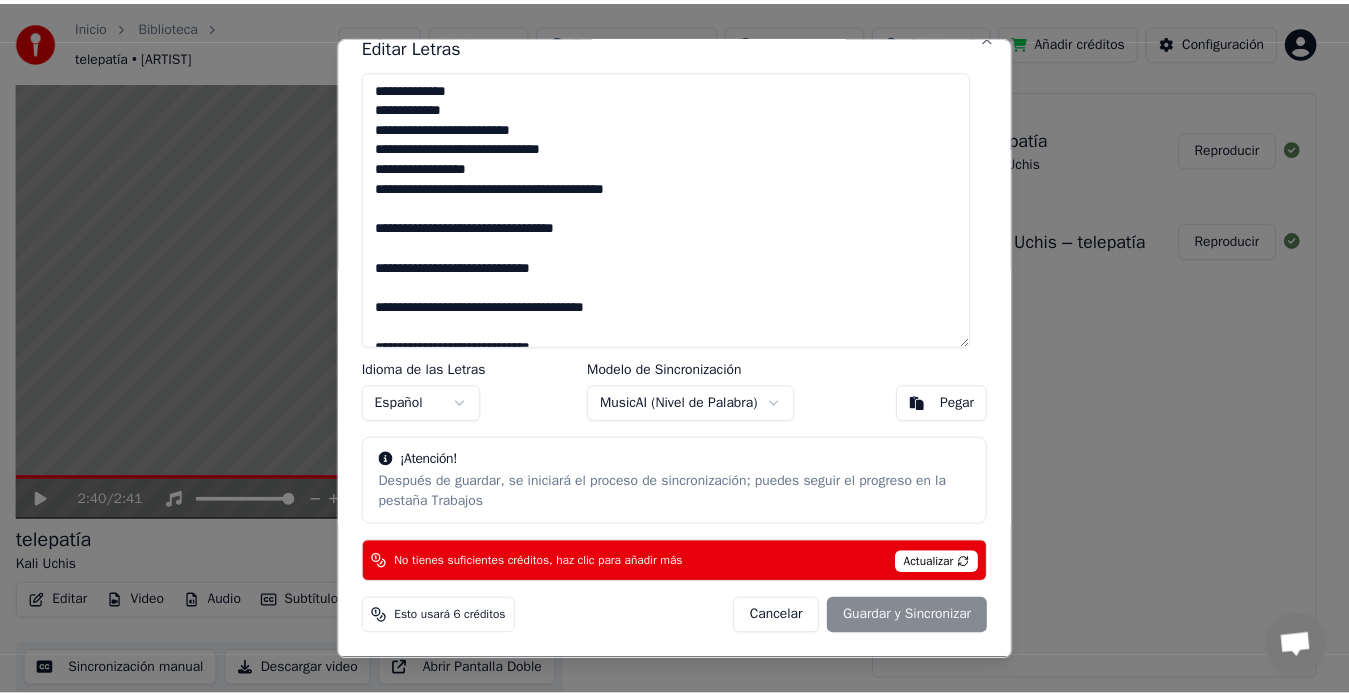 scroll, scrollTop: 0, scrollLeft: 0, axis: both 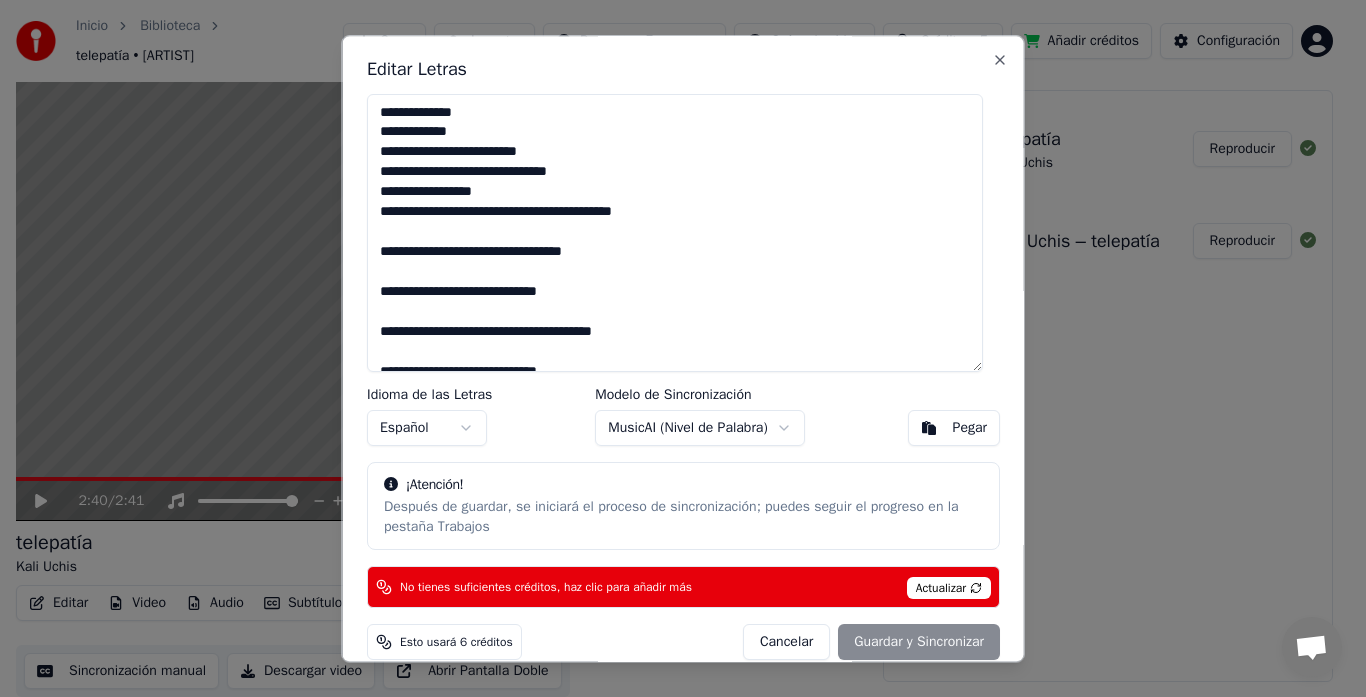 click on "Cancelar" at bounding box center (785, 643) 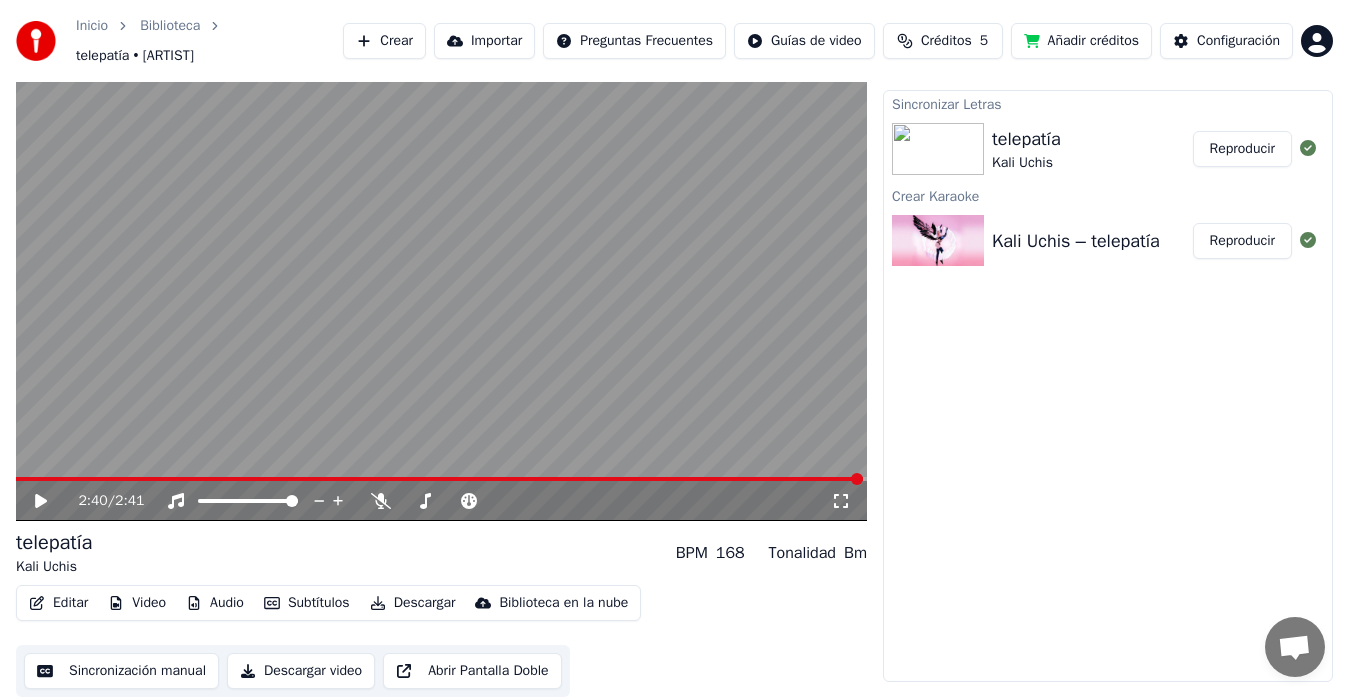 click on "Añadir créditos" at bounding box center (1081, 41) 